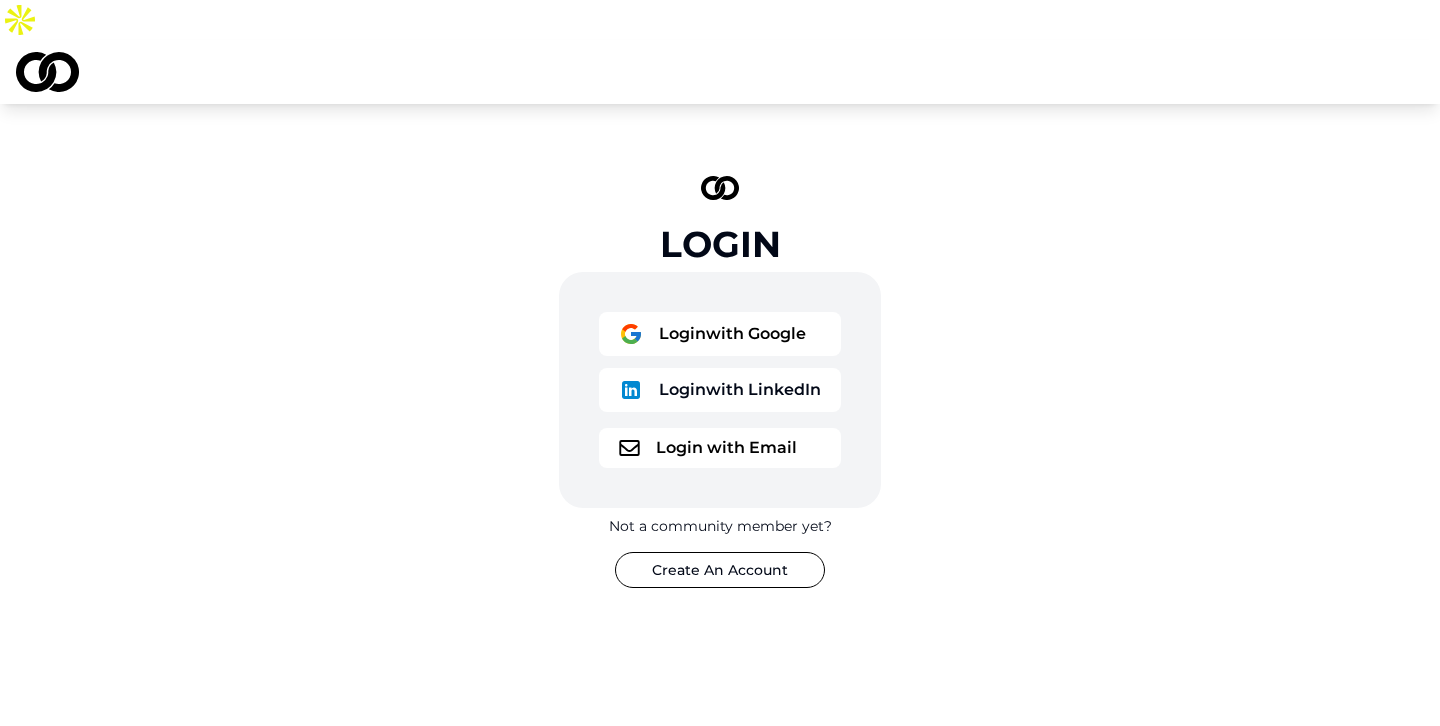 scroll, scrollTop: 0, scrollLeft: 0, axis: both 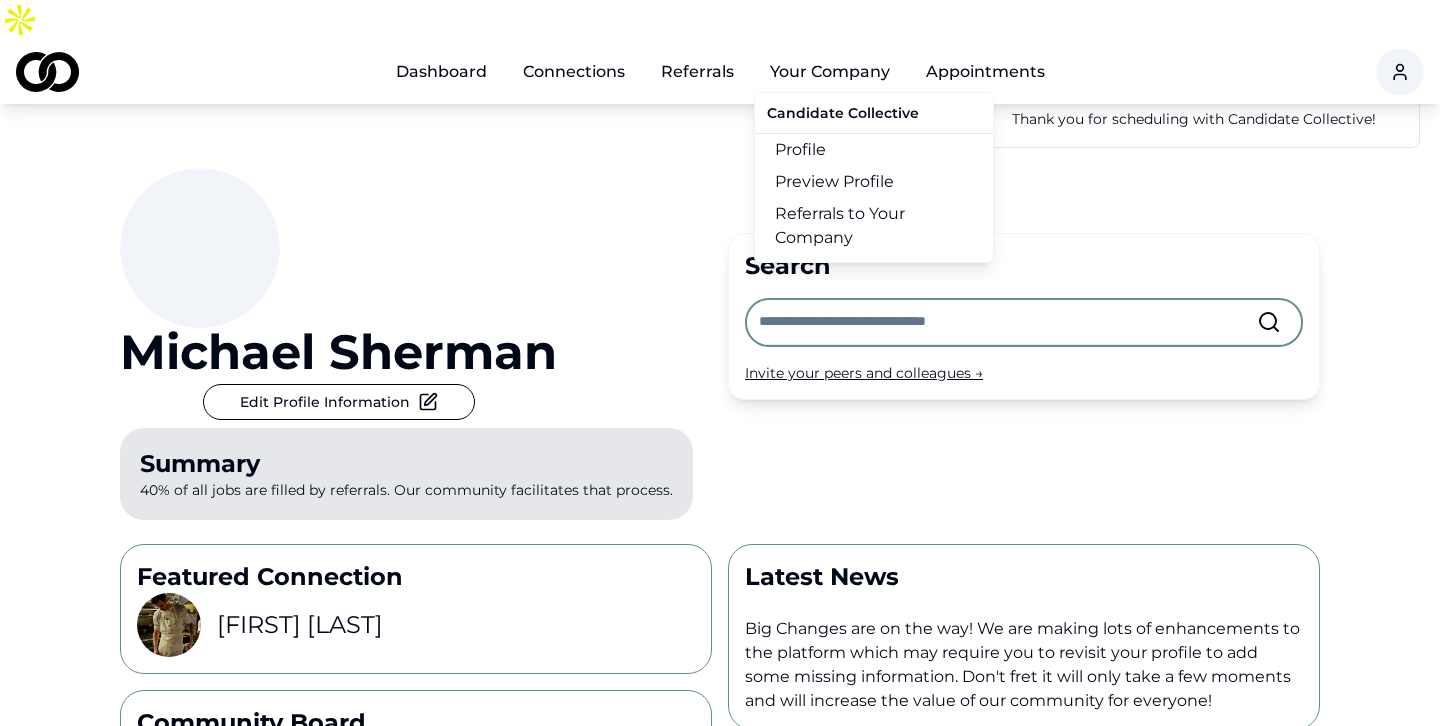 click on "Profile" at bounding box center (874, 150) 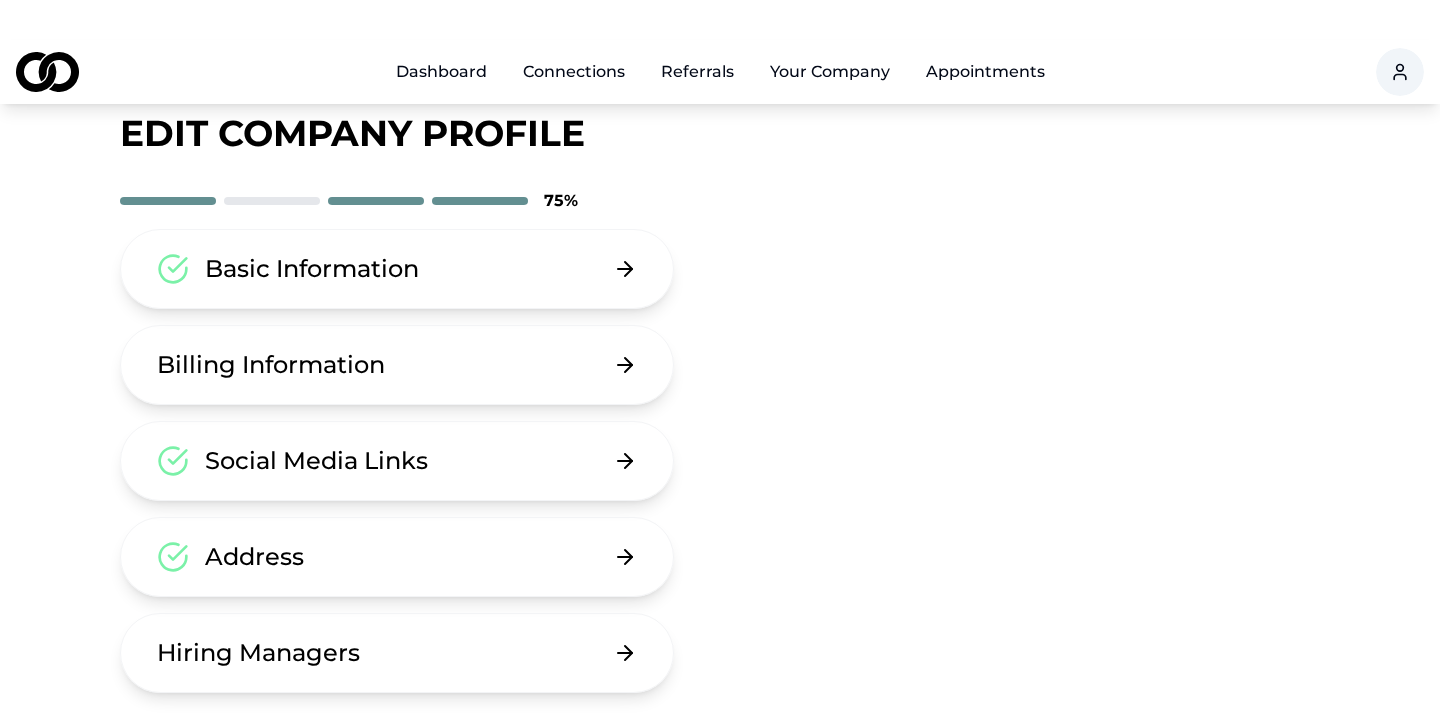 scroll, scrollTop: 87, scrollLeft: 0, axis: vertical 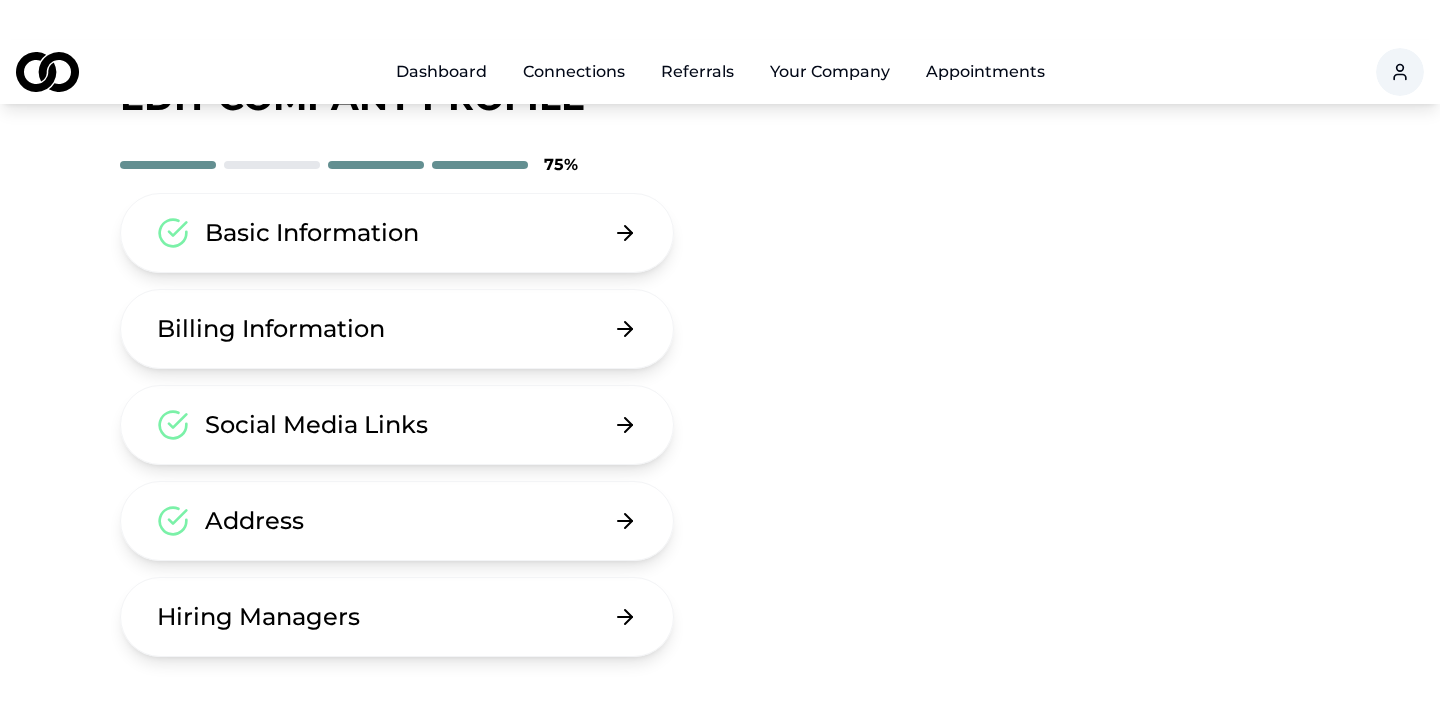 click on "Hiring Managers" at bounding box center (397, 617) 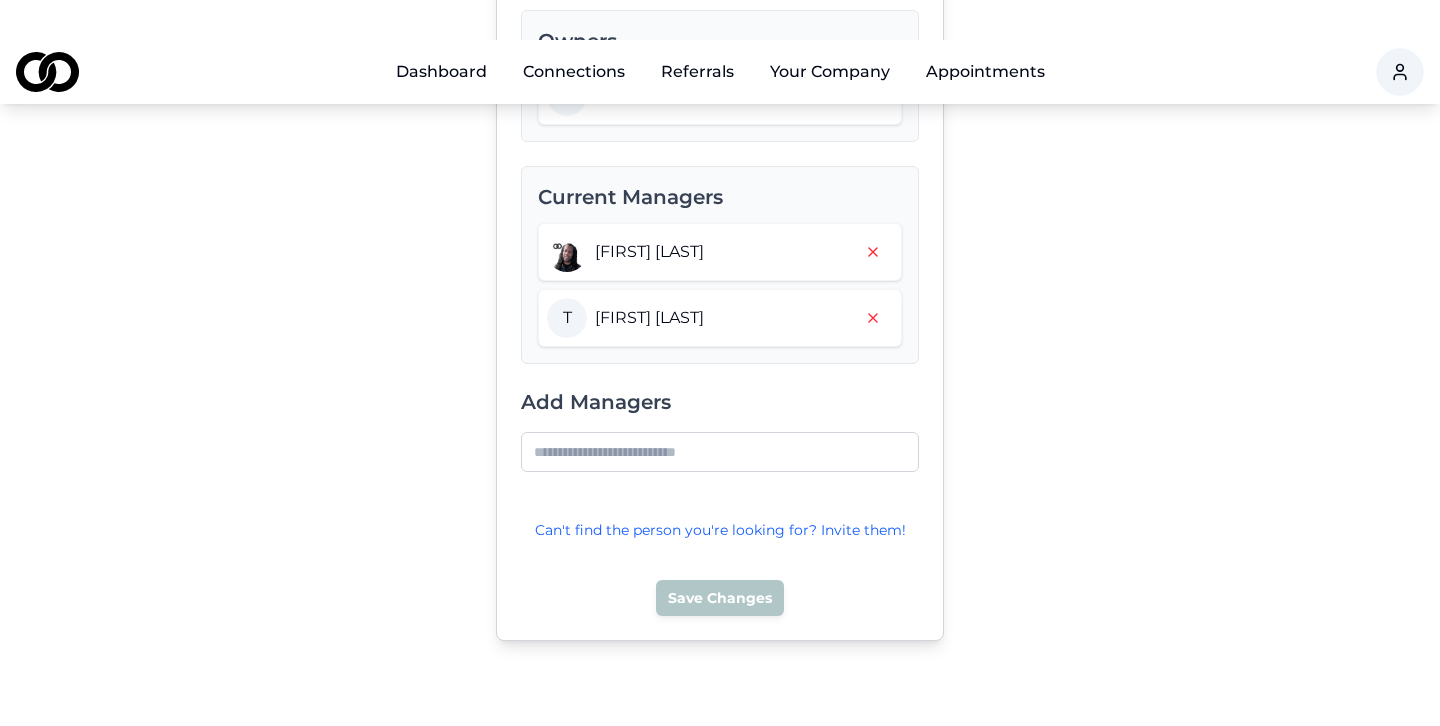 scroll, scrollTop: 0, scrollLeft: 0, axis: both 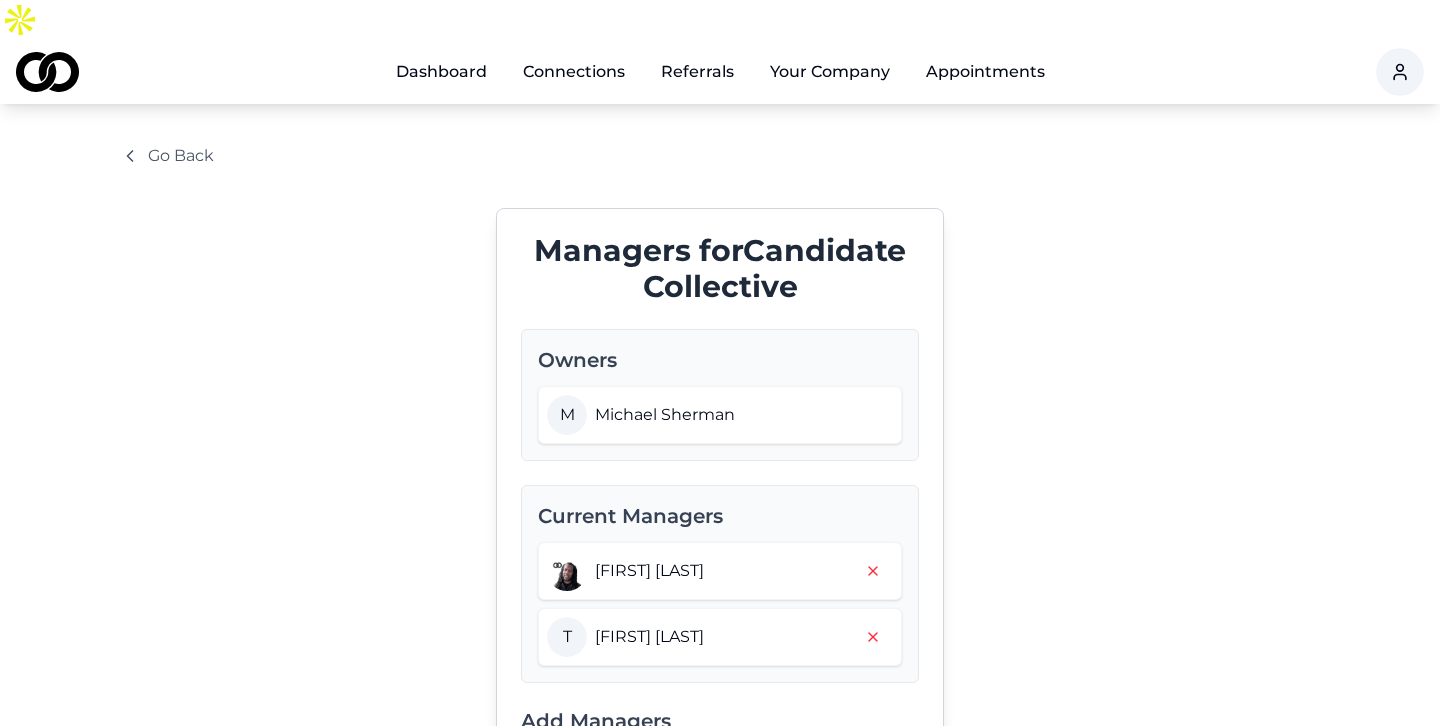 click on "Dashboard" at bounding box center [441, 72] 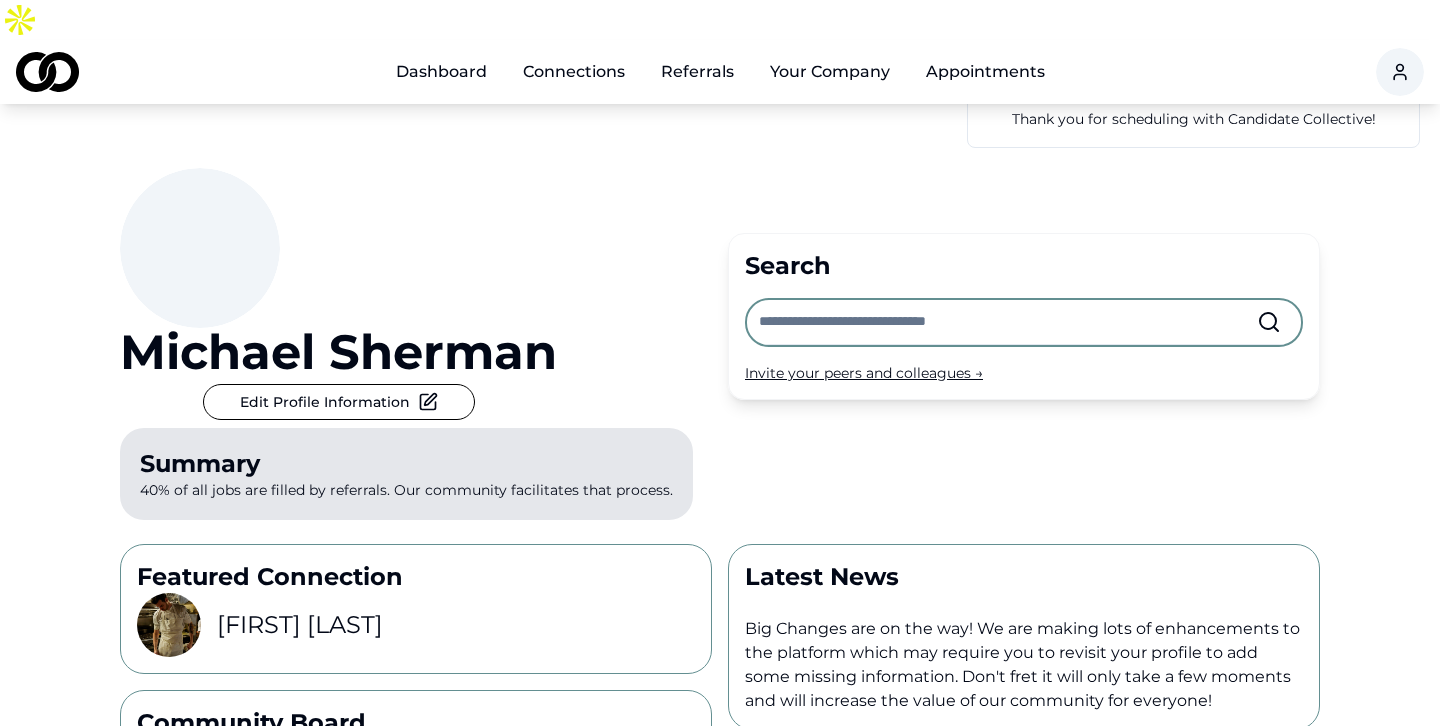 click on "Invite your peers and colleagues →" at bounding box center (1024, 373) 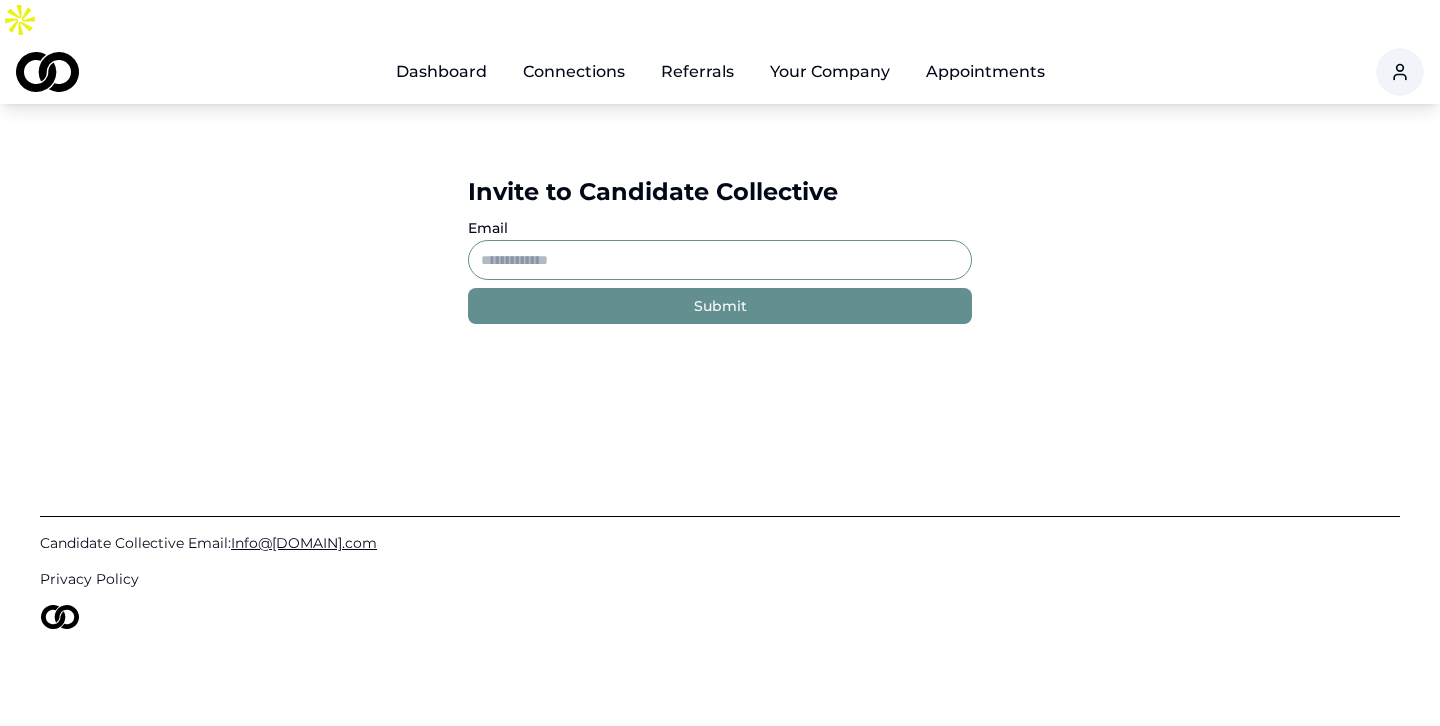 click on "Dashboard" at bounding box center (441, 72) 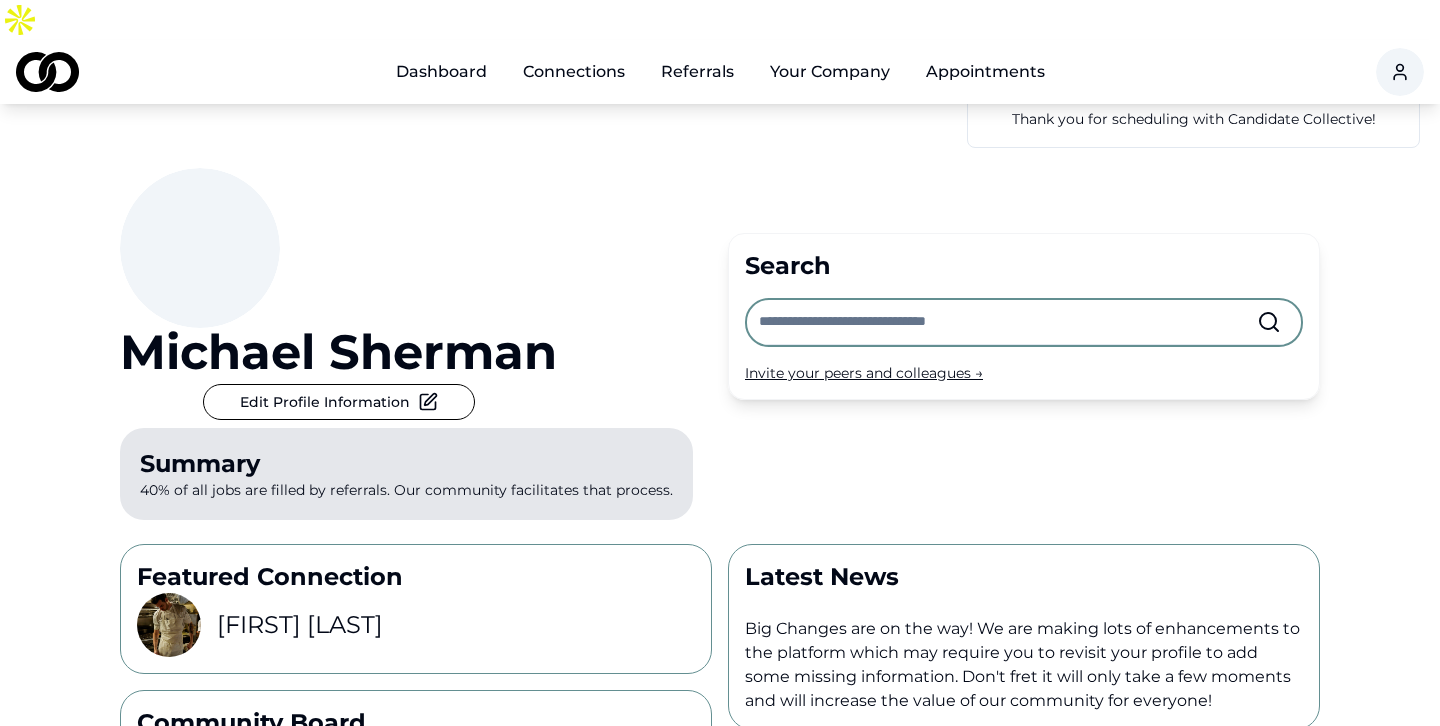 click at bounding box center [1008, 322] 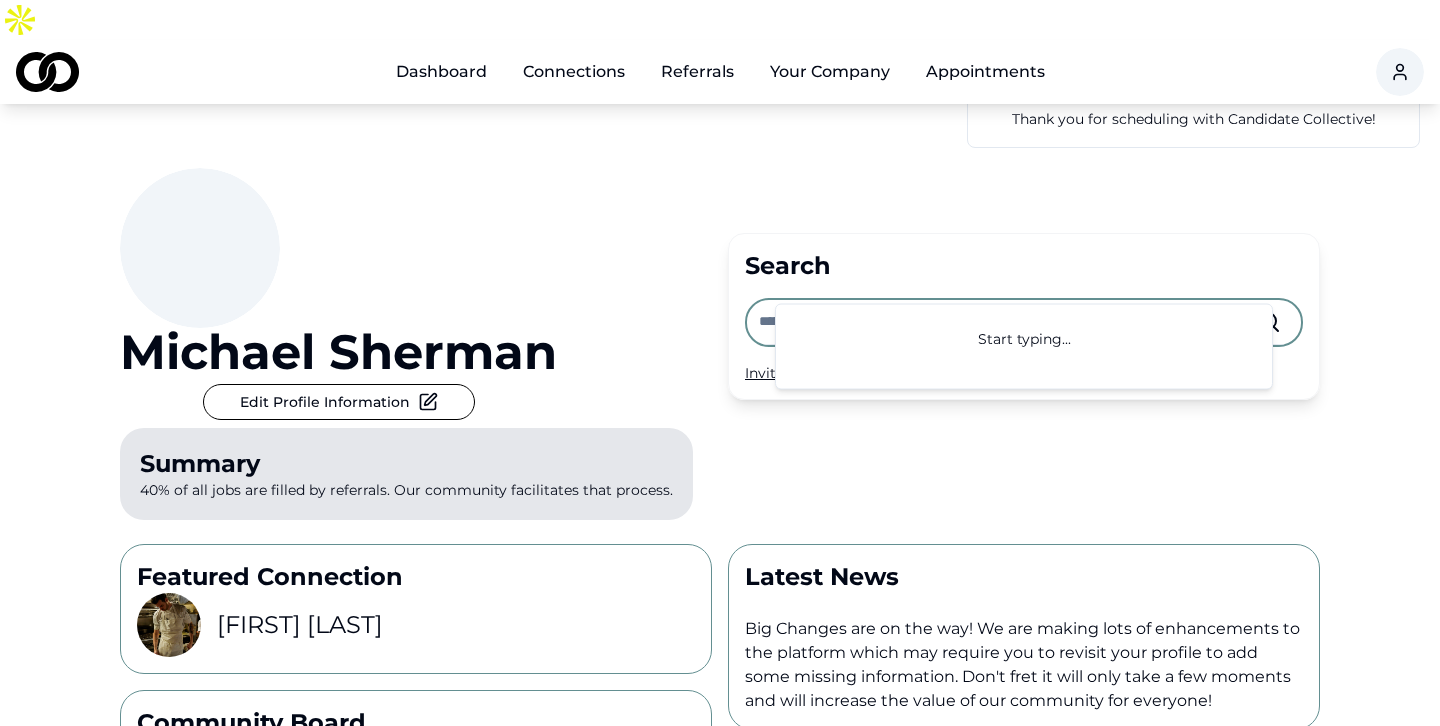 click on "Connections" at bounding box center [574, 72] 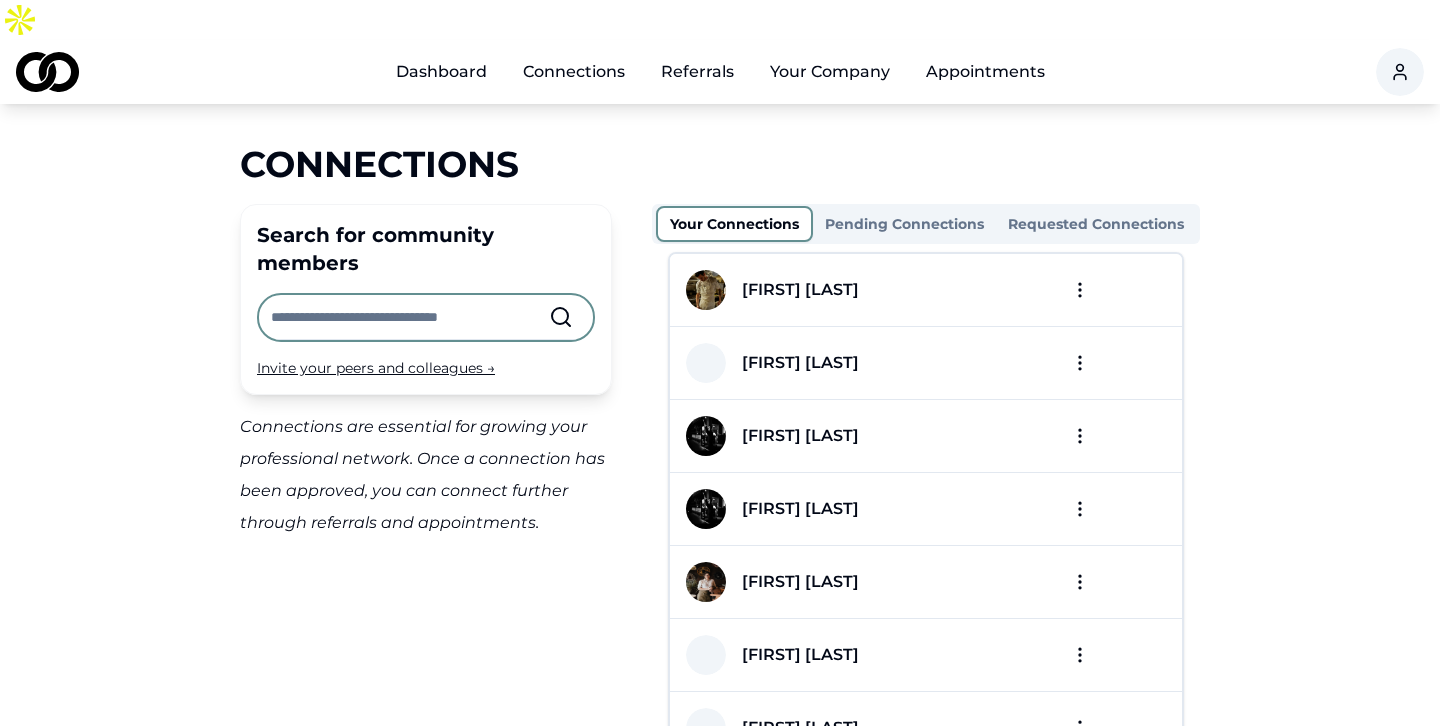 click at bounding box center [1118, 290] 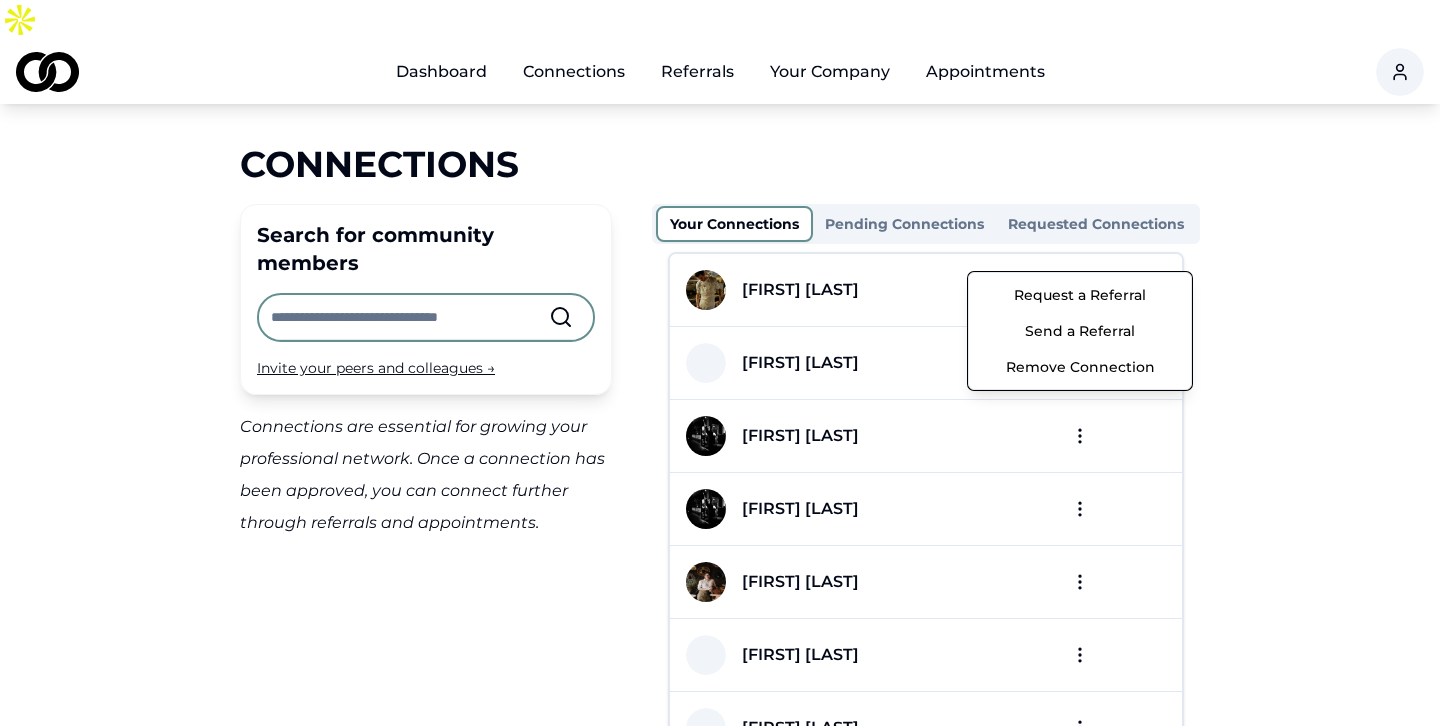 click on "Dashboard Connections Referrals Your Company   Appointments Connections Search for community members Invite your peers and colleagues → Connections are essential for growing your professional network. Once a connection has been approved, you can connect further through referrals and appointments. Your Connections Pending Connections Requested Connections [FIRST] [LAST] [FIRST] [LAST] [FIRST] [LAST] [FIRST] [LAST] [FIRST] [LAST] [FIRST] [LAST] [FIRST] [LAST] [FIRST] [LAST] [FIRST] [LAST] [FIRST] [LAST] [FIRST] [LAST] [FIRST] [LAST] [FIRST] [LAST] [FIRST] [LAST] [FIRST] [LAST] Per page:  15   Previous 2 More pages 12 Next Showing  1  -   15  of  174  items Candidate Collective Email:  Info@[DOMAIN].com Privacy Policy /connections   Request a Referral Send a Referral Remove Connection" at bounding box center [720, 363] 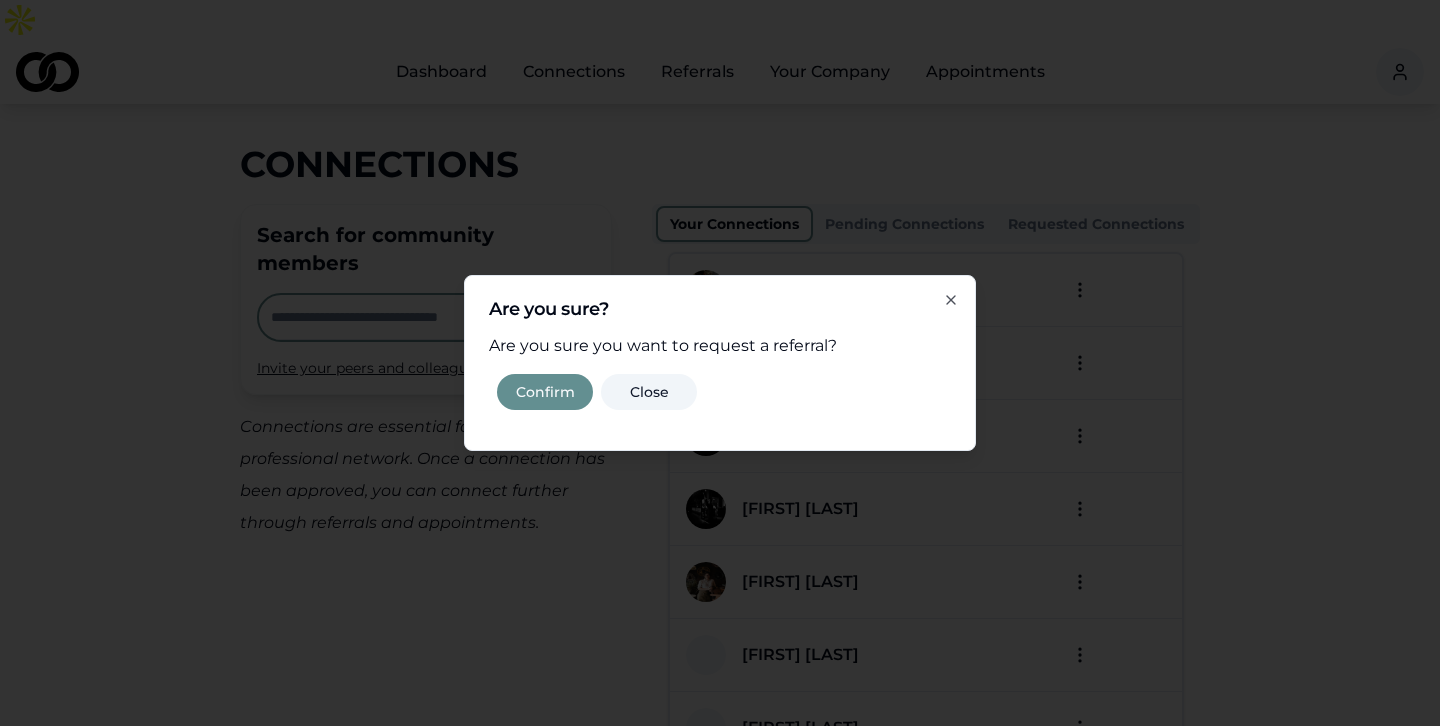click on "Confirm" at bounding box center [545, 392] 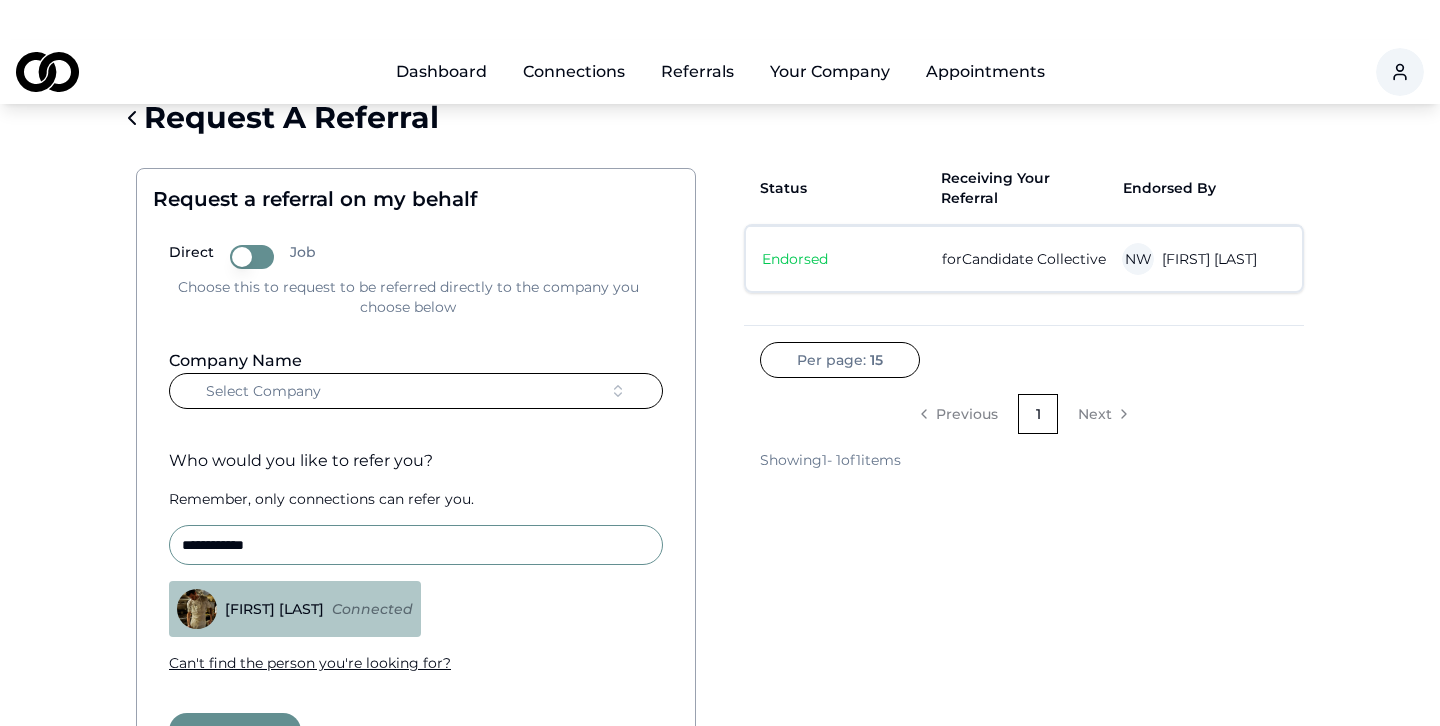 scroll, scrollTop: 48, scrollLeft: 0, axis: vertical 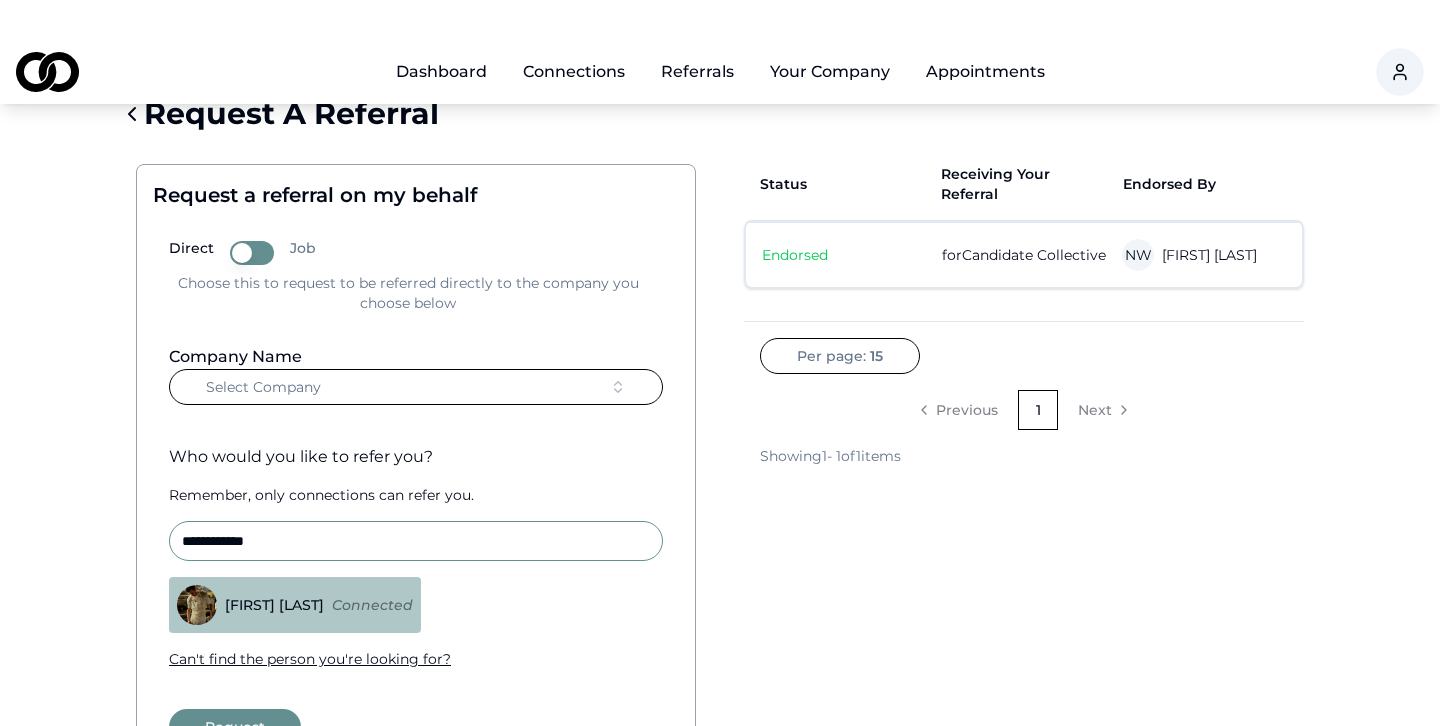 click on "Select Company" at bounding box center (416, 387) 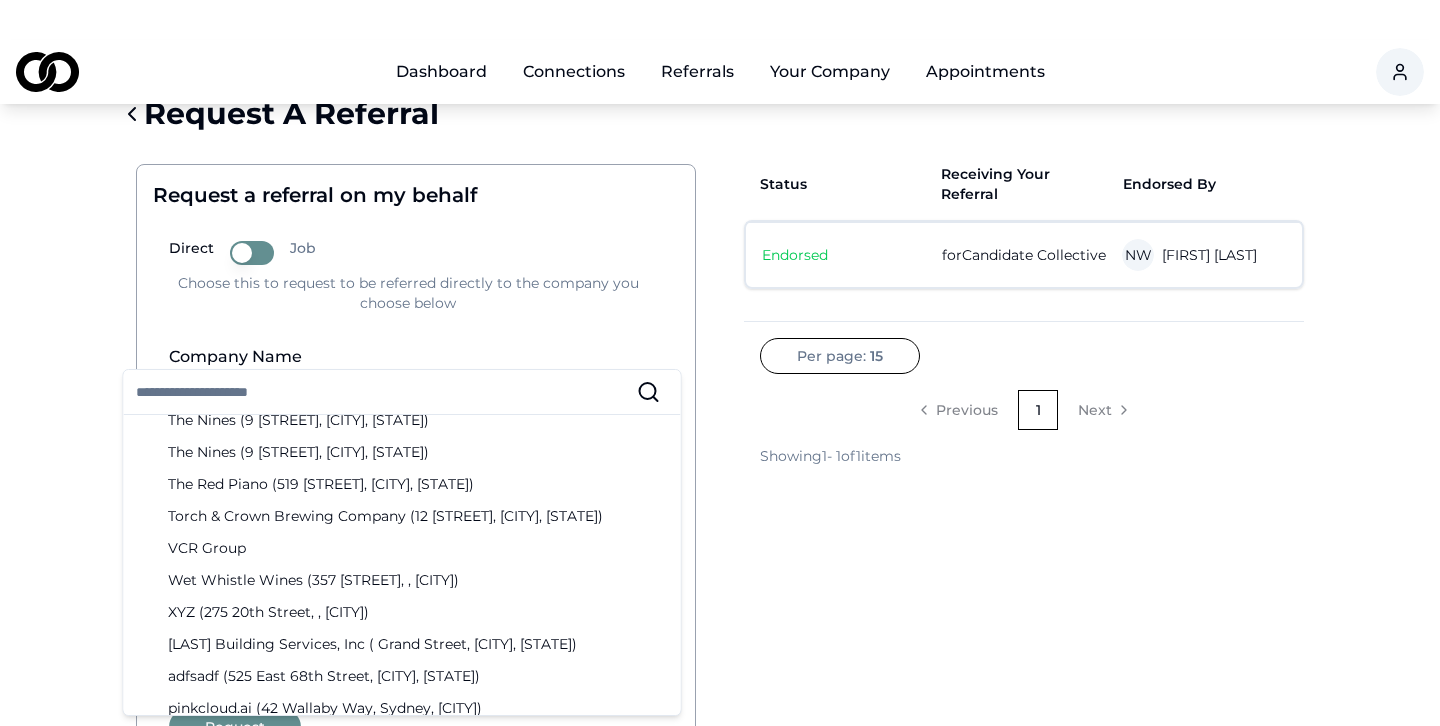 scroll, scrollTop: 3164, scrollLeft: 0, axis: vertical 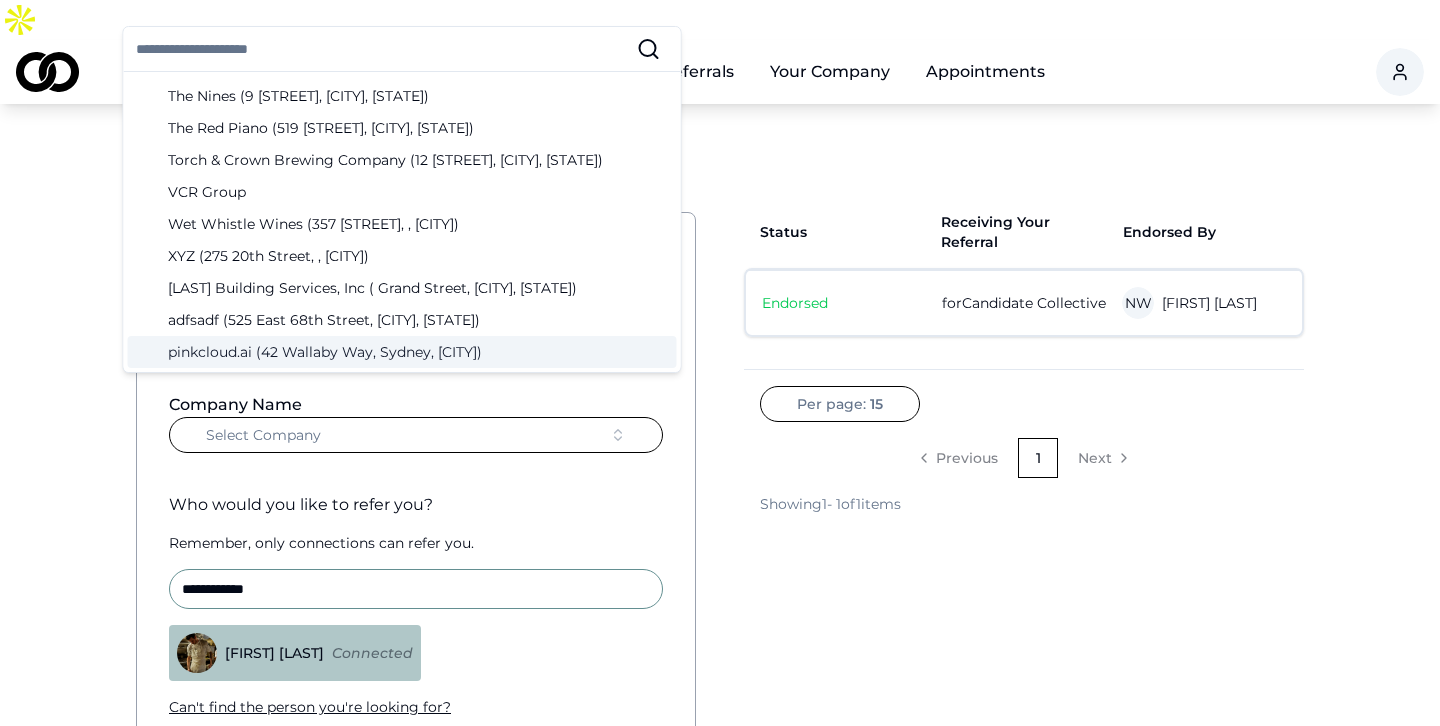 click on "Who would you like to refer you?" at bounding box center (416, 505) 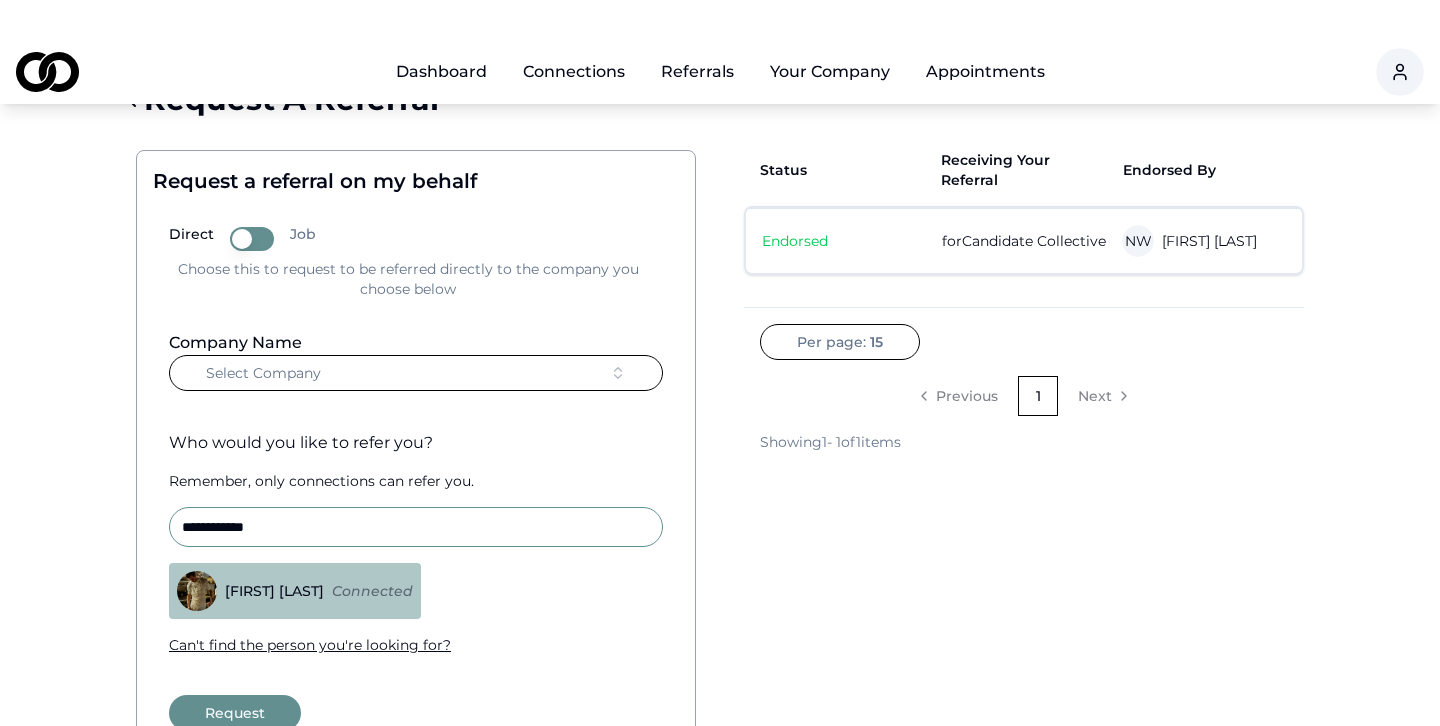 scroll, scrollTop: 0, scrollLeft: 0, axis: both 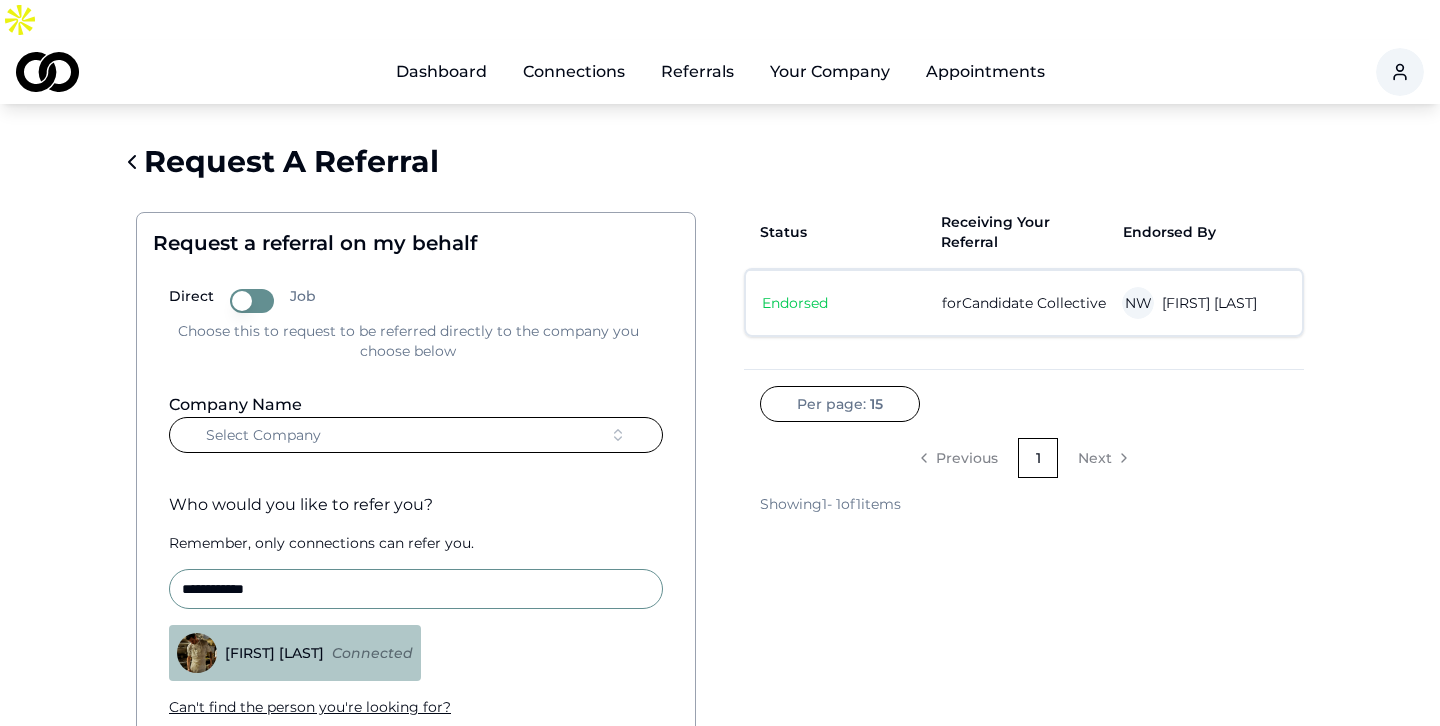 click on "Select Company" at bounding box center (416, 435) 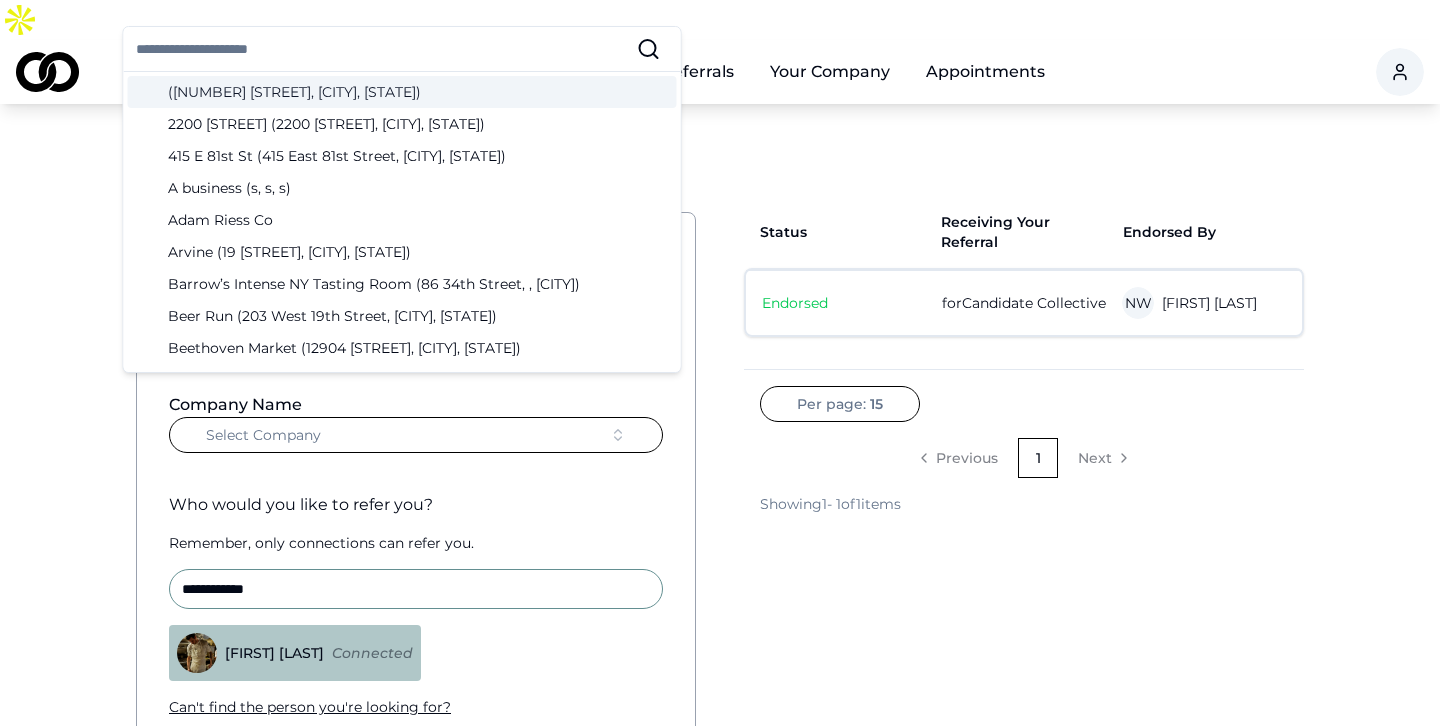 click on "**********" at bounding box center (416, 593) 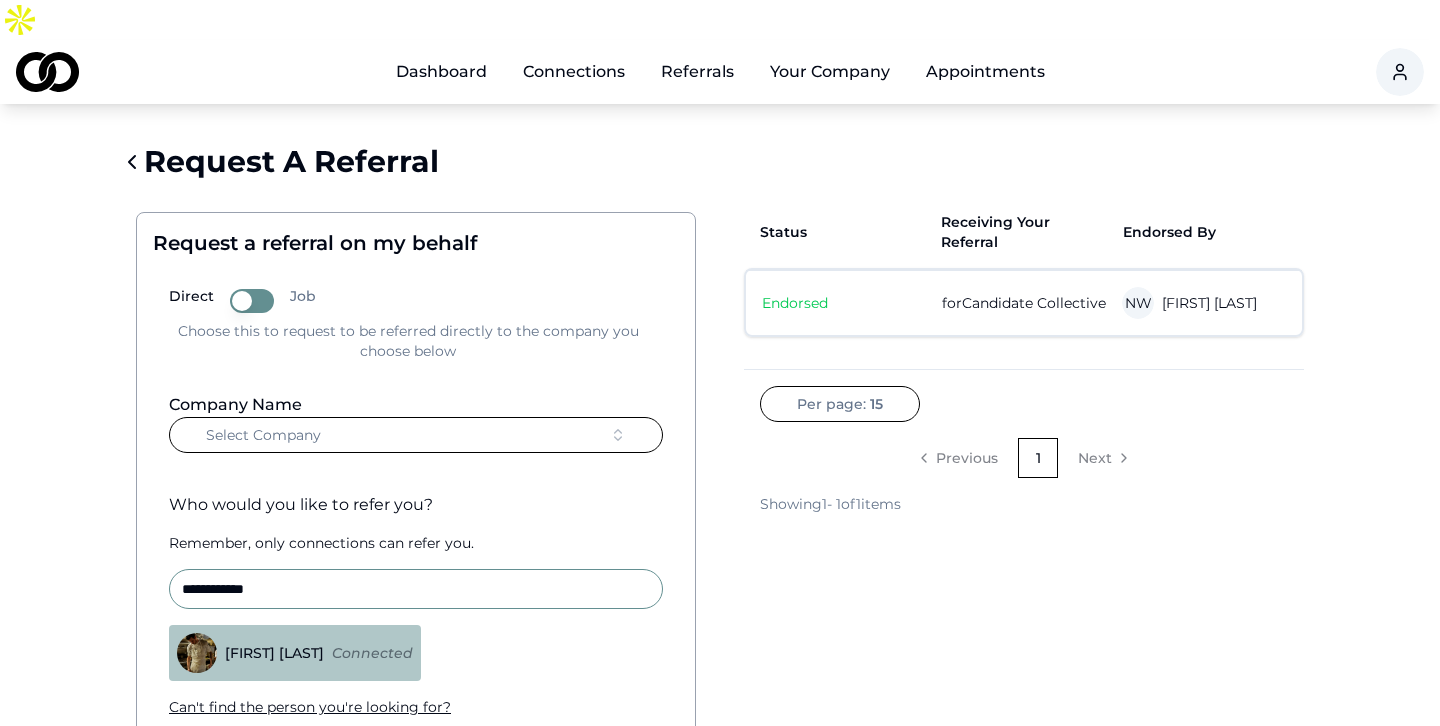 click on "Connections" at bounding box center [574, 72] 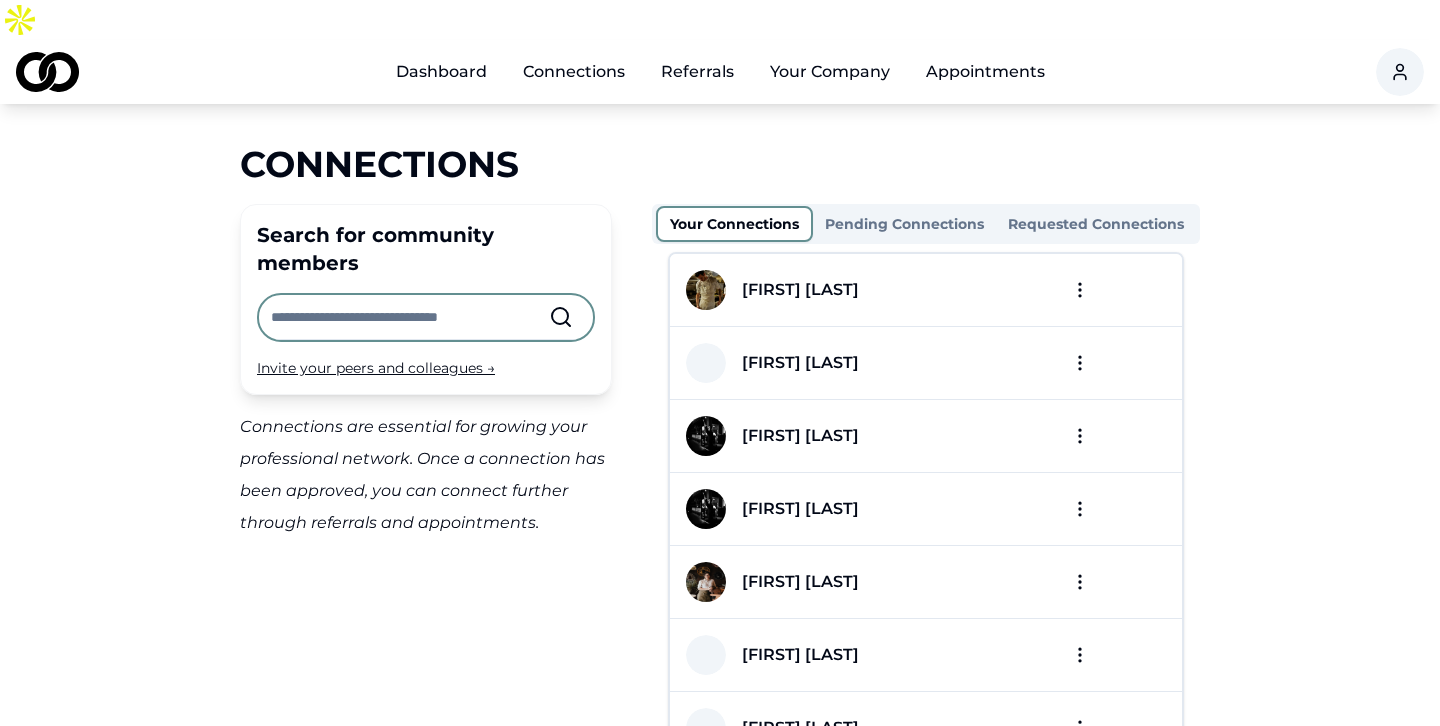 click on "Referrals" at bounding box center [697, 72] 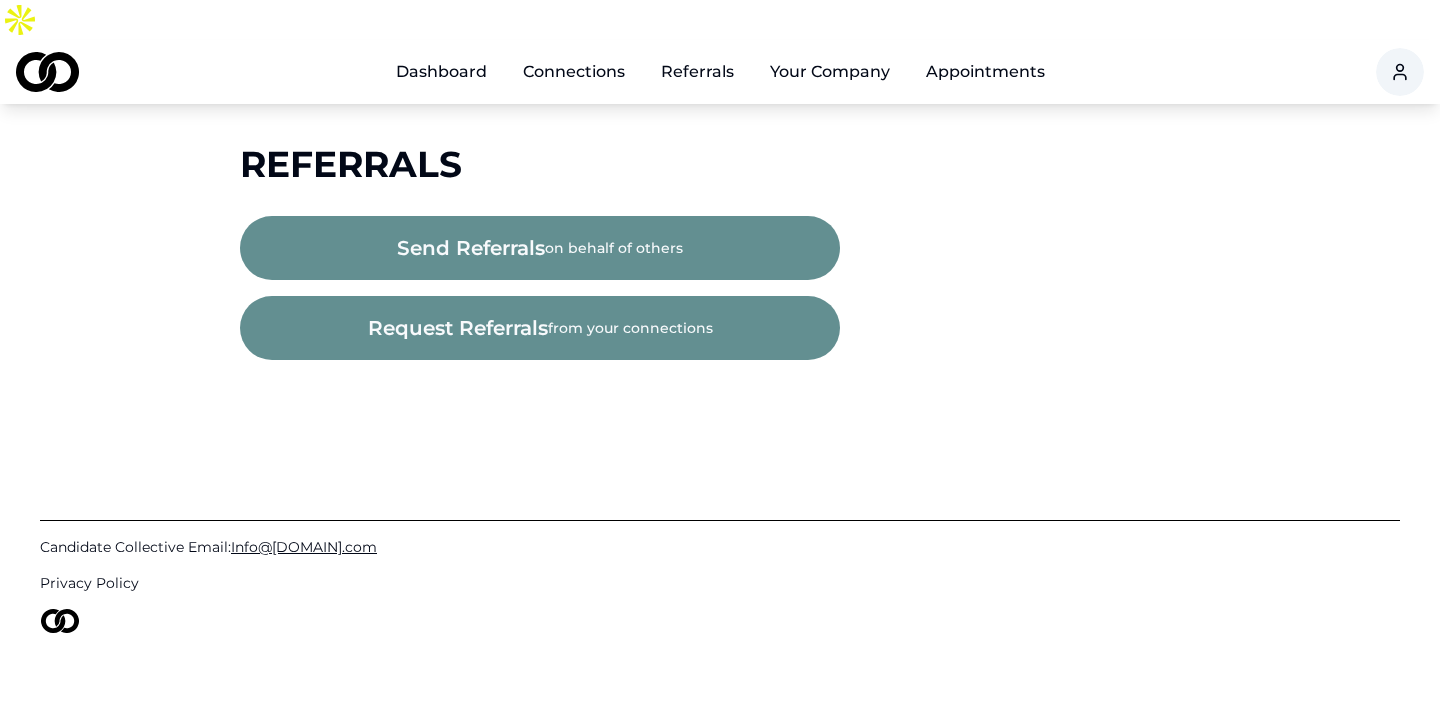 click on "Connections" at bounding box center [574, 72] 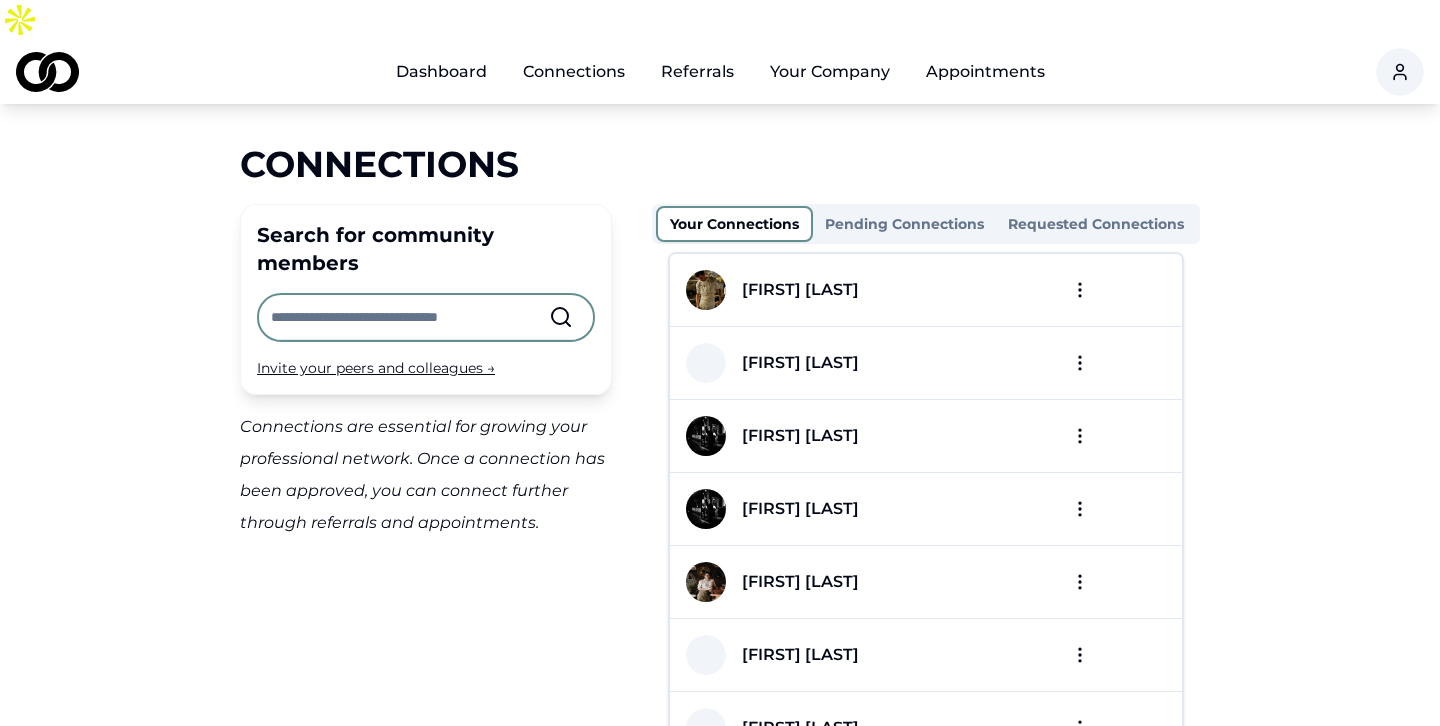 click on "Referrals" at bounding box center (697, 72) 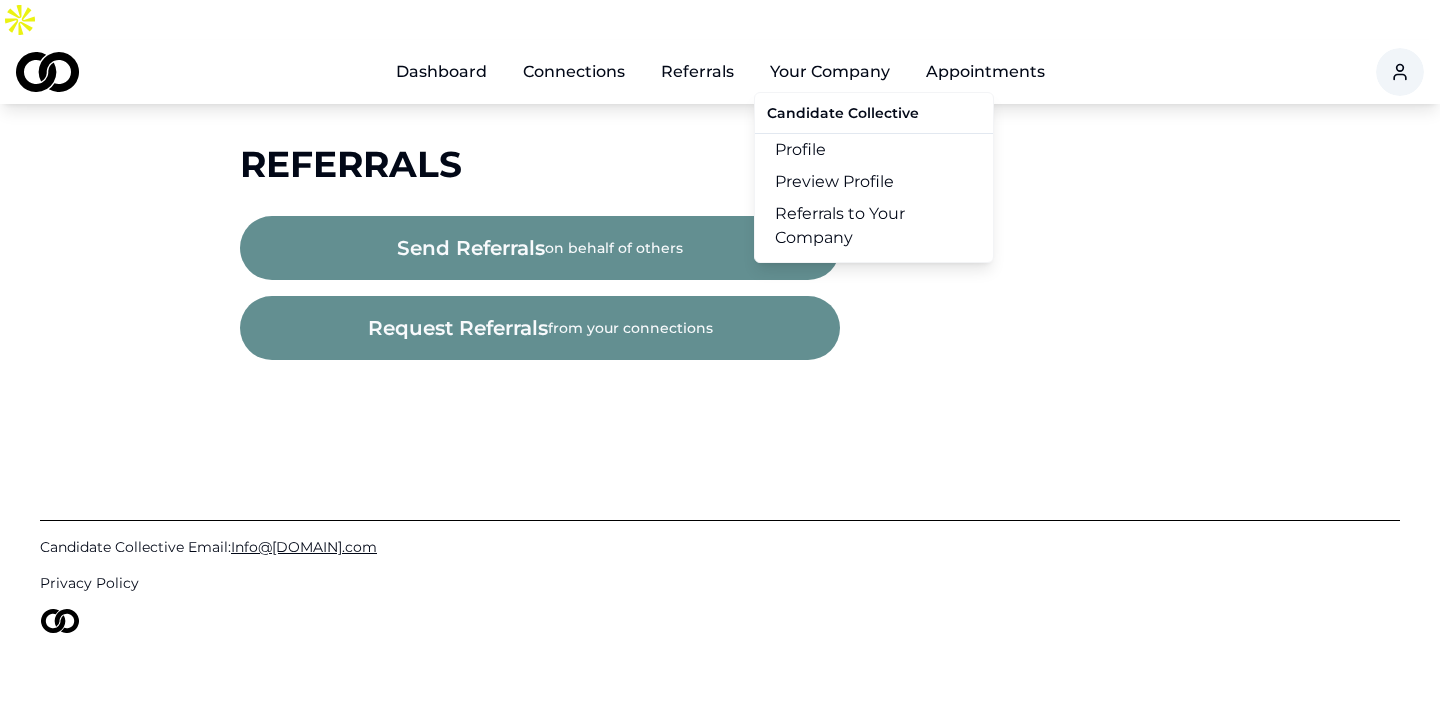 click on "Referrals to Your Company" at bounding box center (874, 226) 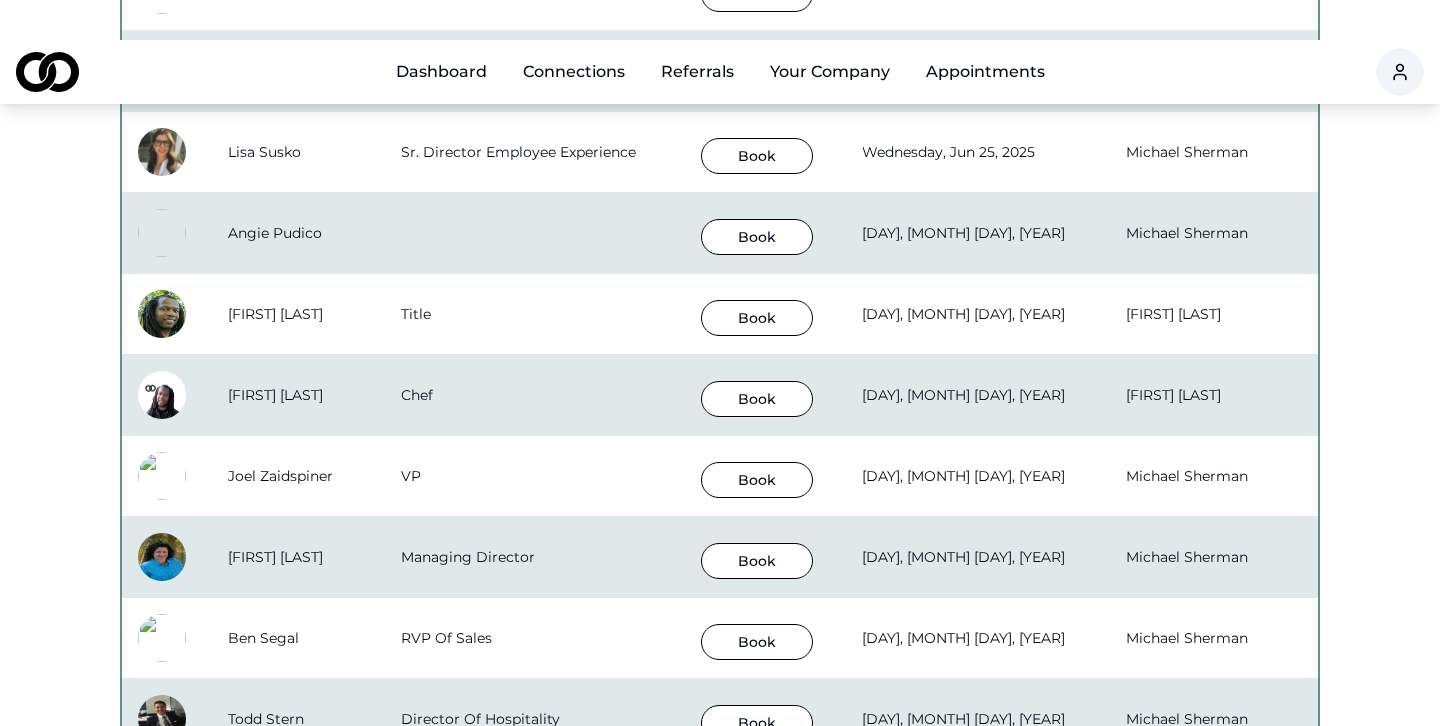 scroll, scrollTop: 631, scrollLeft: 0, axis: vertical 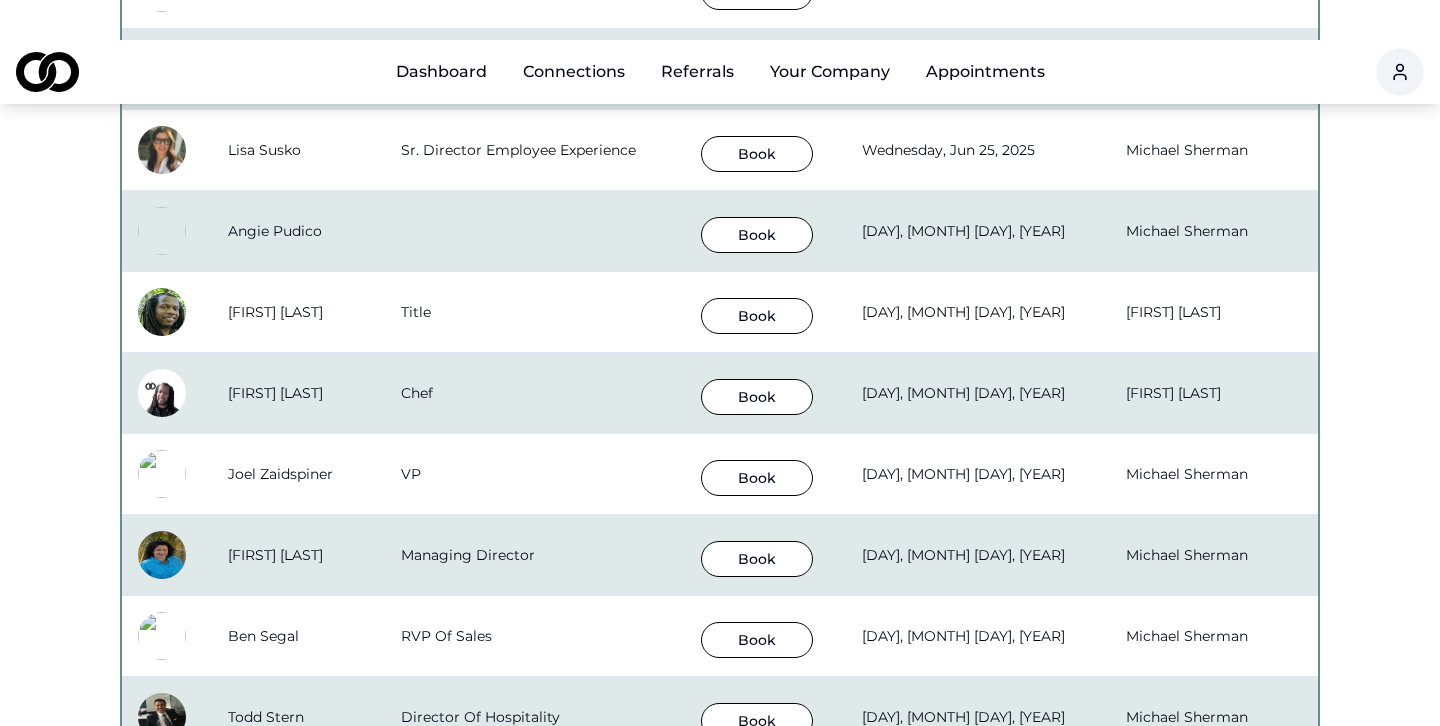 click on "Book" at bounding box center (757, 154) 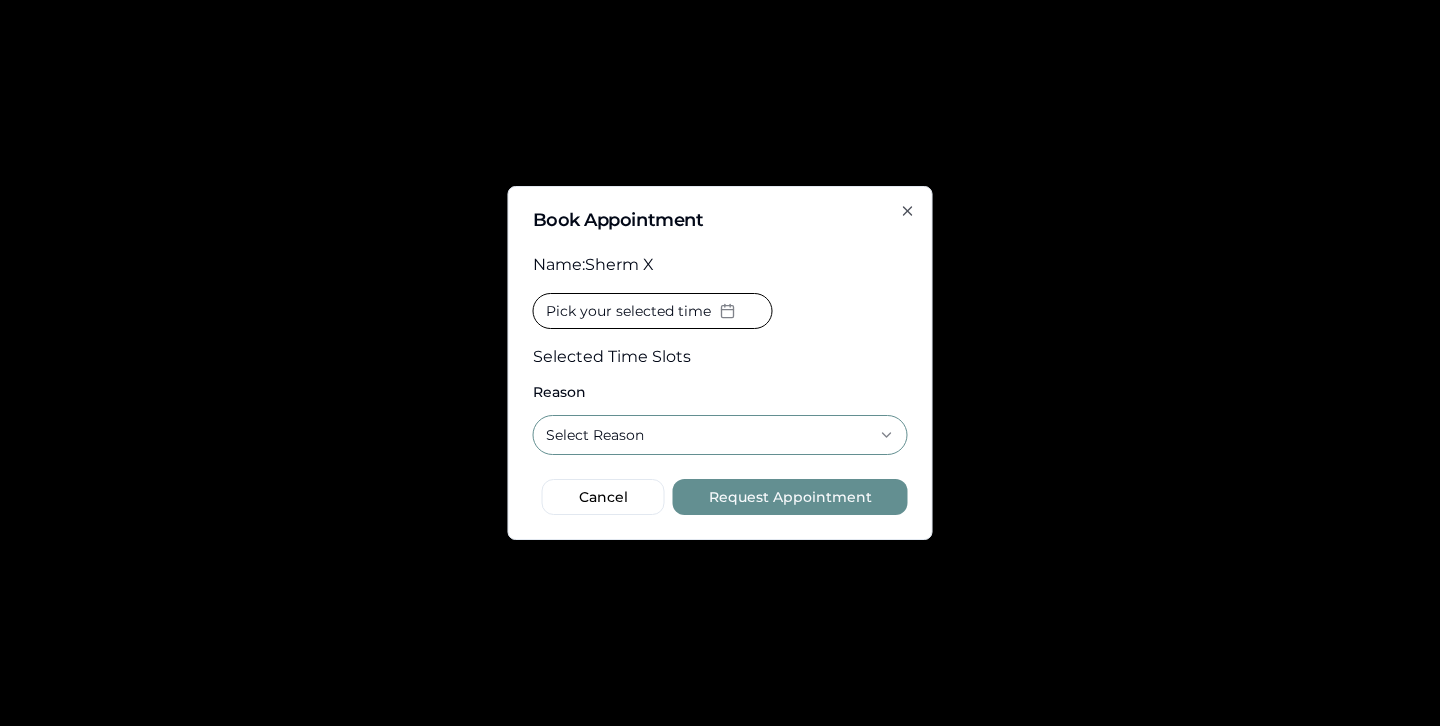 click on "Select Reason" at bounding box center [720, 435] 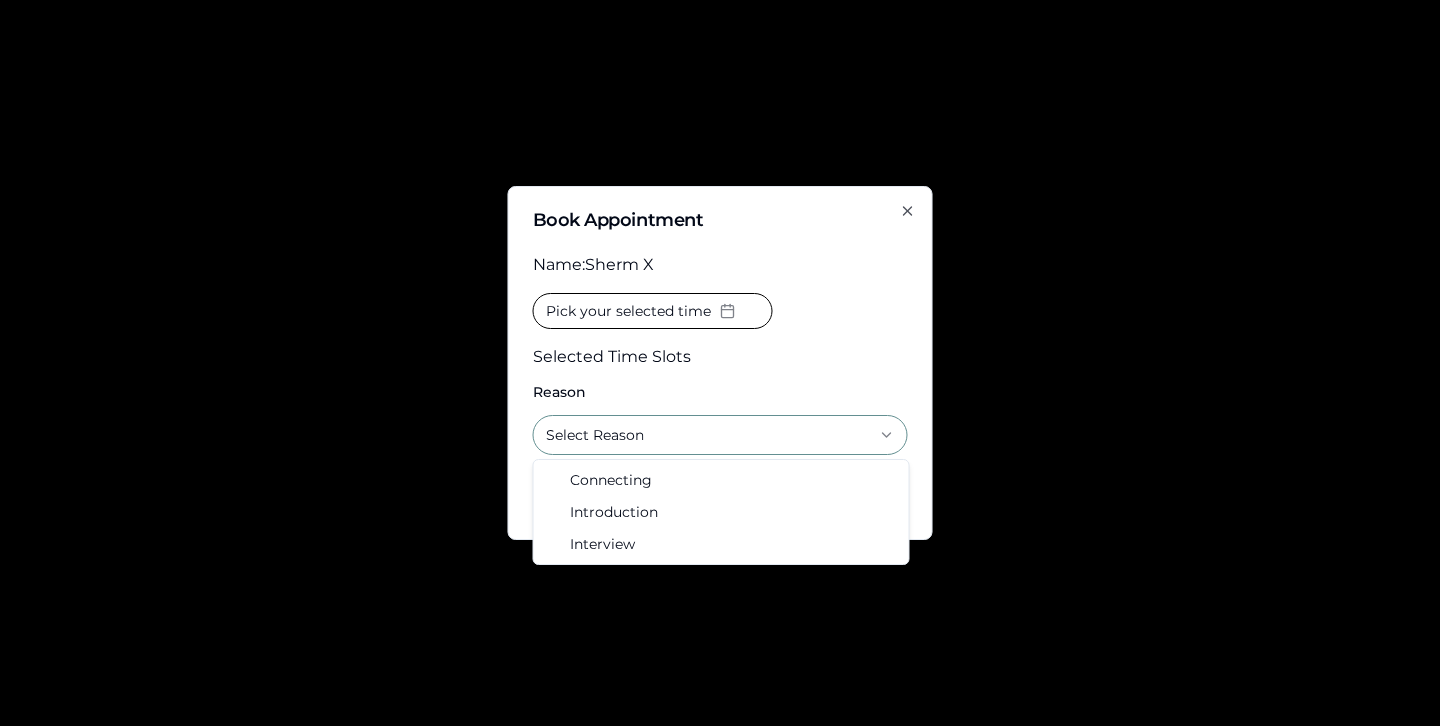 click 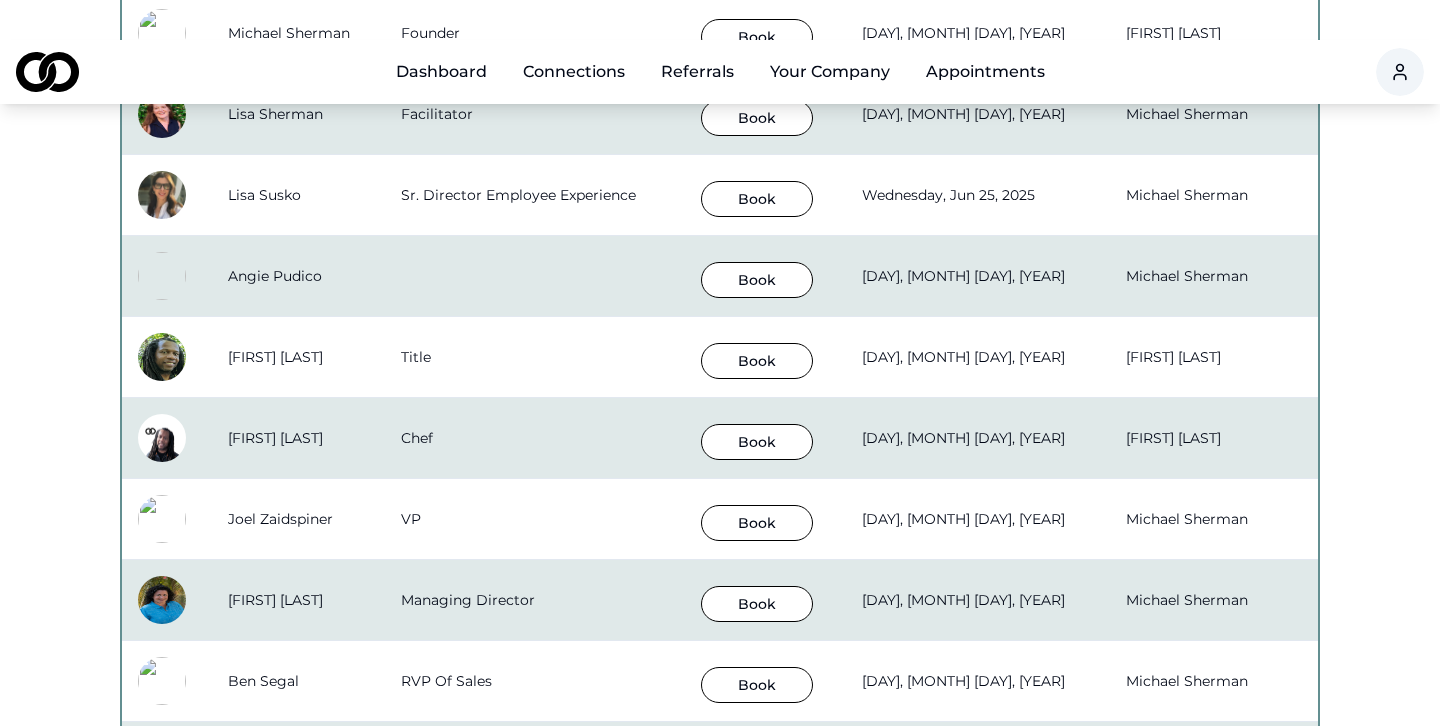 scroll, scrollTop: 0, scrollLeft: 0, axis: both 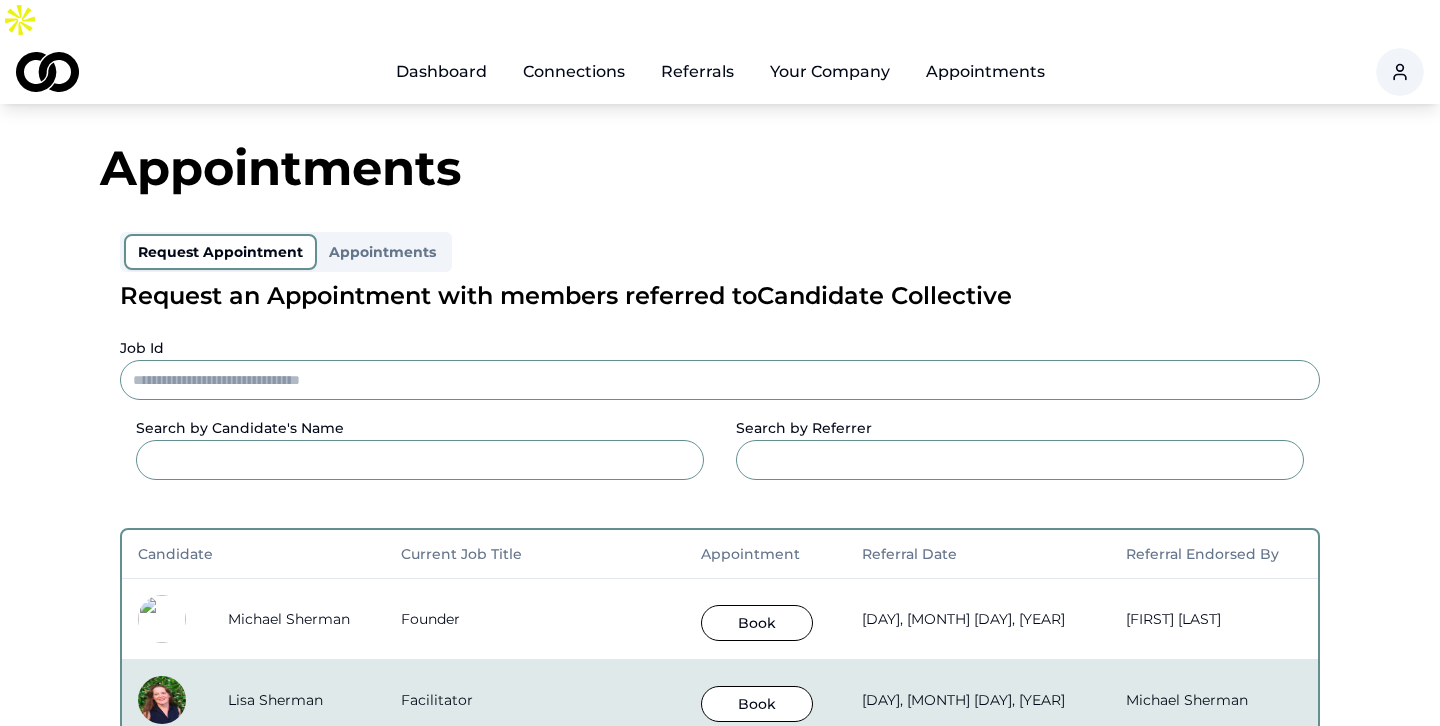click on "Appointments" at bounding box center [382, 252] 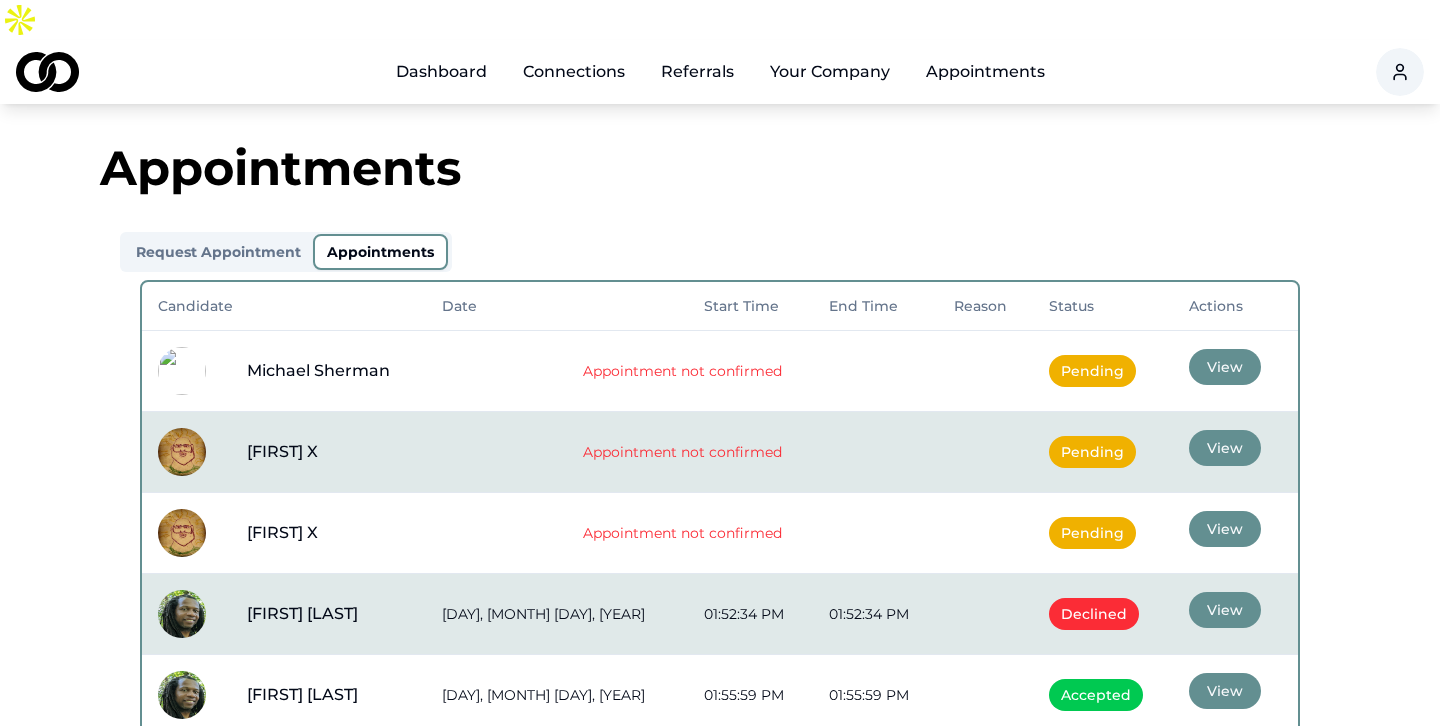 click on "Dashboard" at bounding box center (441, 72) 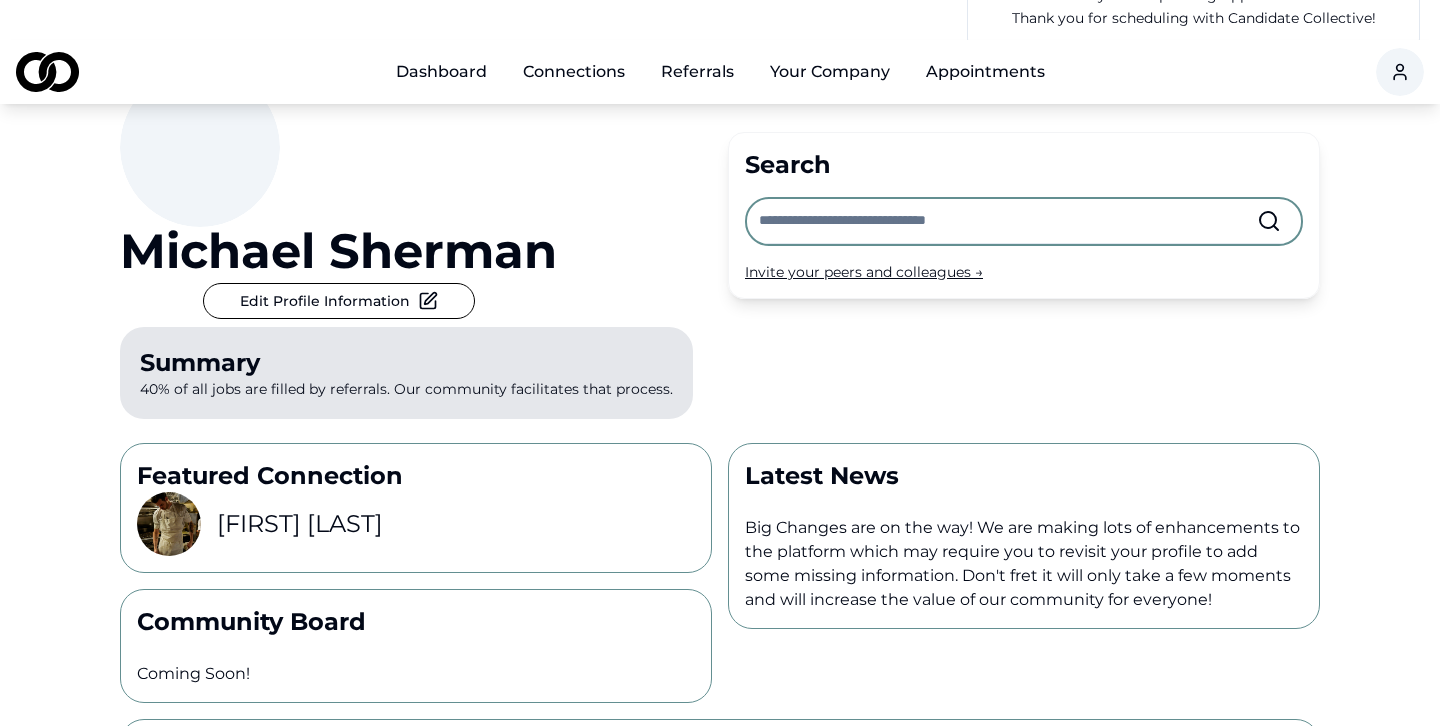scroll, scrollTop: 0, scrollLeft: 0, axis: both 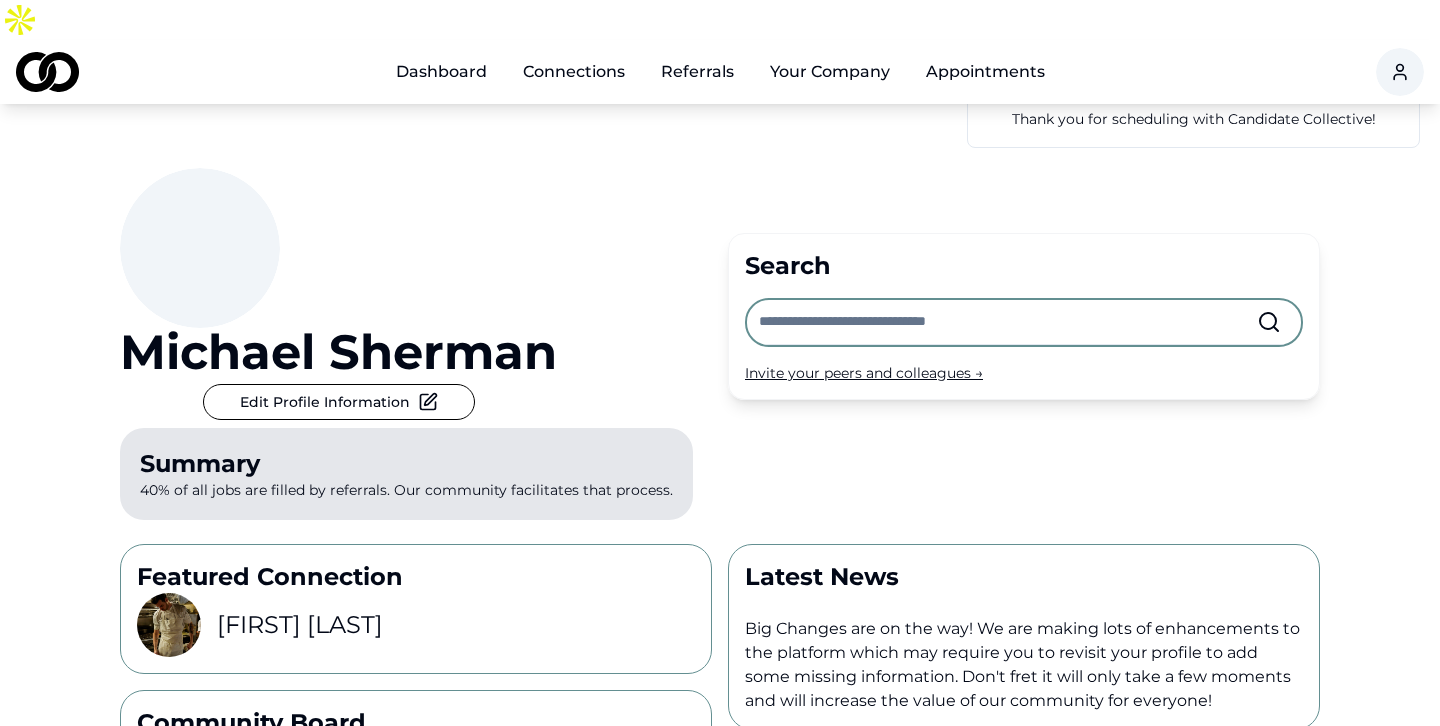 click on "Connections" at bounding box center [574, 72] 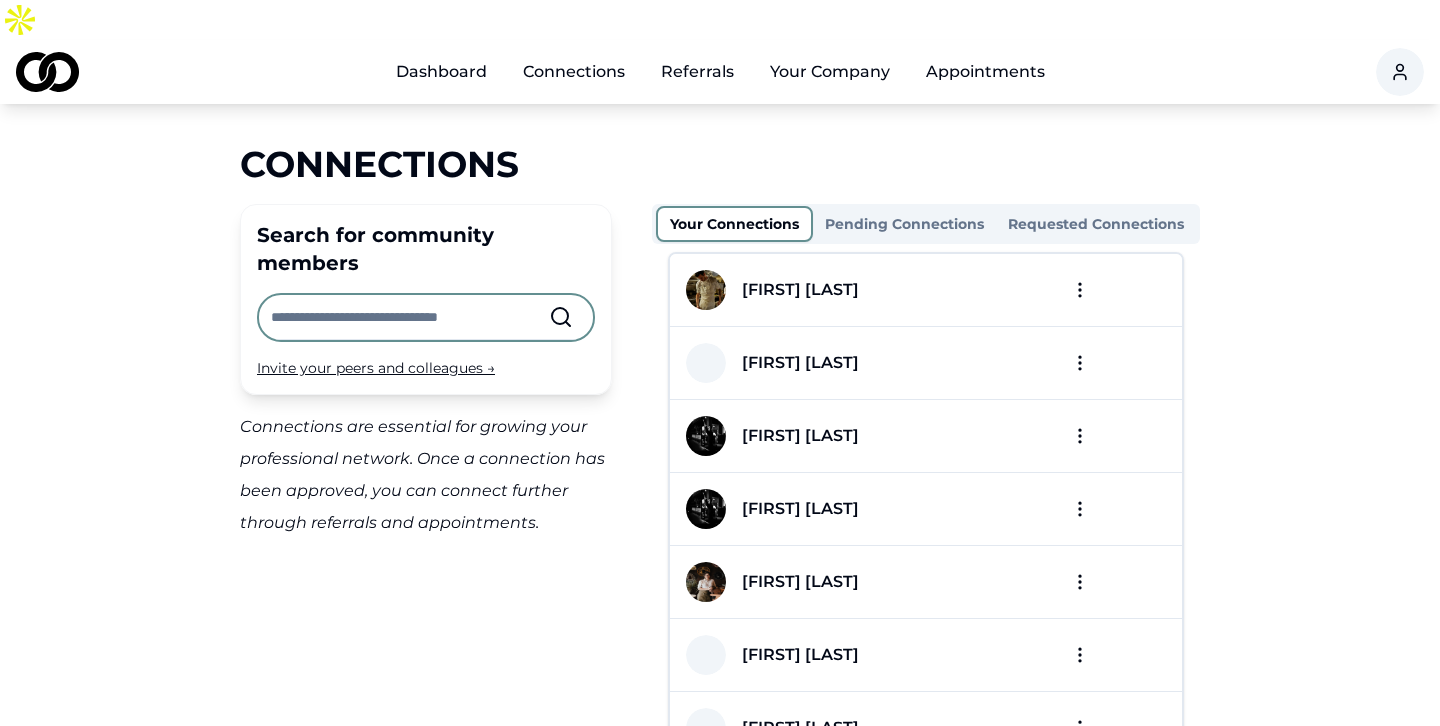 click on "Referrals" at bounding box center [697, 72] 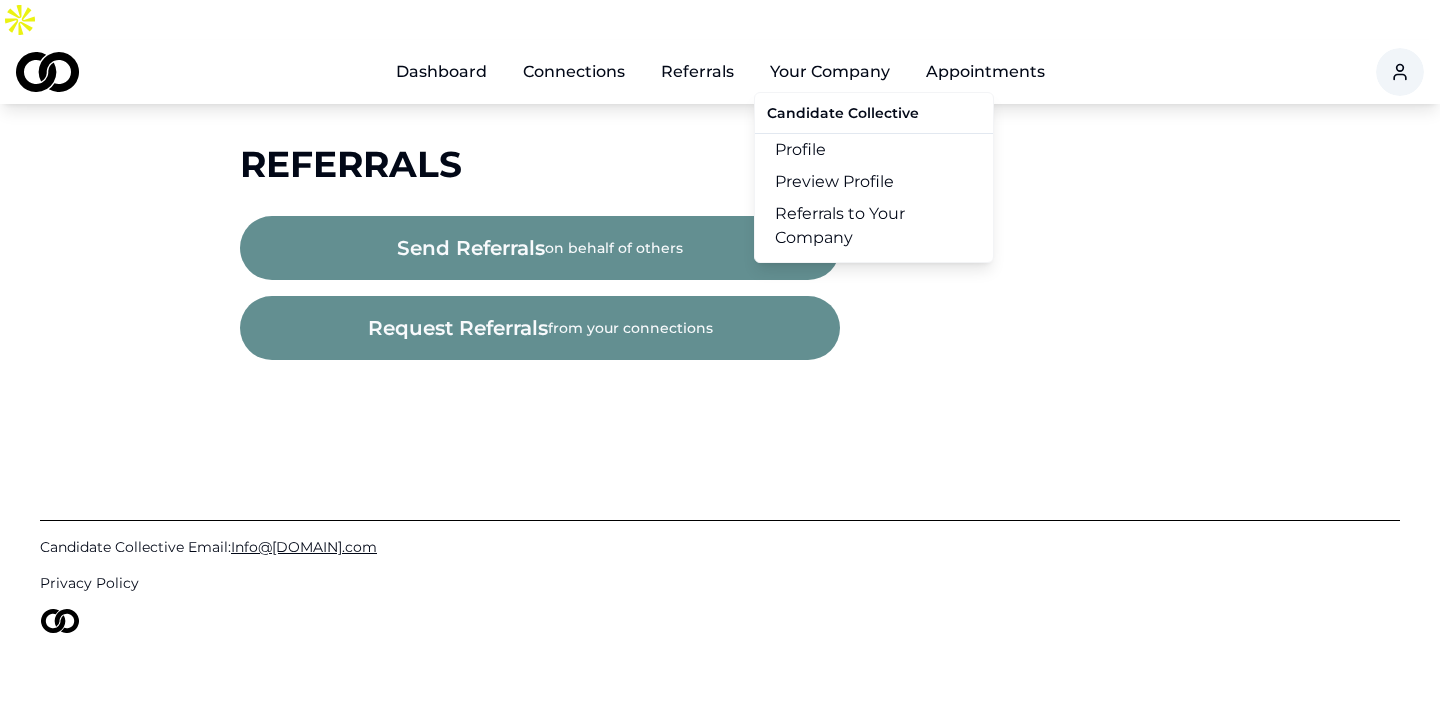 click on "Your Company" at bounding box center [830, 72] 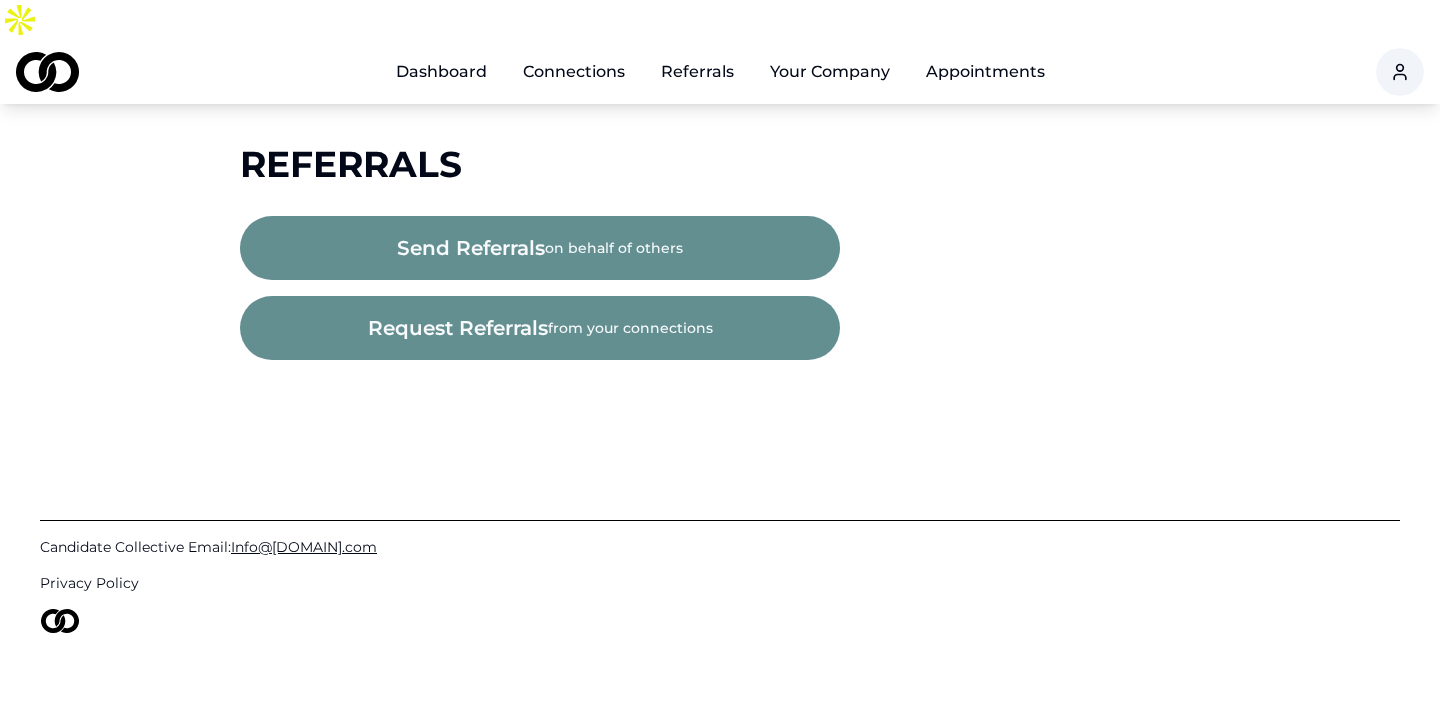 click on "Your Company" at bounding box center [830, 72] 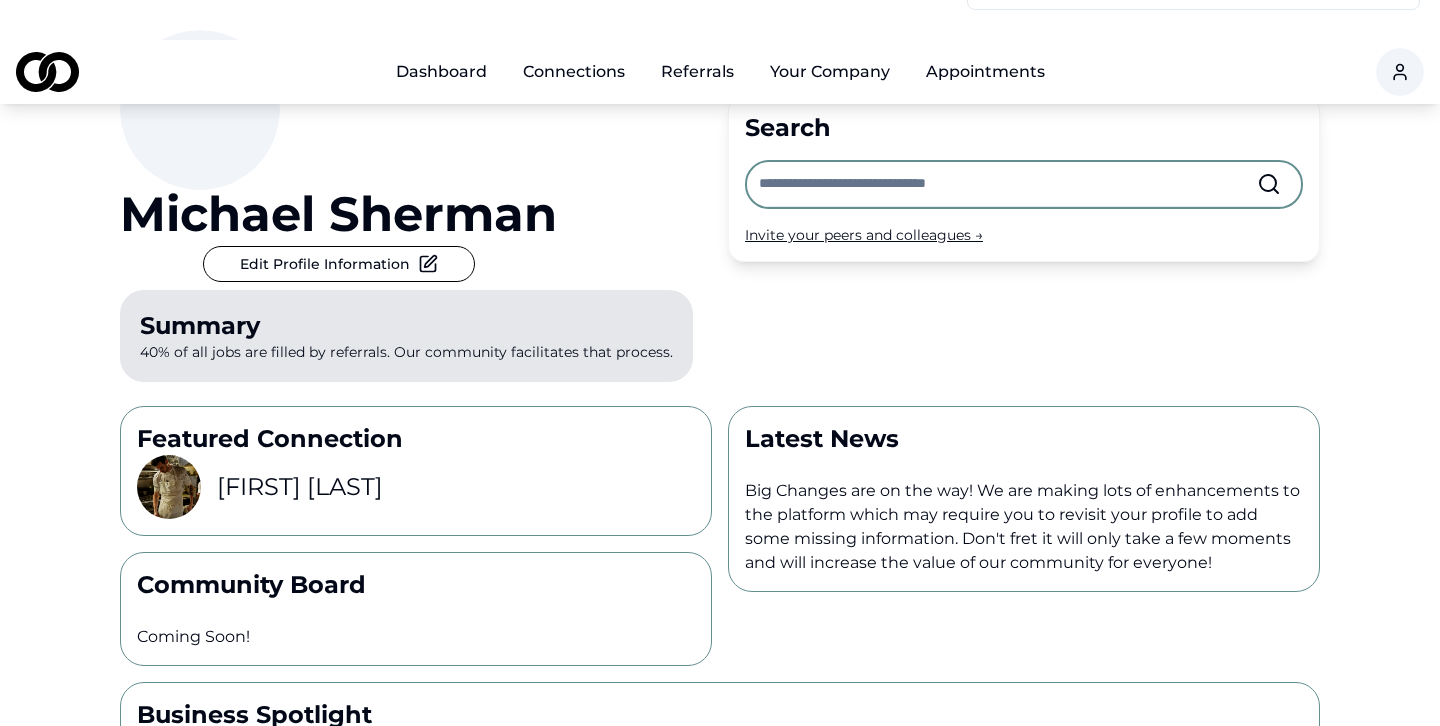scroll, scrollTop: 0, scrollLeft: 0, axis: both 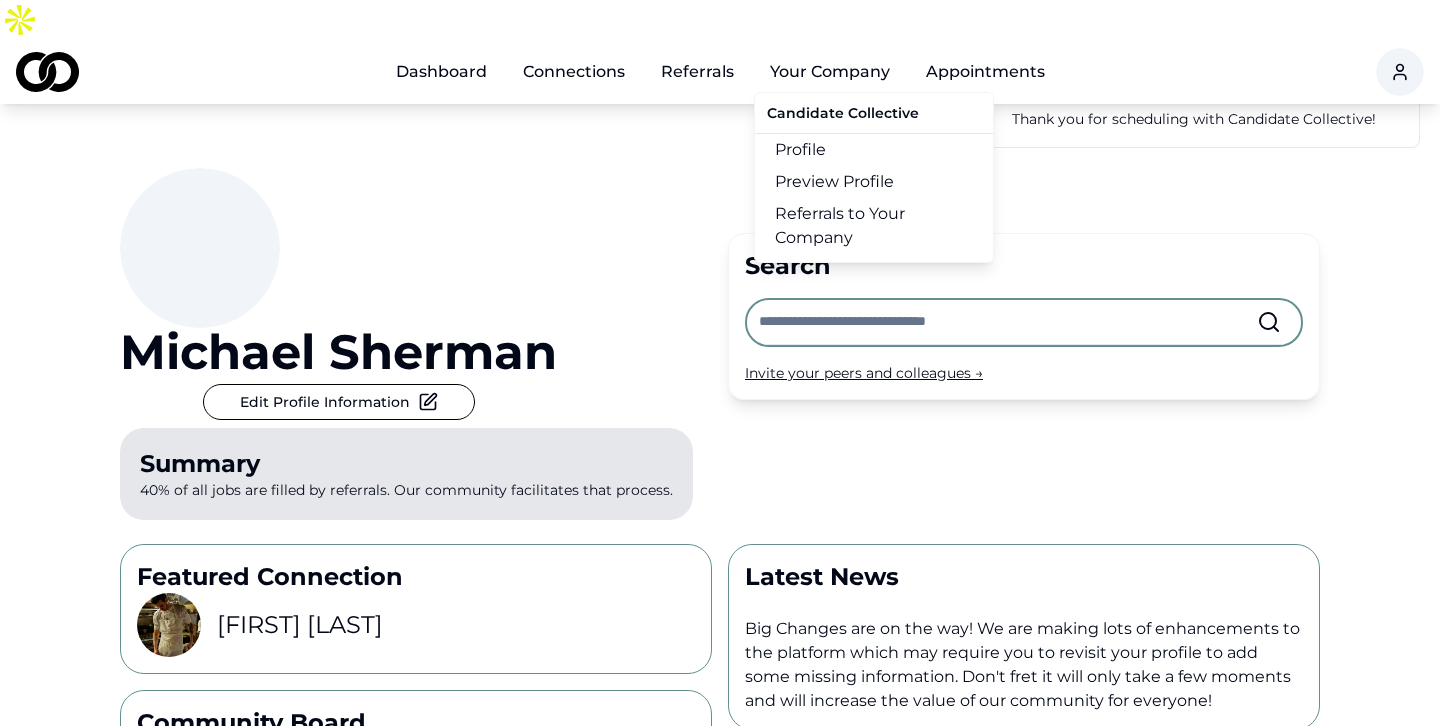 click on "Your Company" at bounding box center (830, 72) 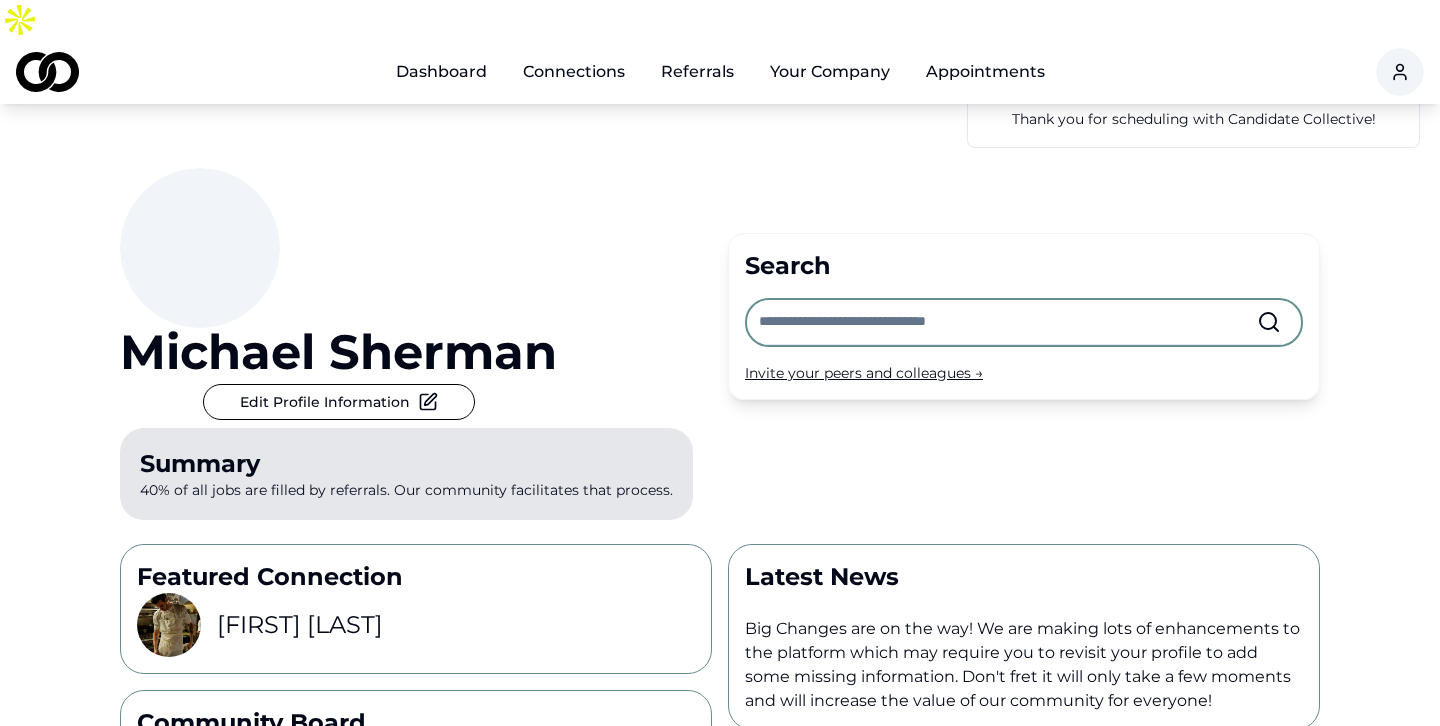 click on "Your Company" at bounding box center [830, 72] 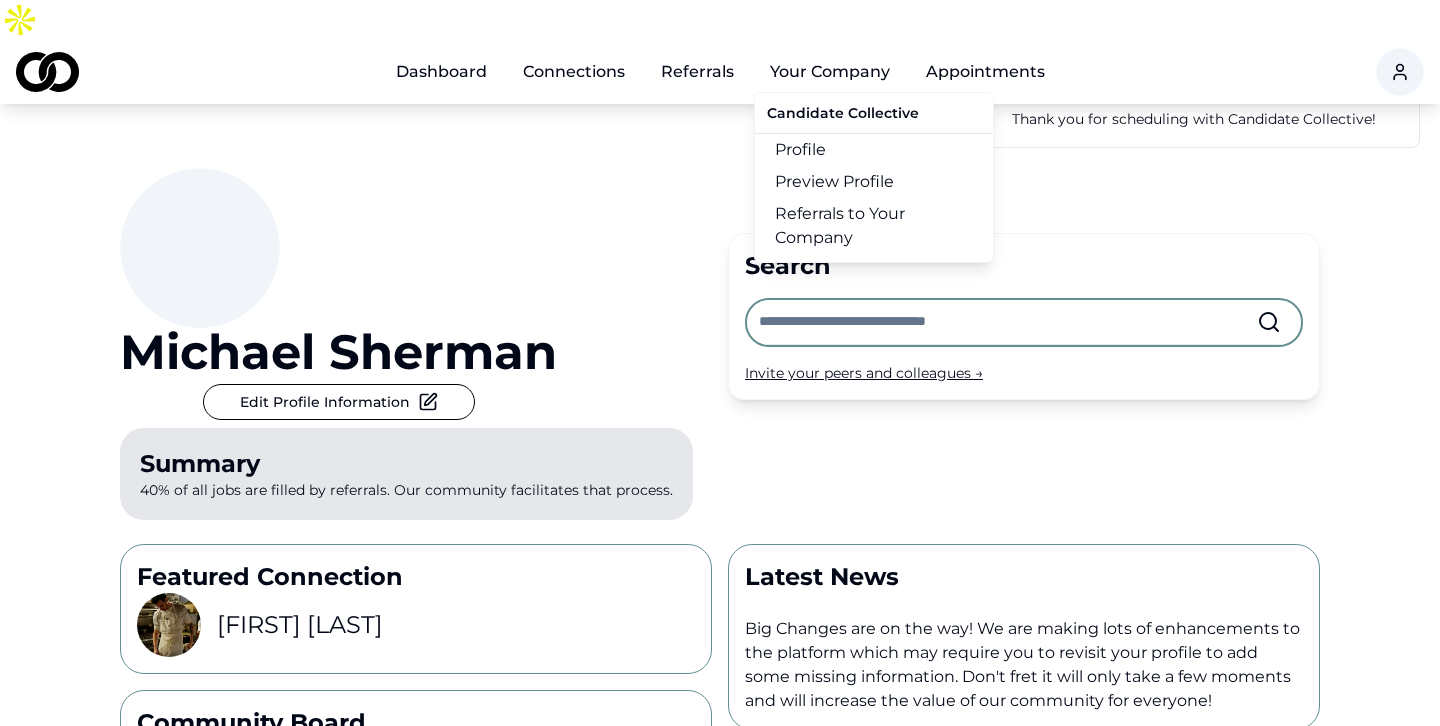 click on "Referrals to Your Company" at bounding box center [874, 226] 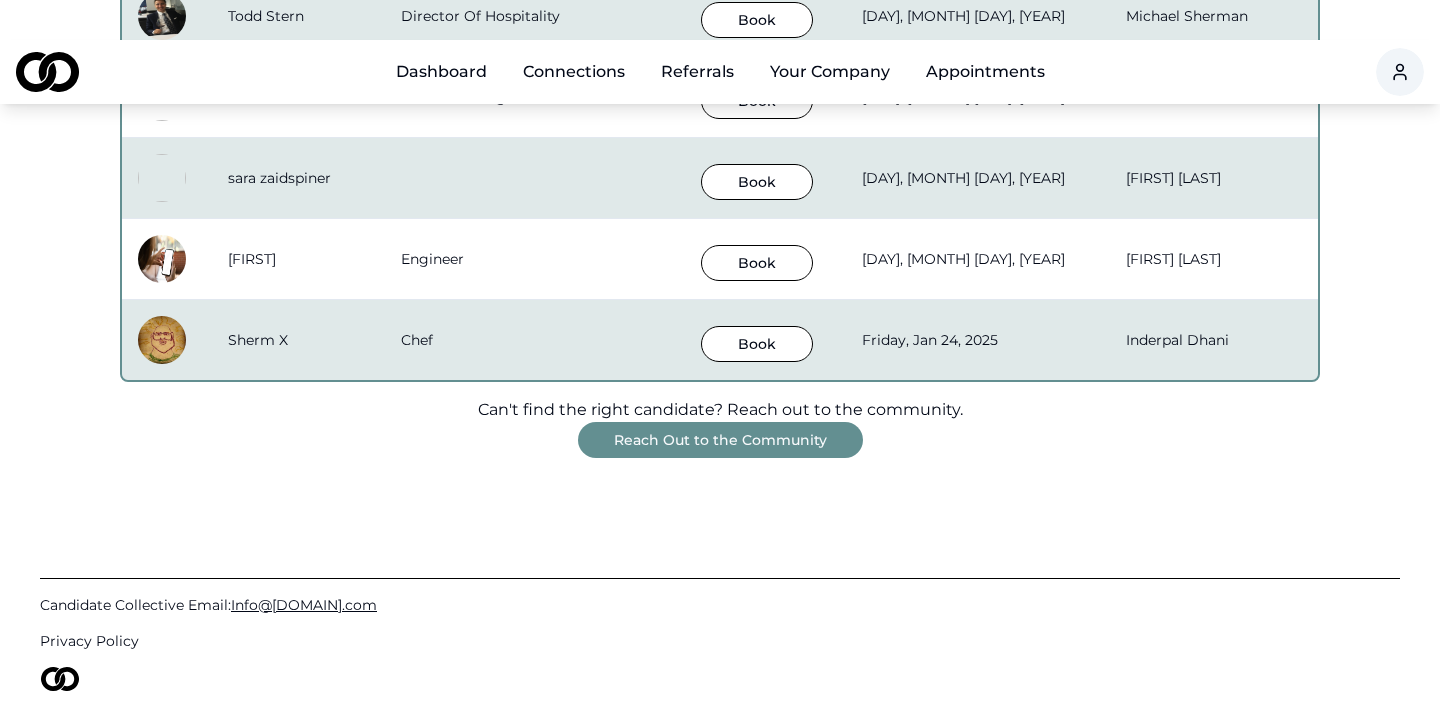 scroll, scrollTop: 1352, scrollLeft: 0, axis: vertical 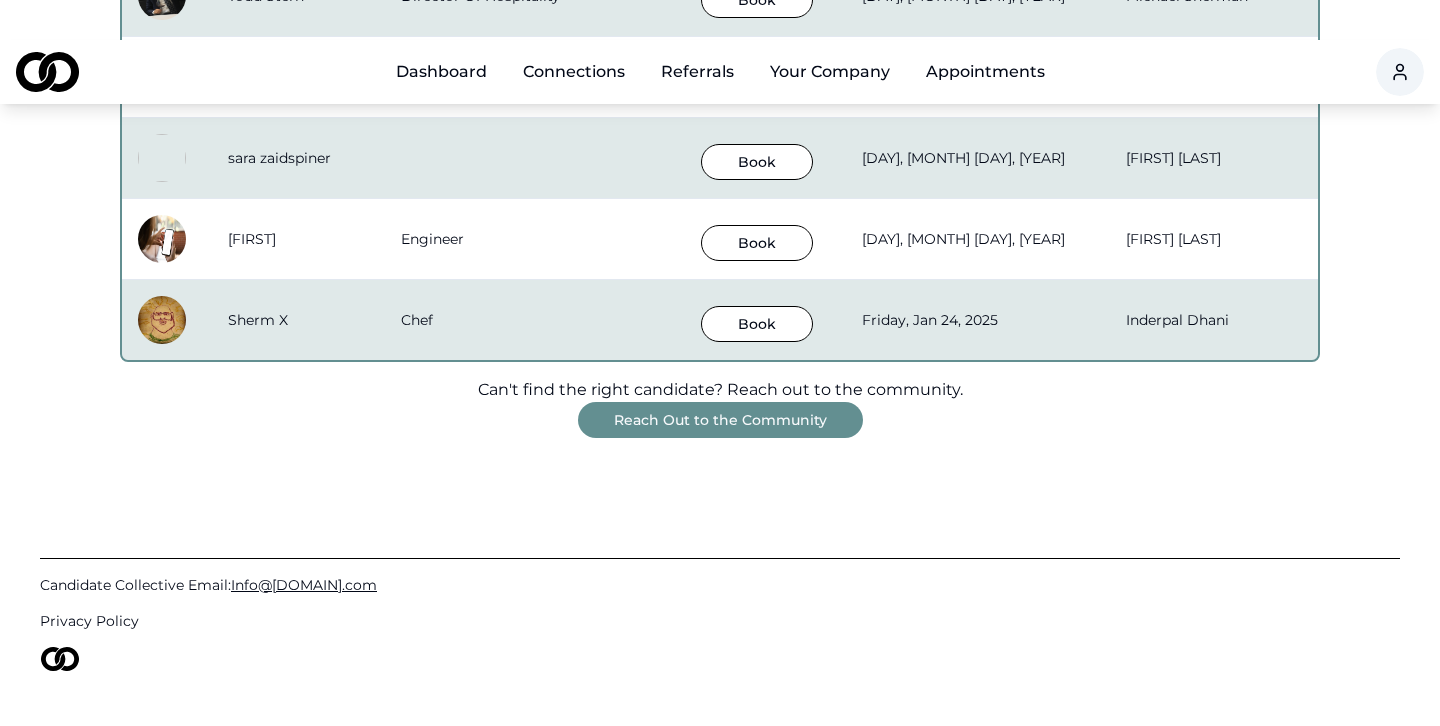 click on "Reach Out to the Community" at bounding box center (720, 420) 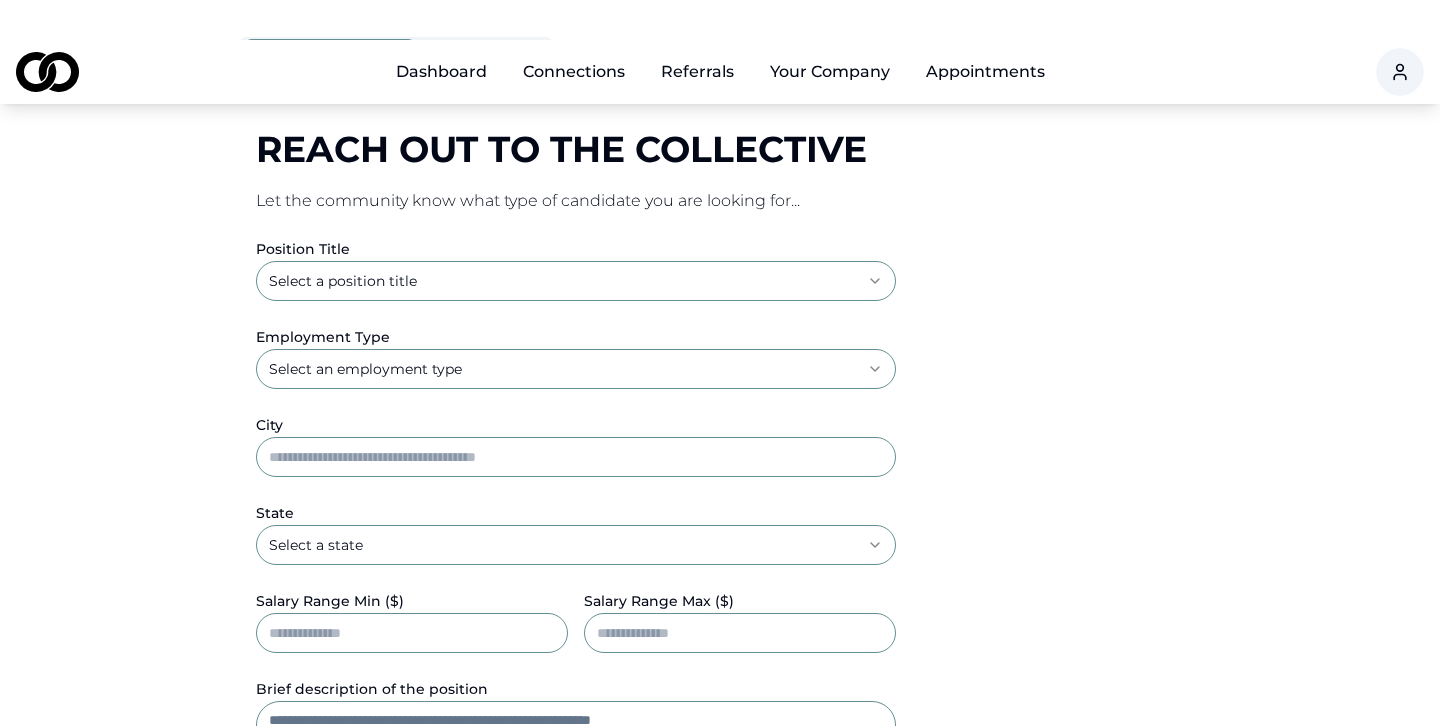 scroll, scrollTop: 357, scrollLeft: 0, axis: vertical 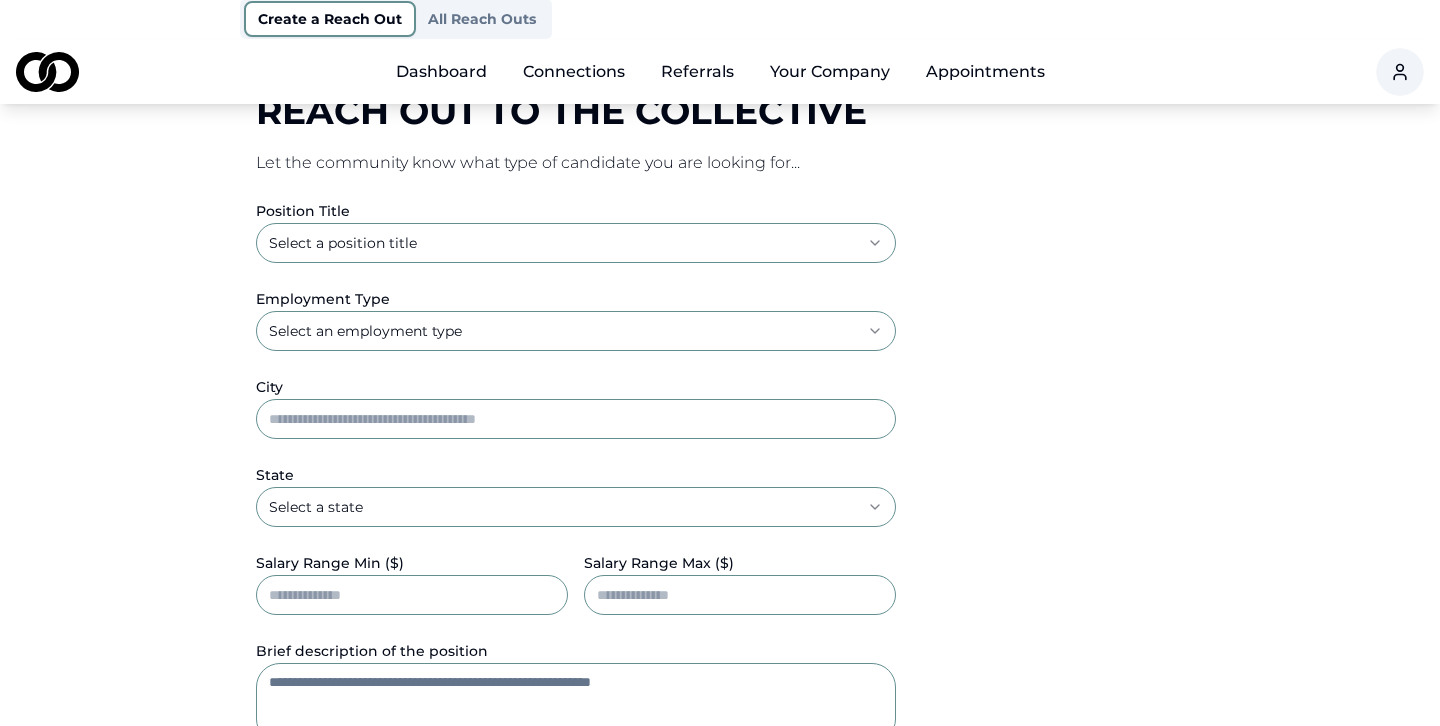click on "**********" at bounding box center (720, 6) 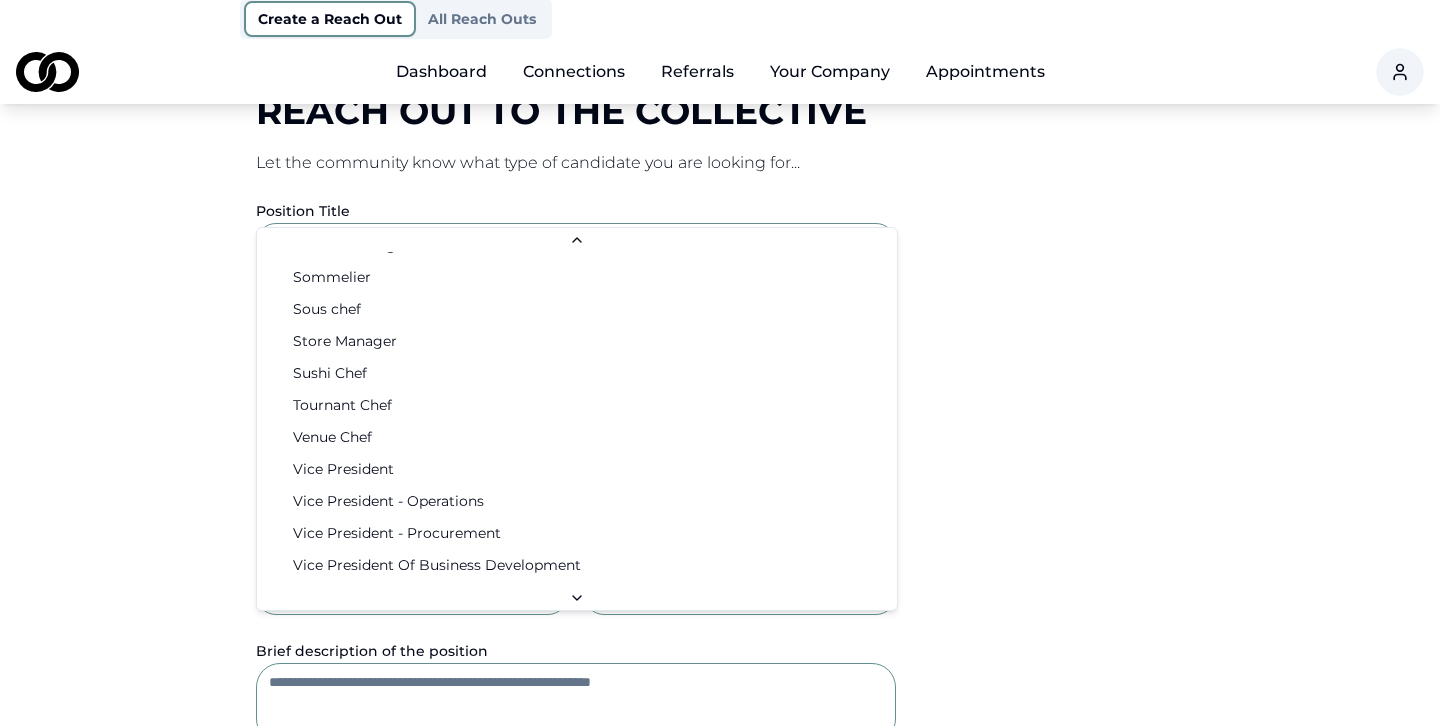 scroll, scrollTop: 3234, scrollLeft: 0, axis: vertical 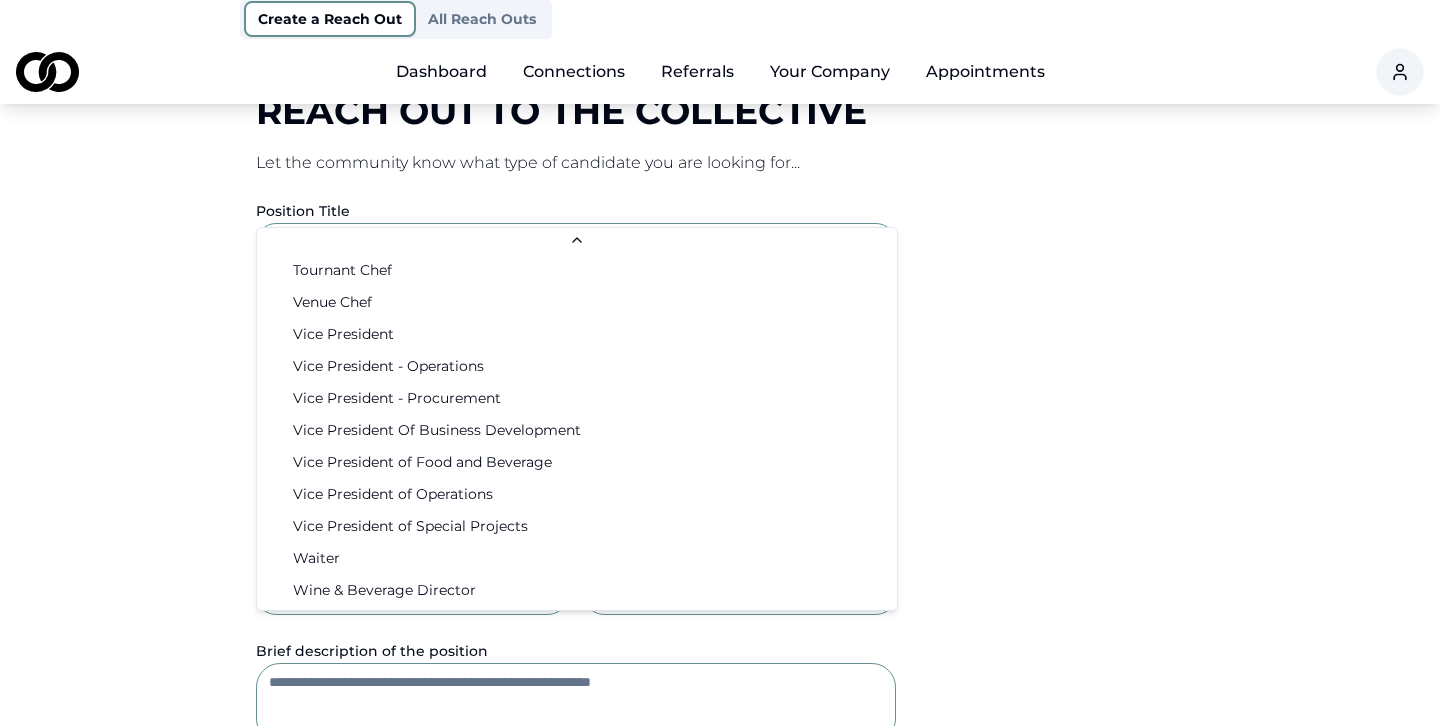 click on "**********" at bounding box center (720, 6) 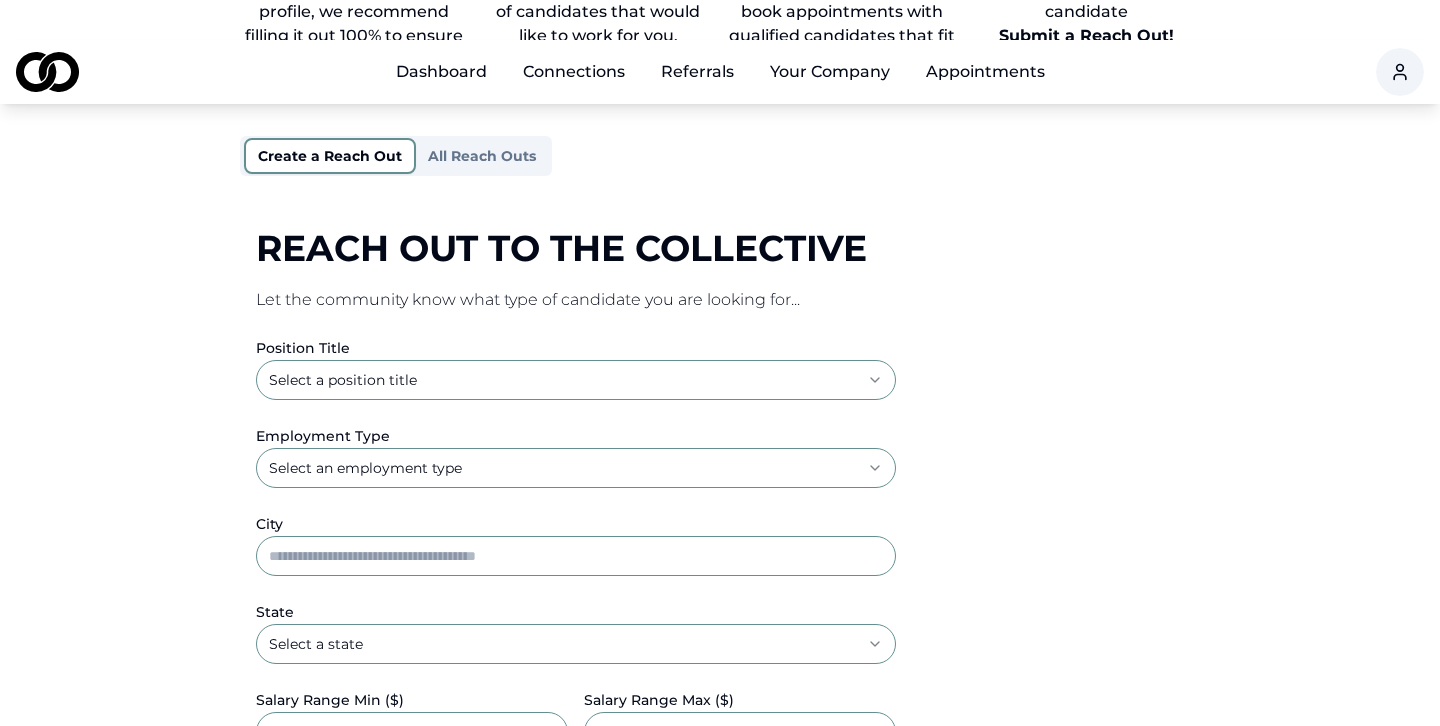 scroll, scrollTop: 138, scrollLeft: 0, axis: vertical 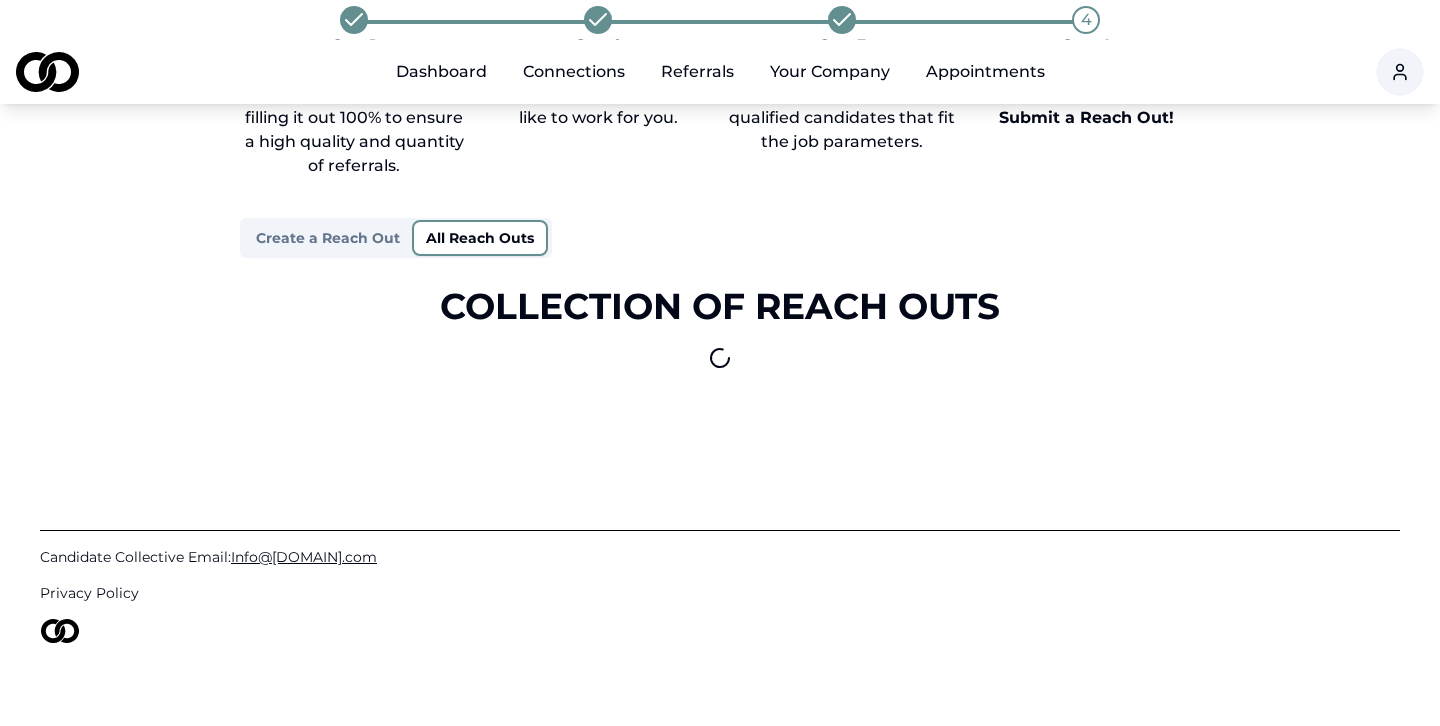 click on "Step  1 Set up your business profile, we recommend filling it out 100% to ensure a high quality and quantity of referrals. Step  2 Receive referrals on behalf of candidates that would like to work for you. Step  3 When a position opens, book appointments with qualified candidates that fit the job parameters. 4 Step  4 If you cannot find the right candidate Submit a Reach Out! Create a Reach Out All Reach Outs Collection of Reach Outs" at bounding box center [720, 188] 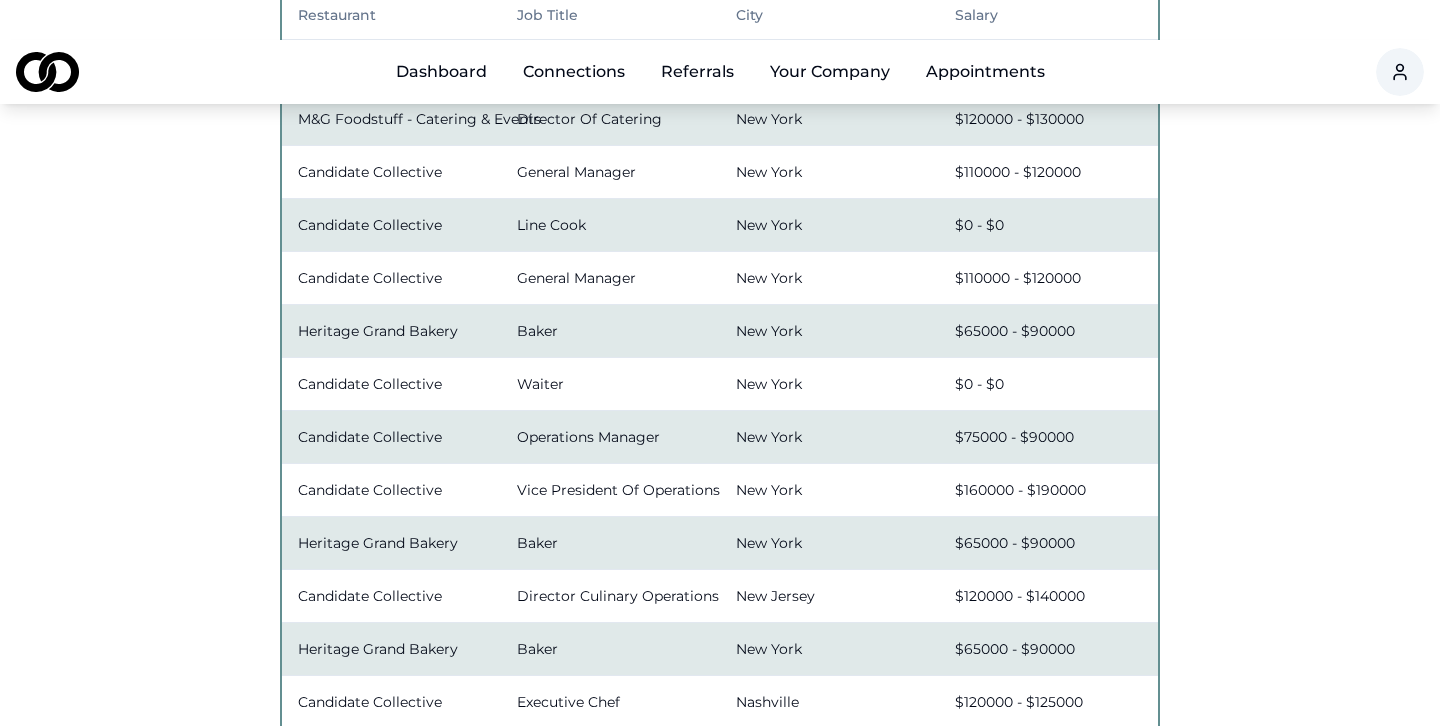 scroll, scrollTop: 0, scrollLeft: 0, axis: both 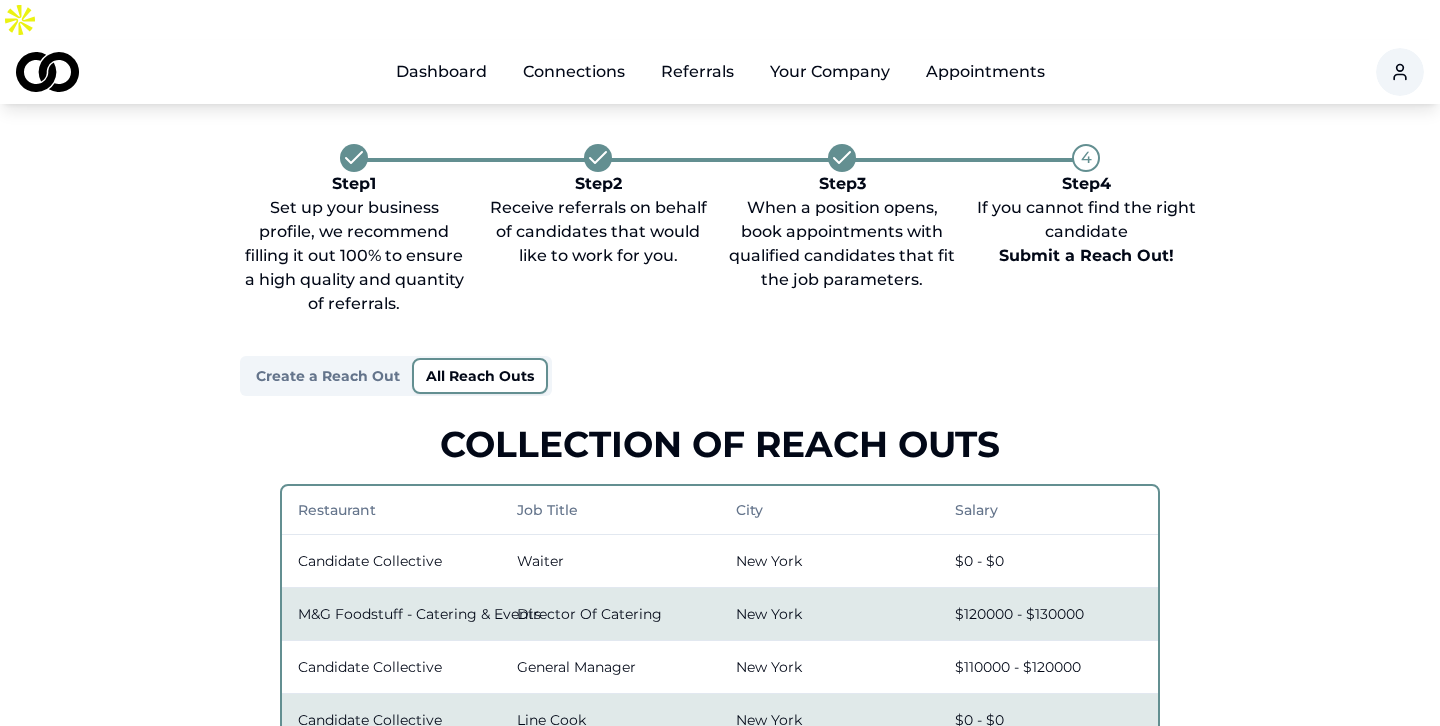 click on "Referrals" at bounding box center [697, 72] 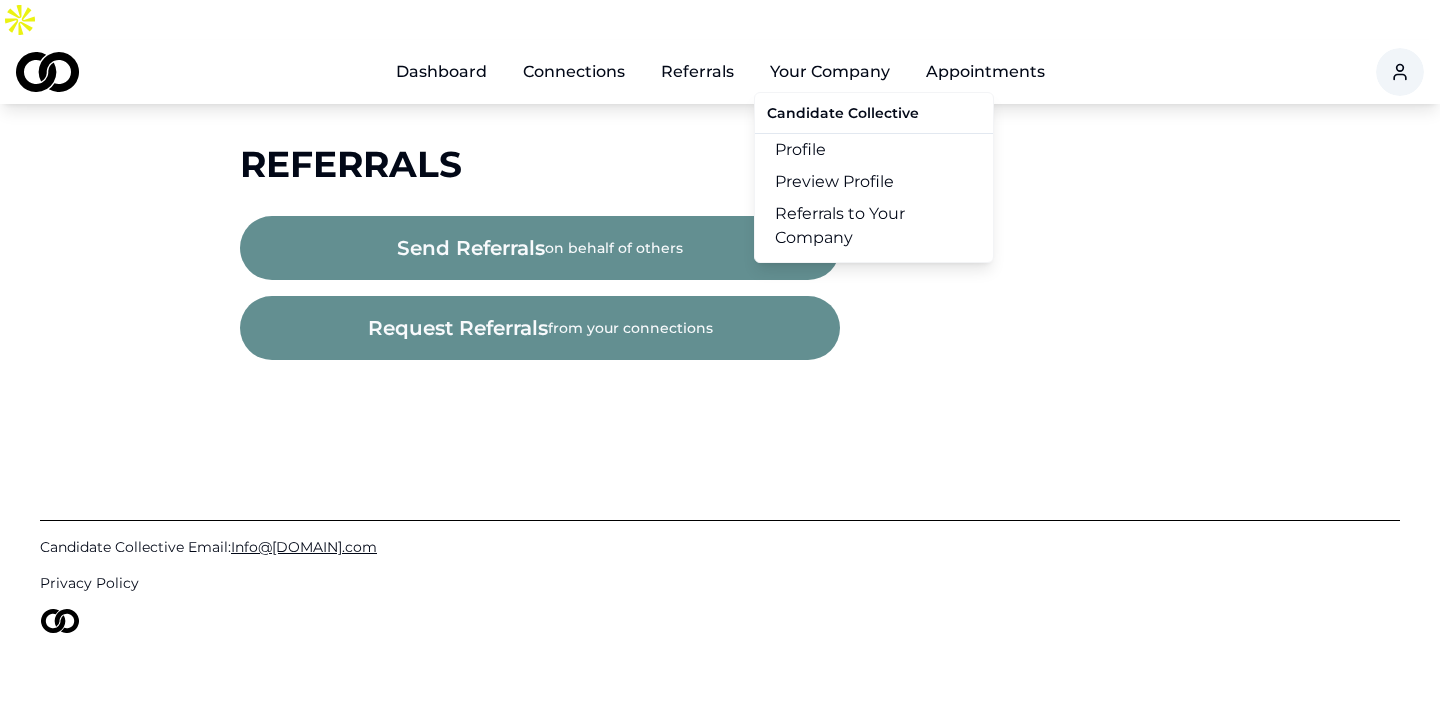 click on "Your Company" at bounding box center [830, 72] 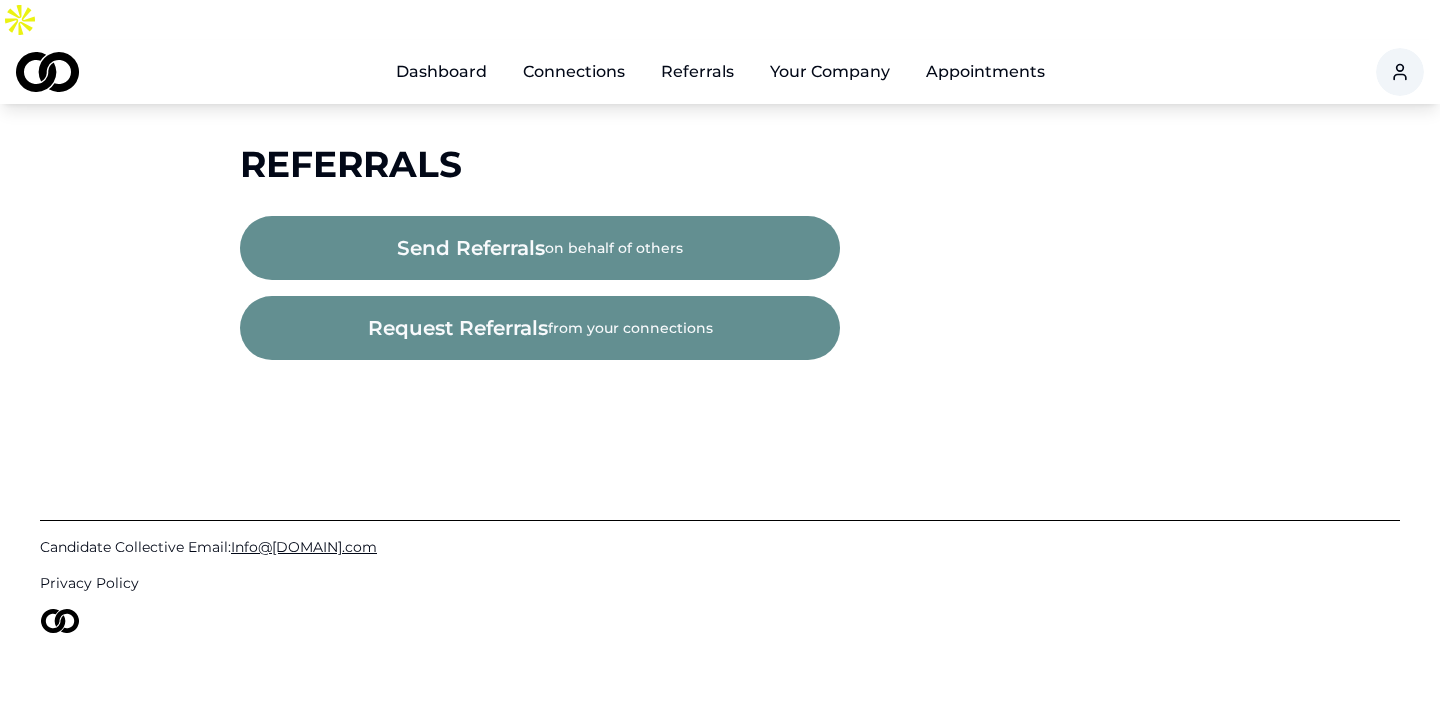 click on "Dashboard" at bounding box center [441, 72] 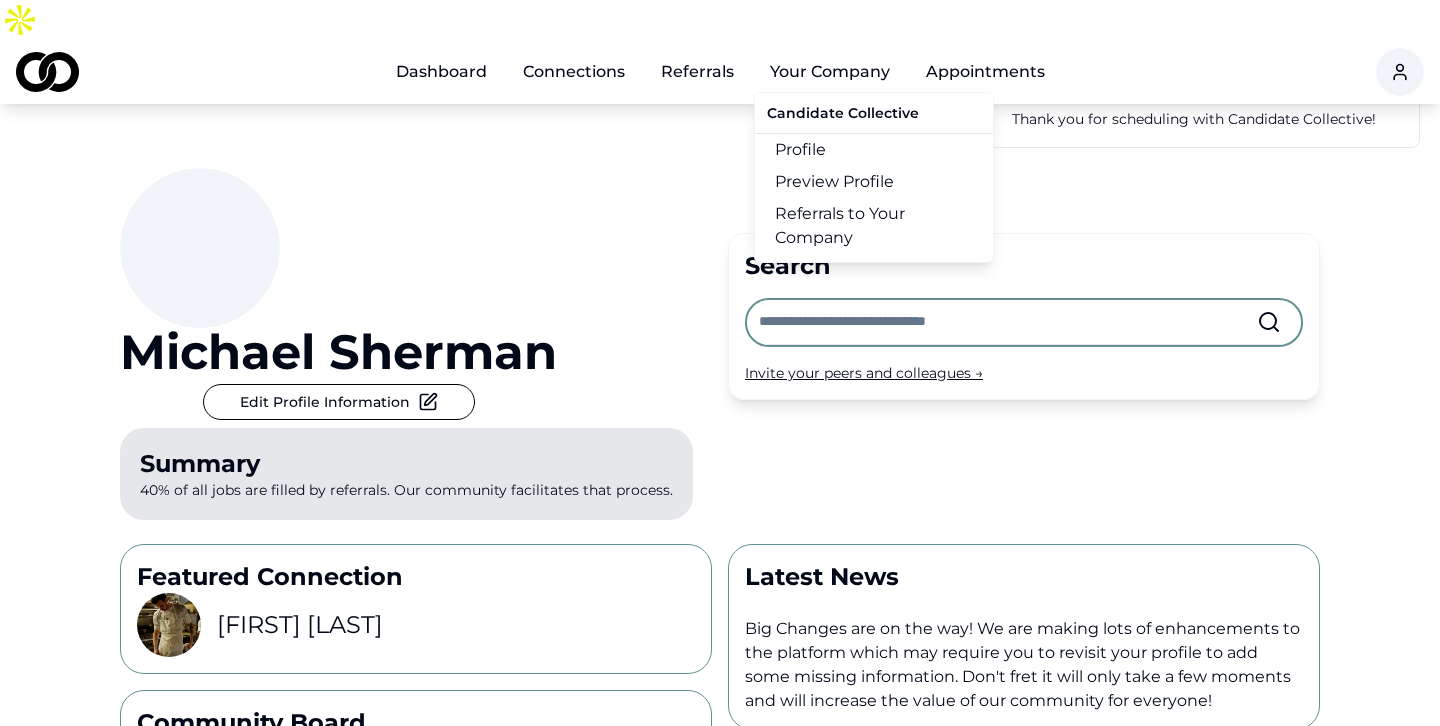 click on "Profile" at bounding box center (874, 150) 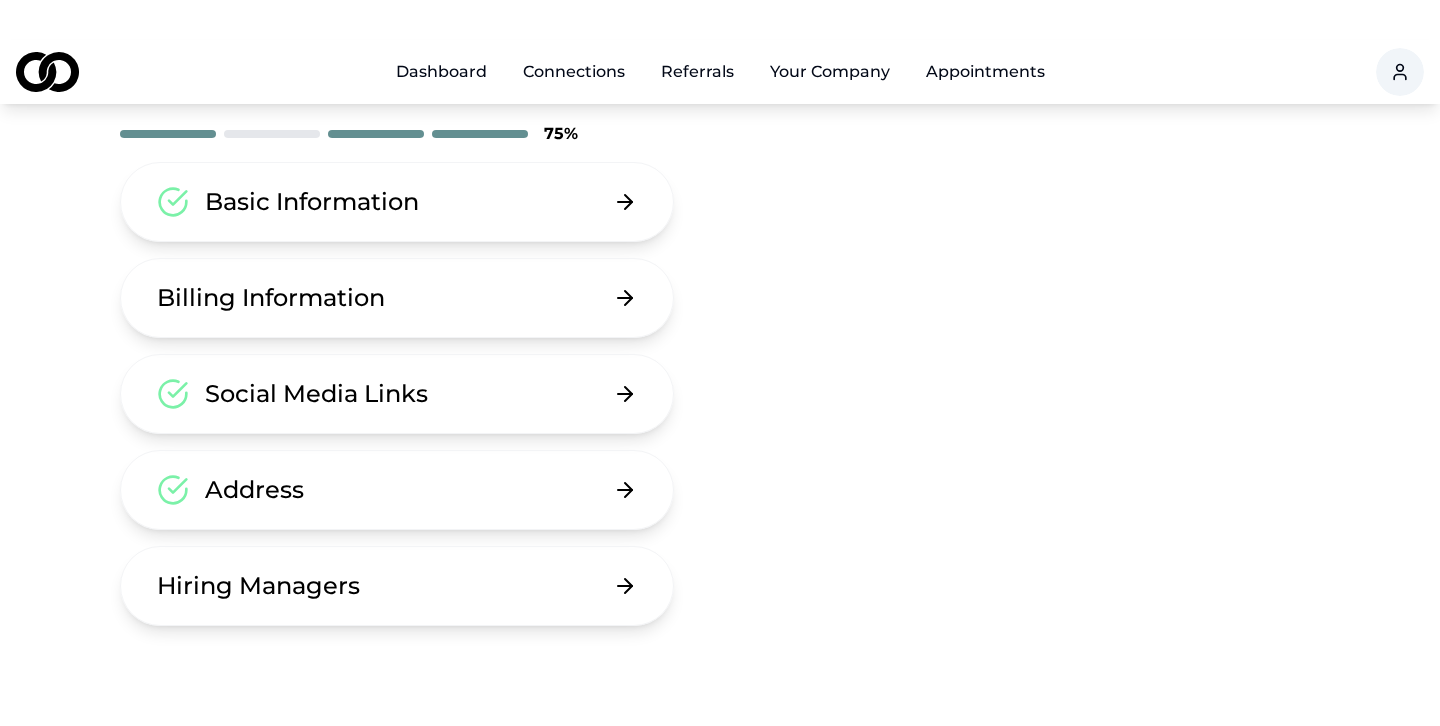 scroll, scrollTop: 141, scrollLeft: 0, axis: vertical 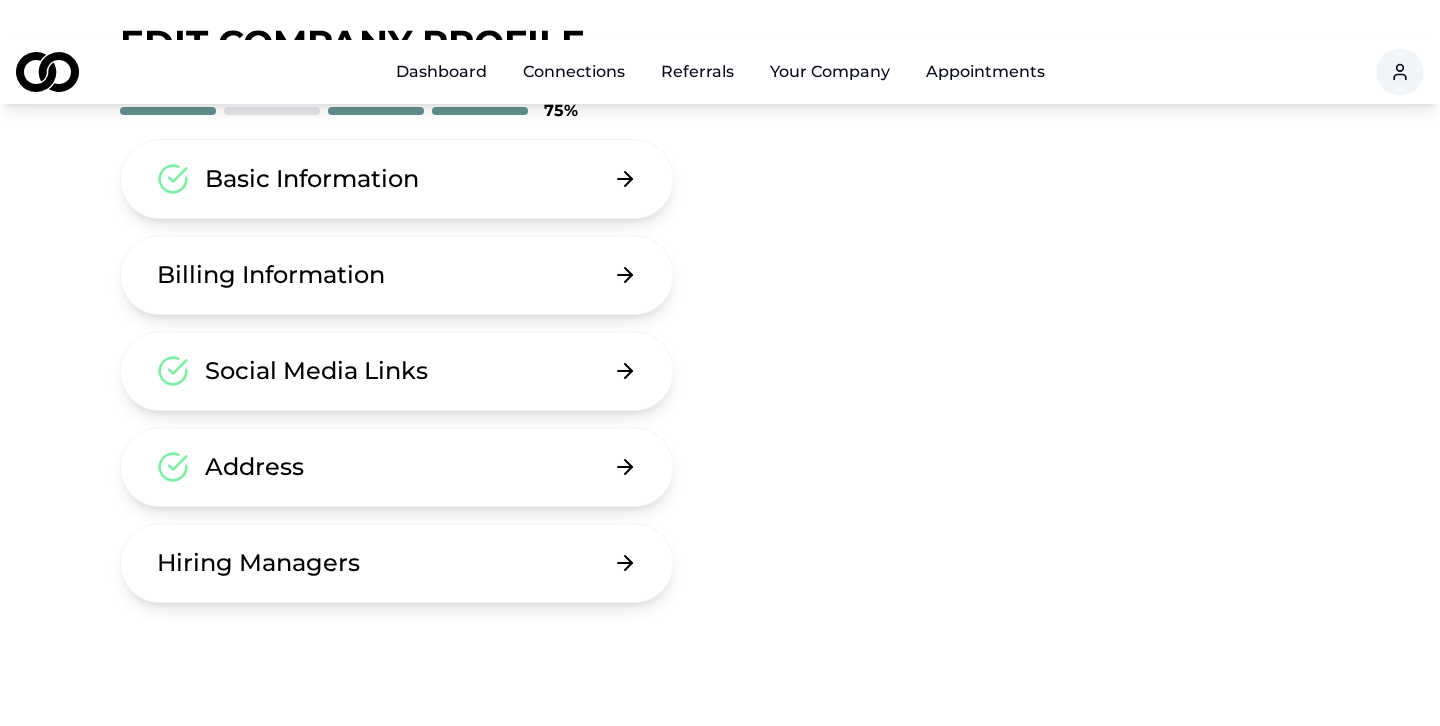 click on "Hiring Managers" at bounding box center [397, 563] 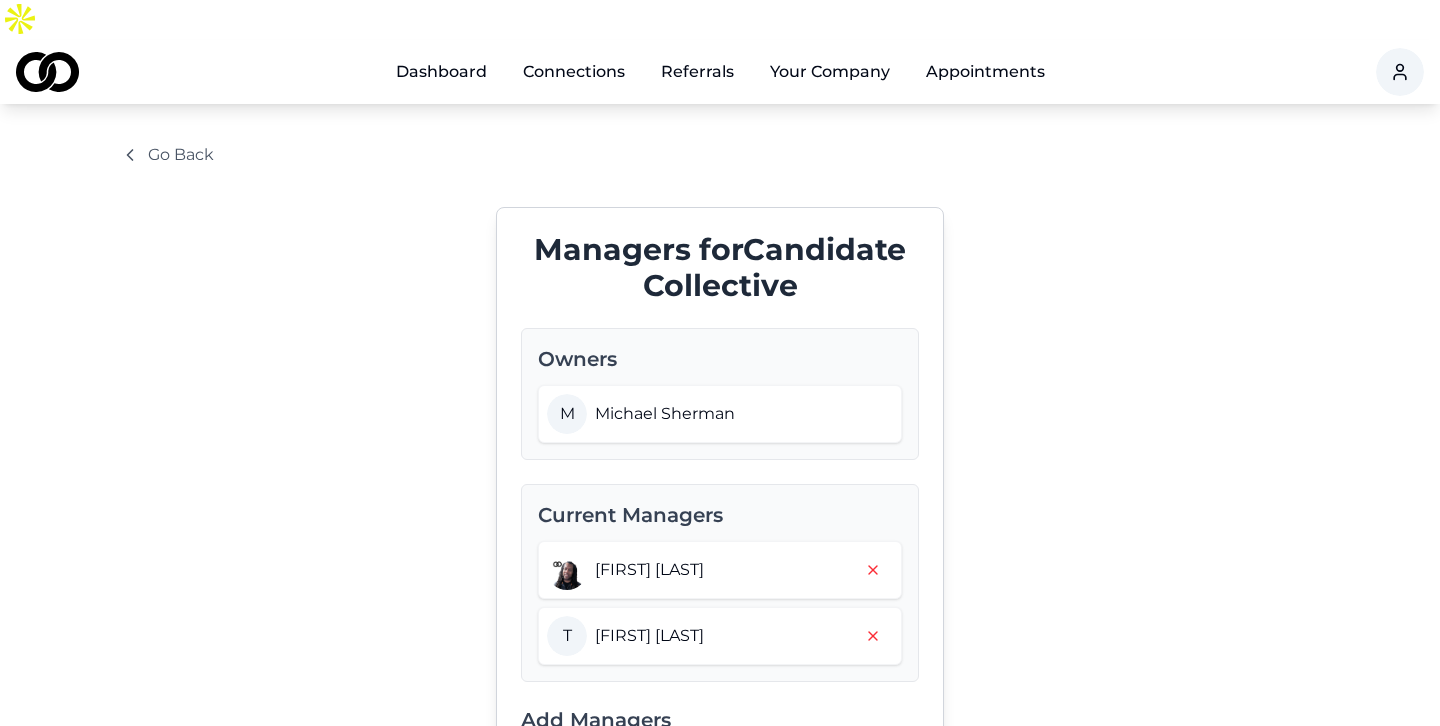 scroll, scrollTop: 0, scrollLeft: 0, axis: both 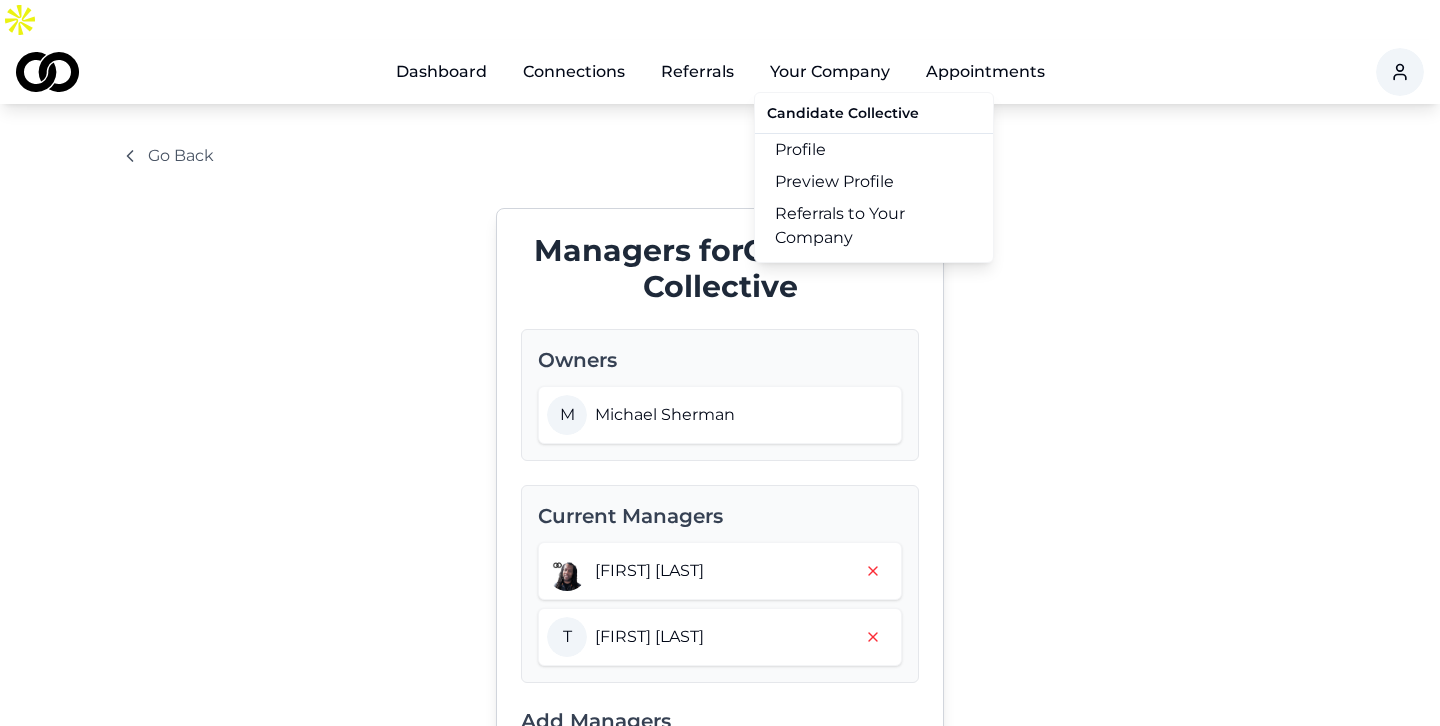 click on "Your Company" at bounding box center [830, 72] 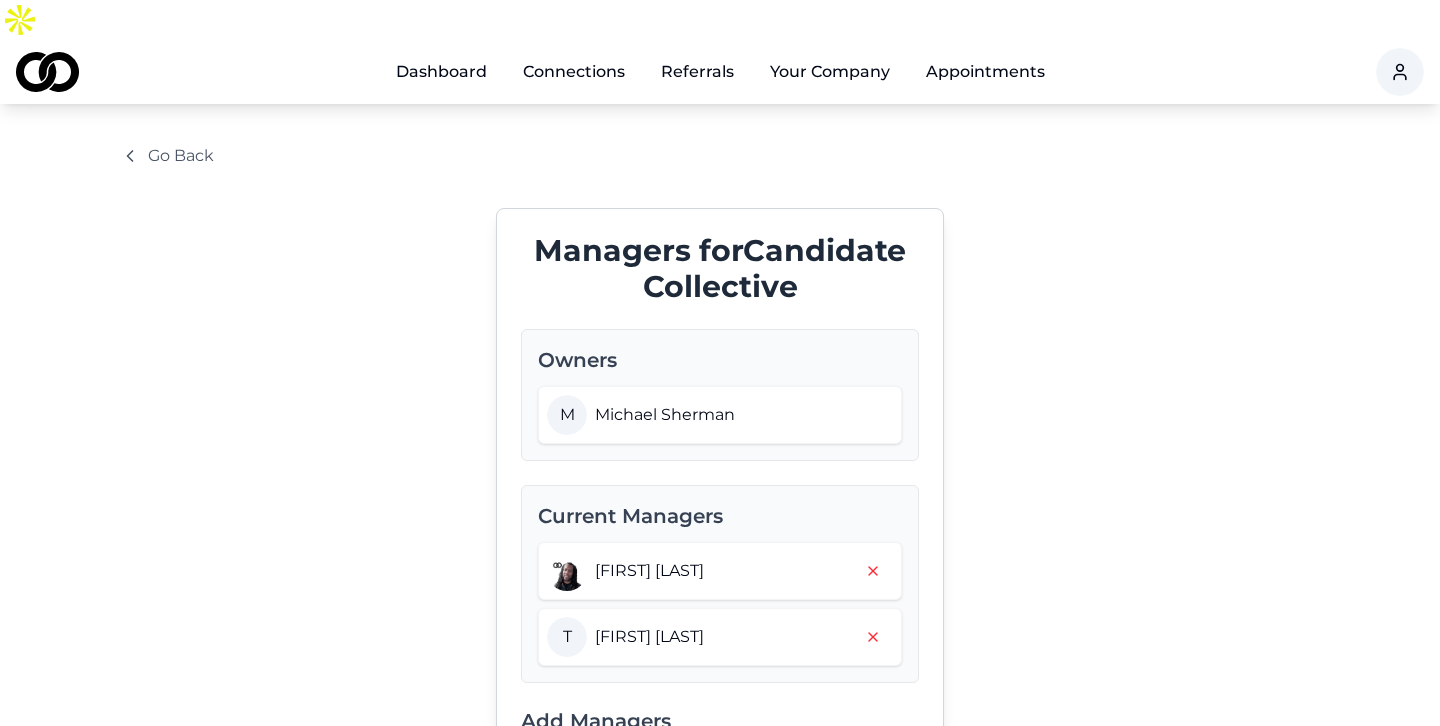 click on "Dashboard" at bounding box center [441, 72] 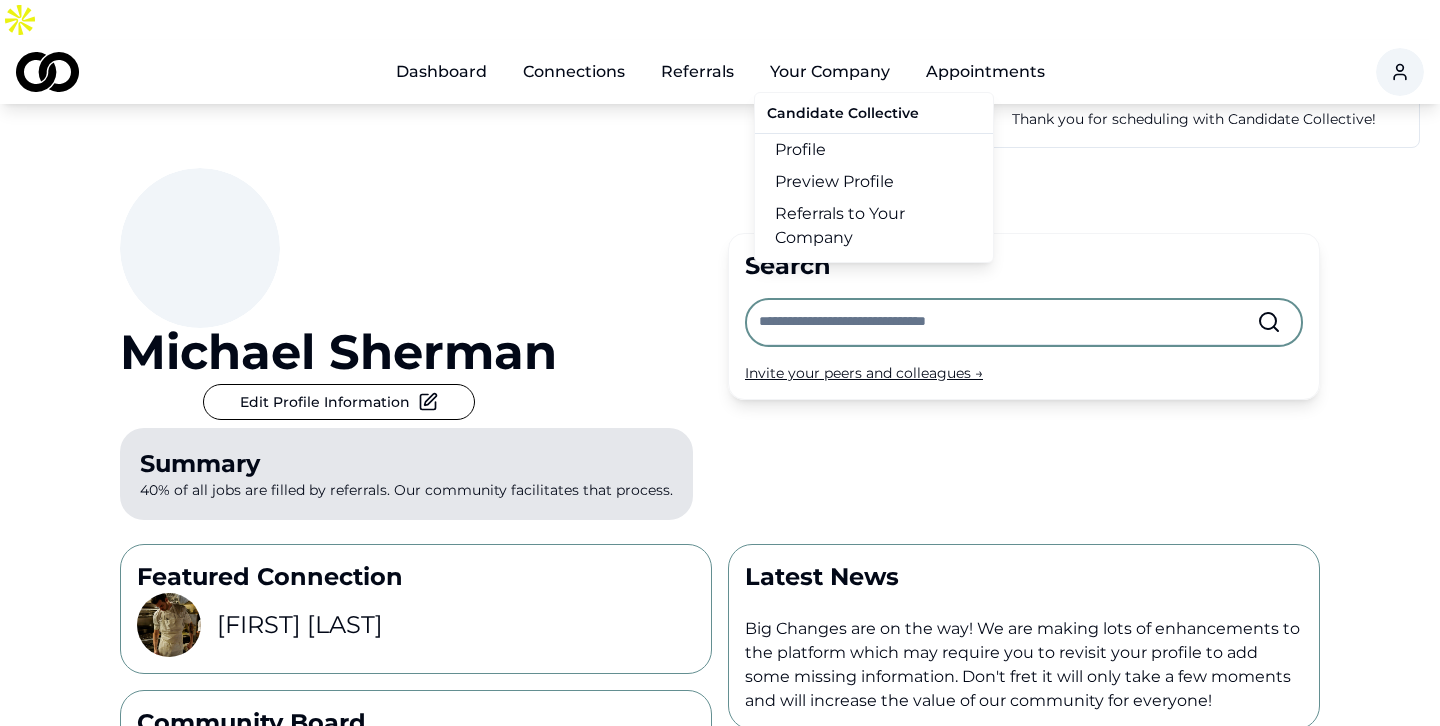 click on "Your Company" at bounding box center [830, 72] 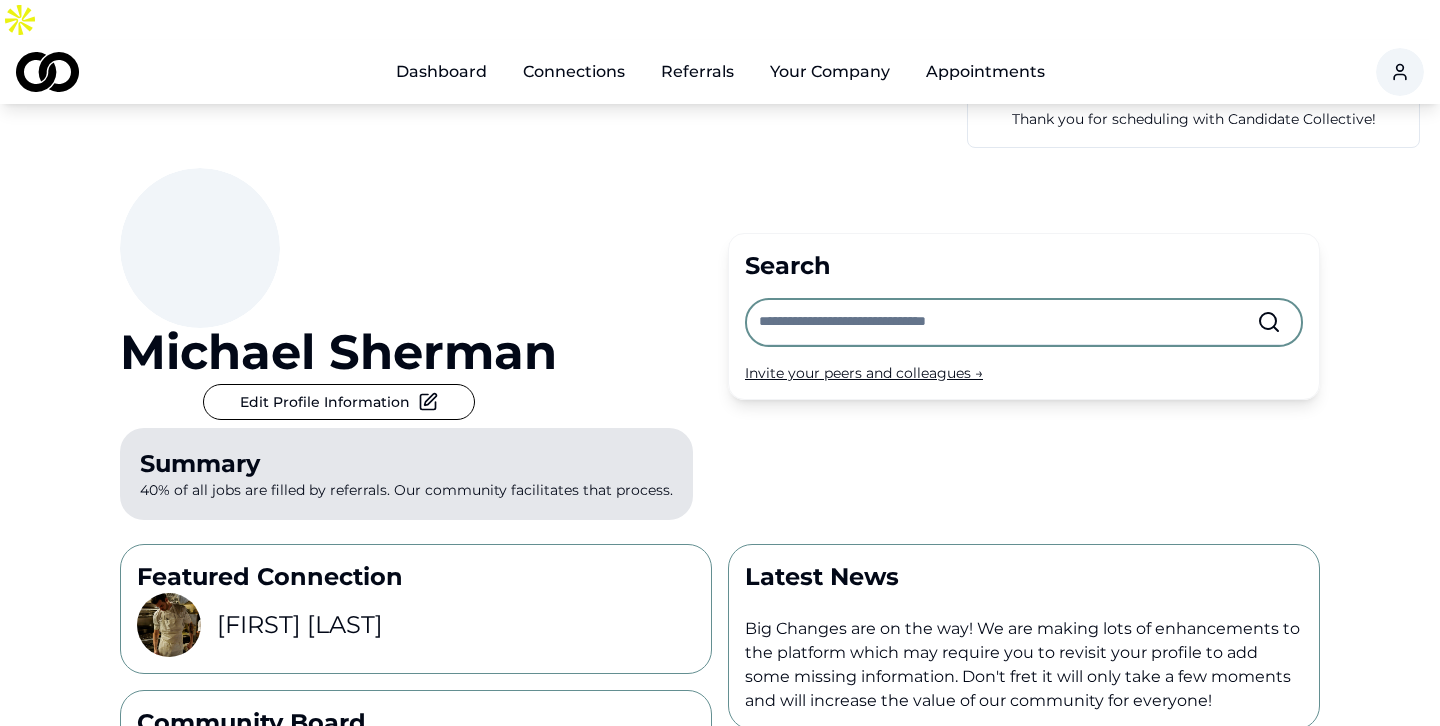 click on "Your Company" at bounding box center (830, 72) 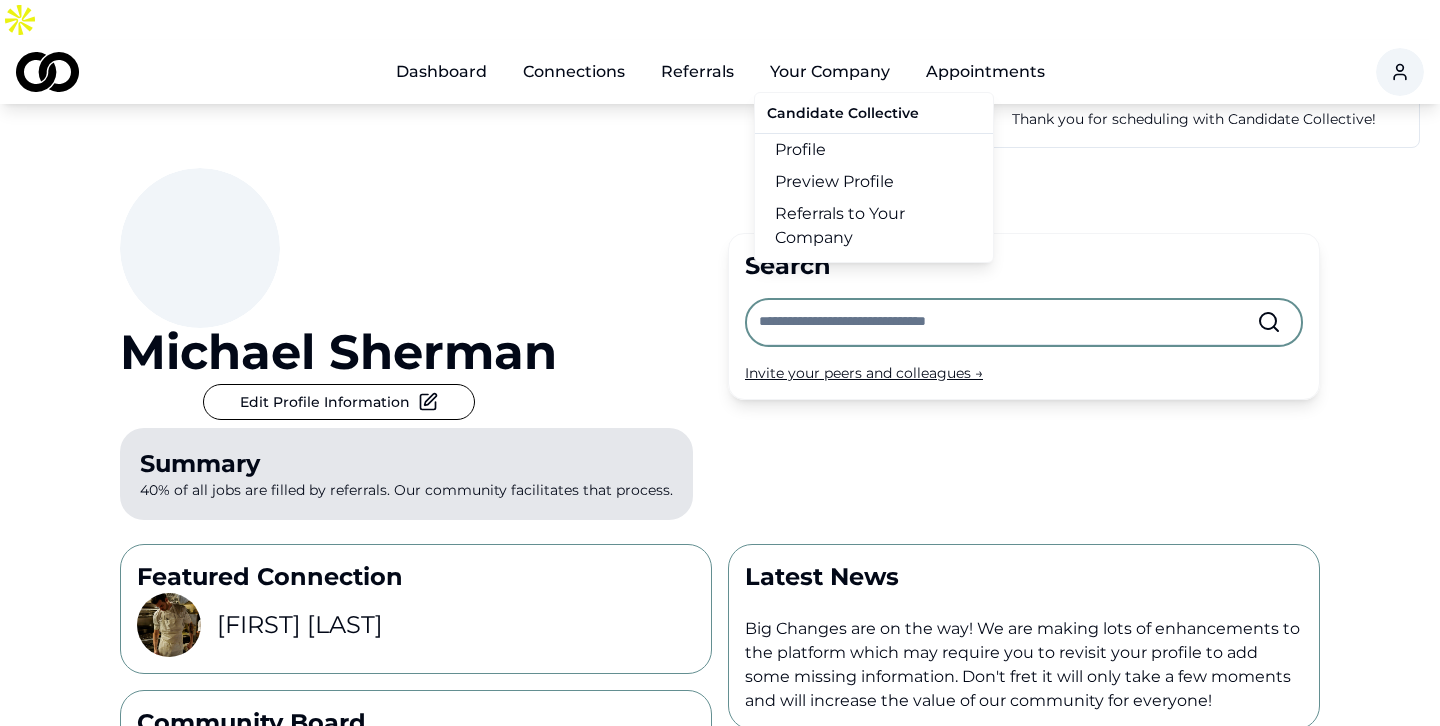 click on "Referrals to Your Company" at bounding box center [874, 226] 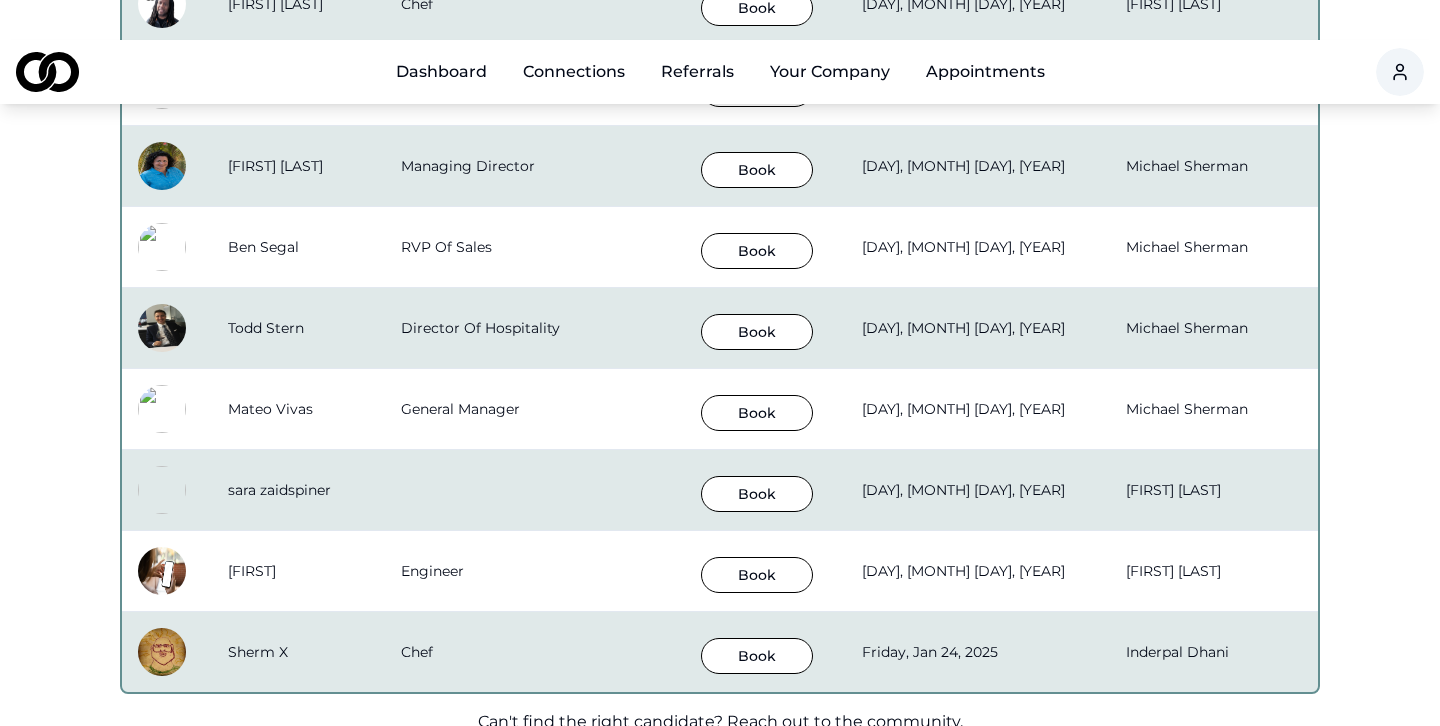 scroll, scrollTop: 1022, scrollLeft: 0, axis: vertical 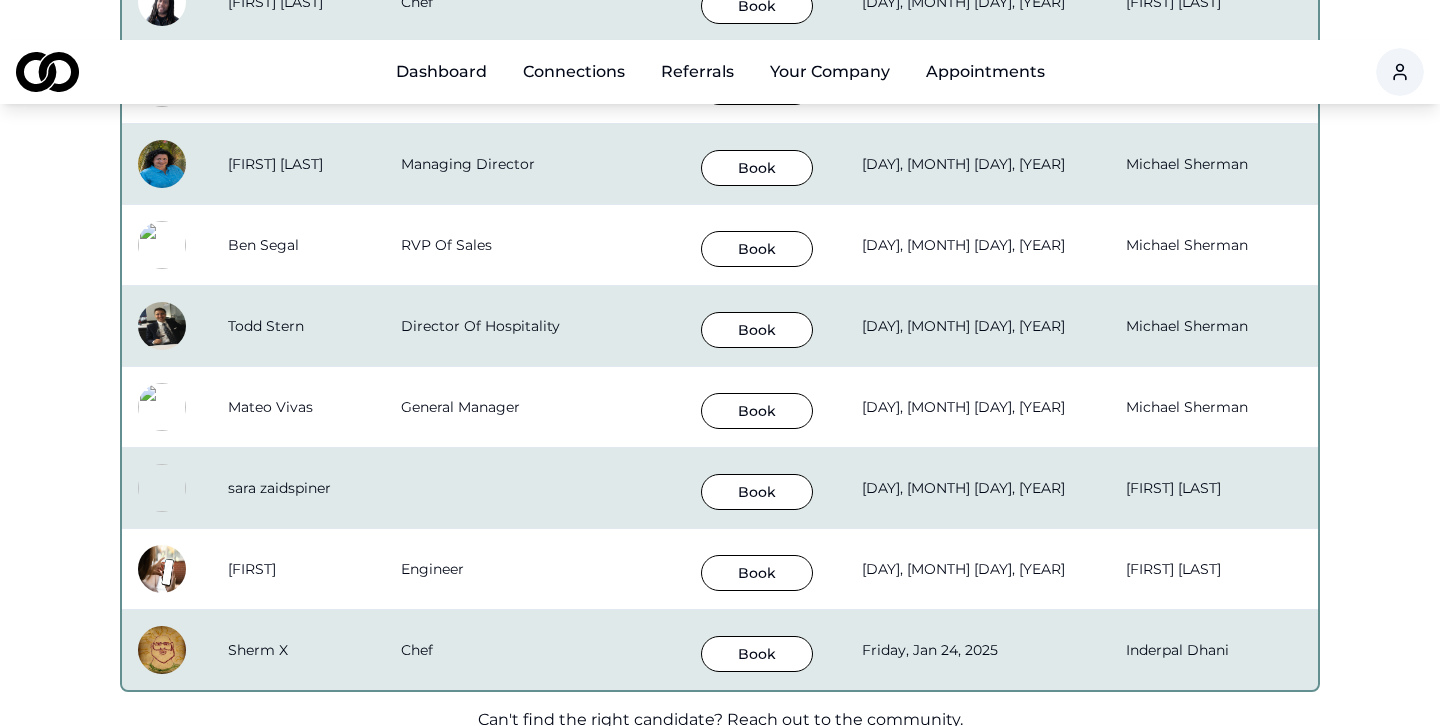 click on "Book" at bounding box center [757, 330] 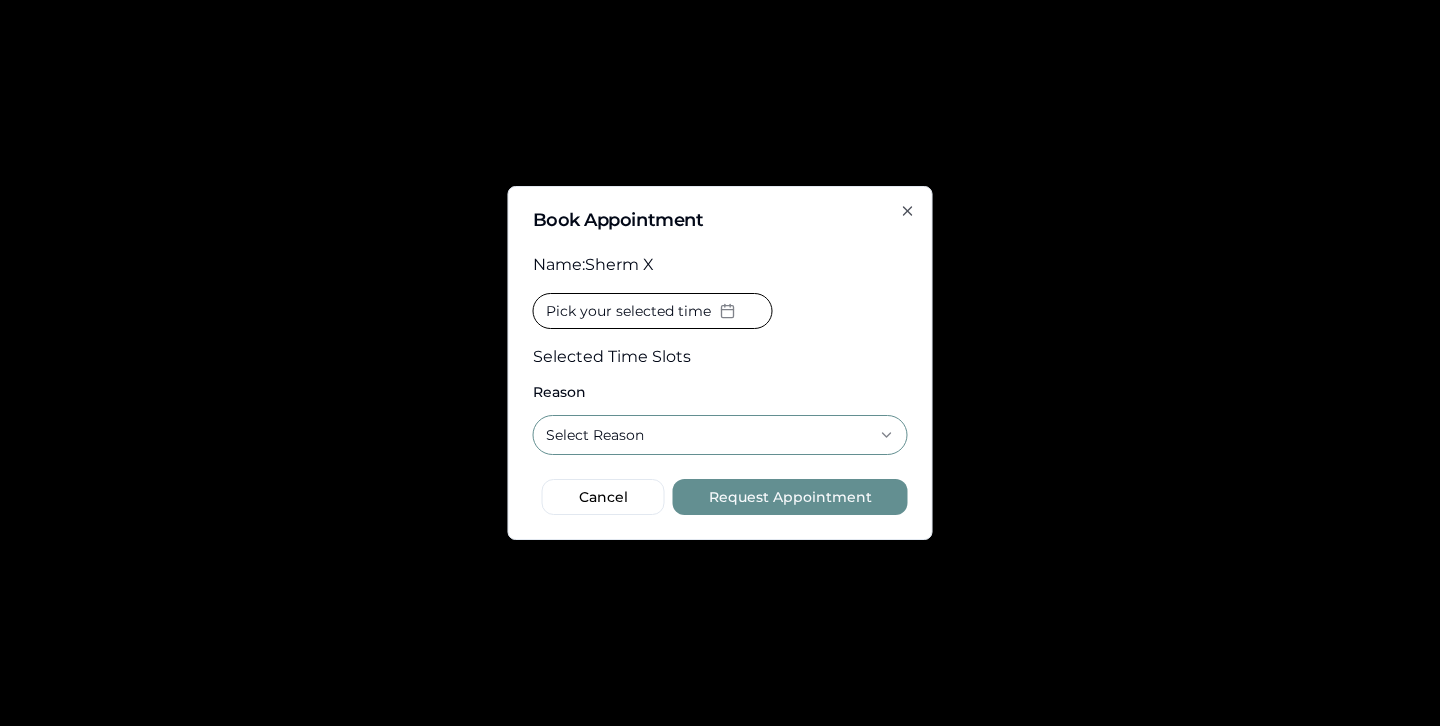 click on "Select Reason" at bounding box center (720, 435) 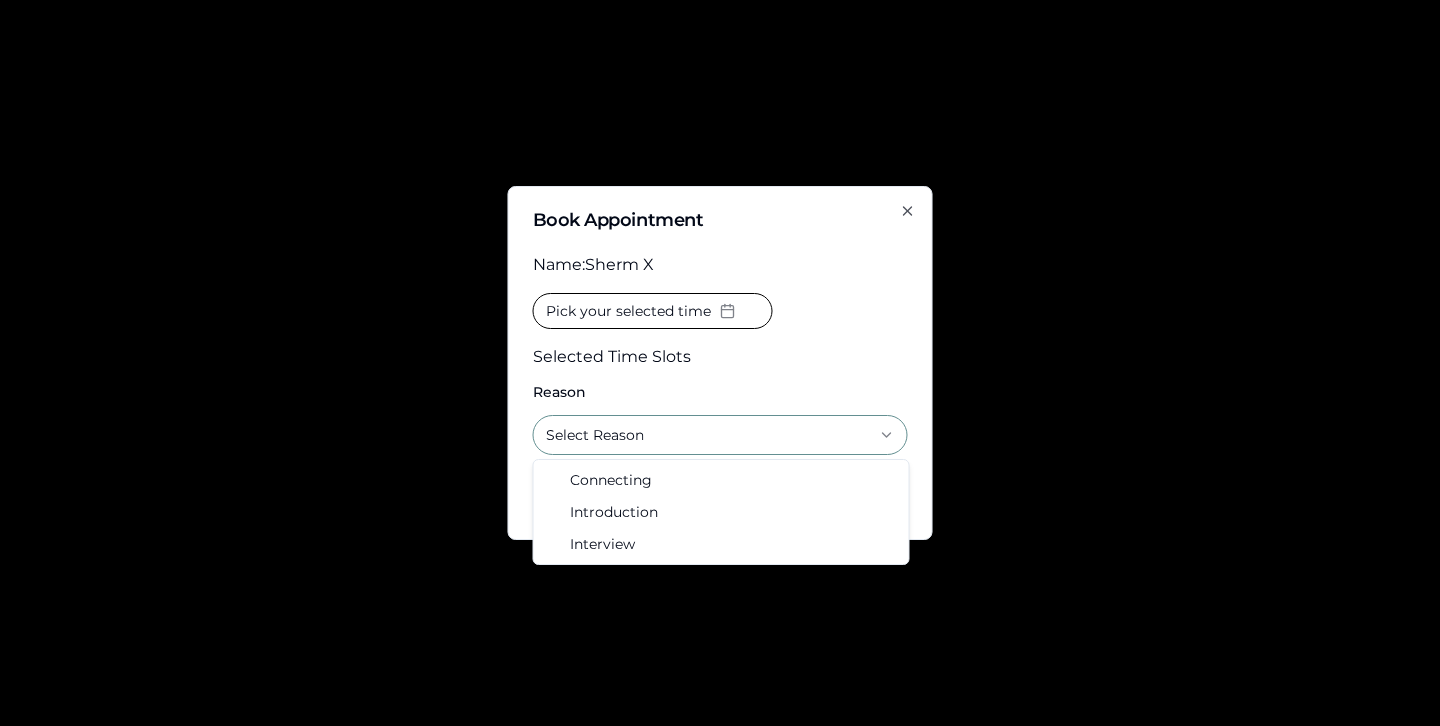 click 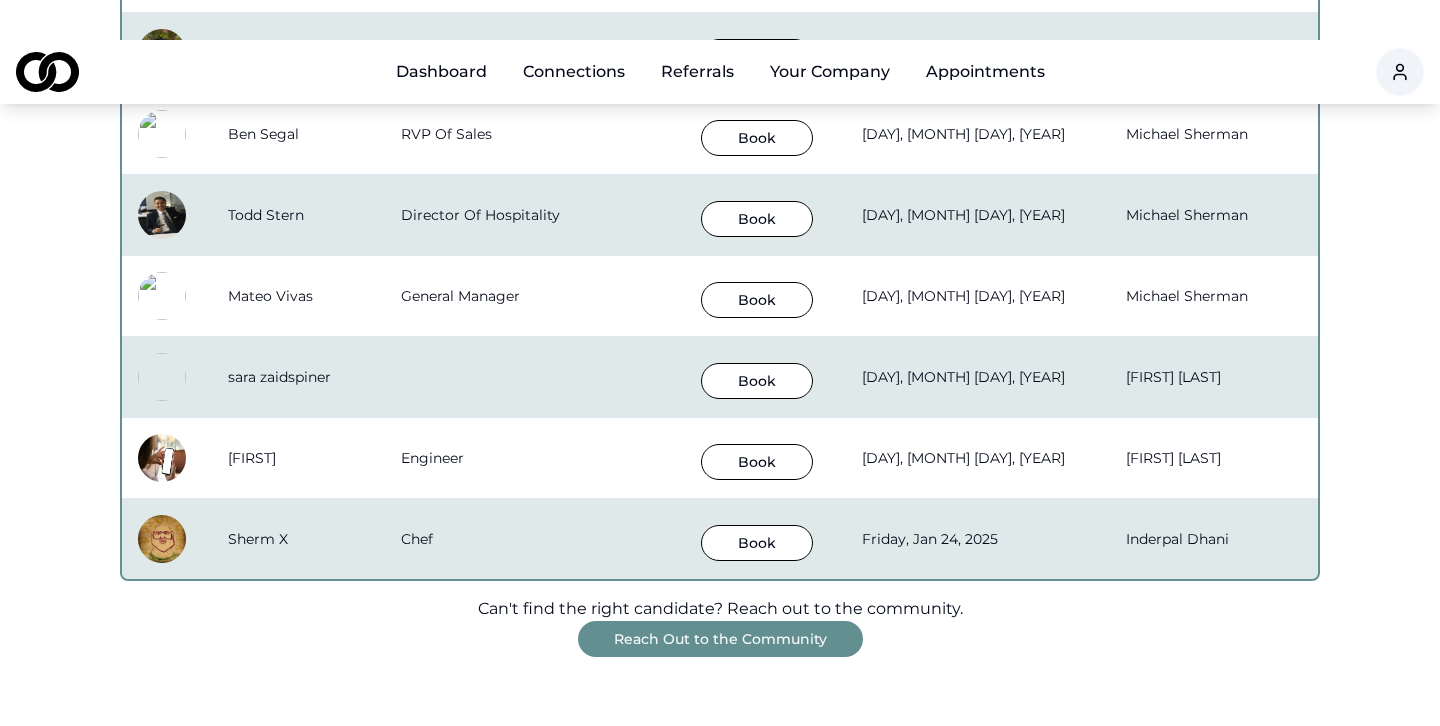 scroll, scrollTop: 1134, scrollLeft: 0, axis: vertical 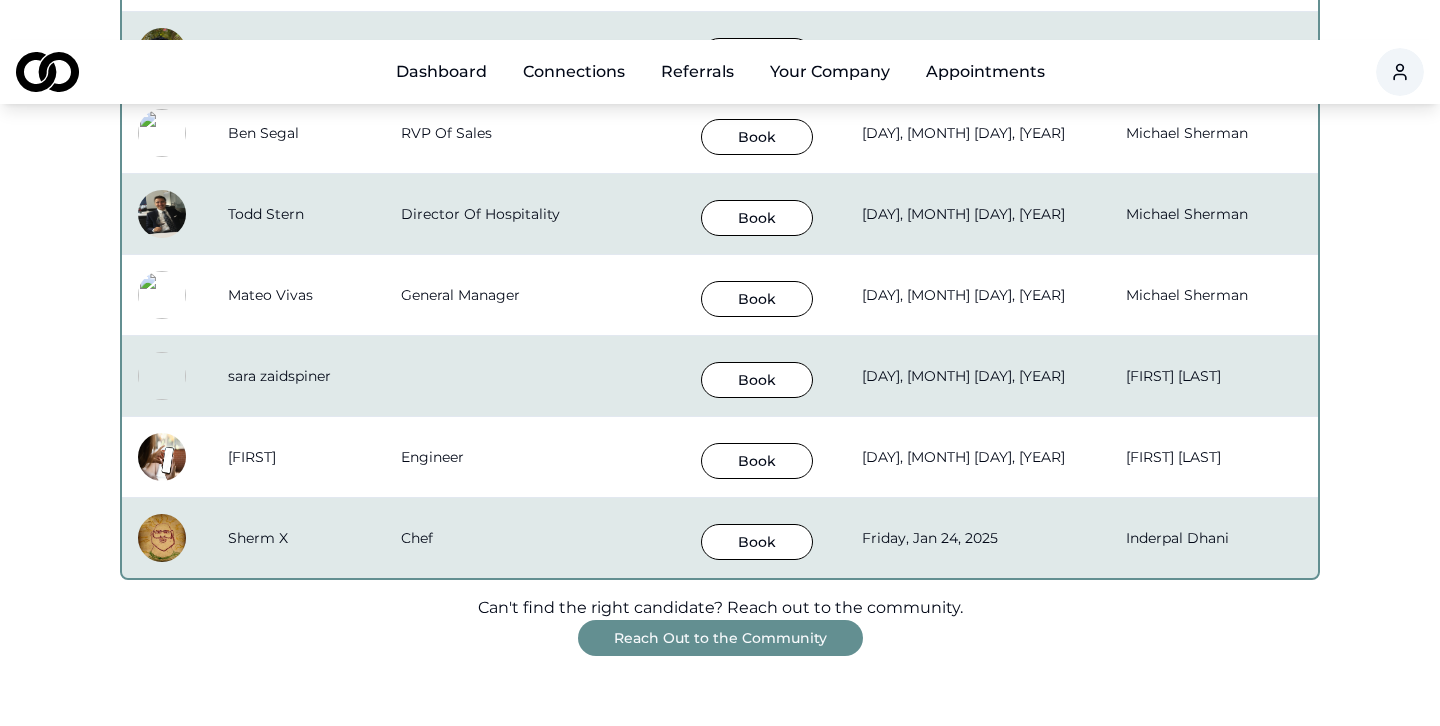 click on "Reach Out to the Community" at bounding box center [720, 638] 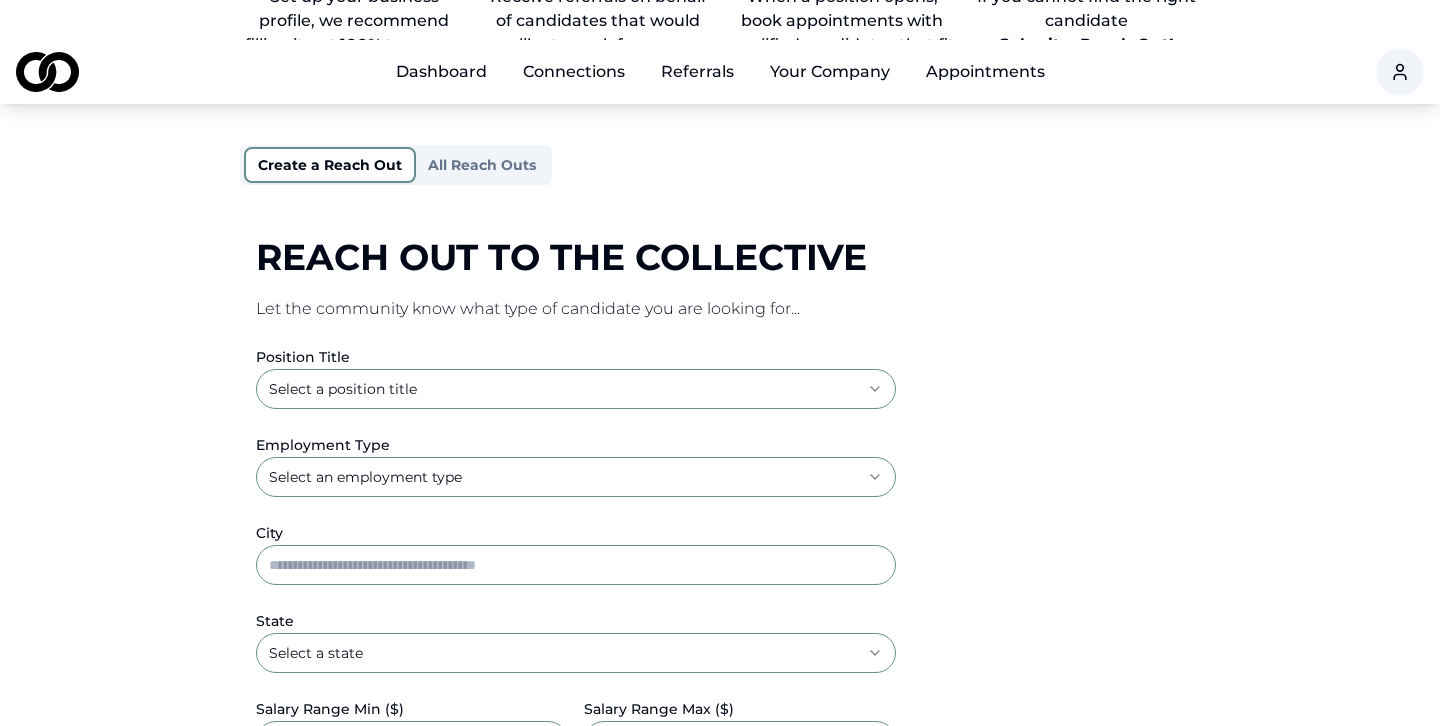 scroll, scrollTop: 238, scrollLeft: 0, axis: vertical 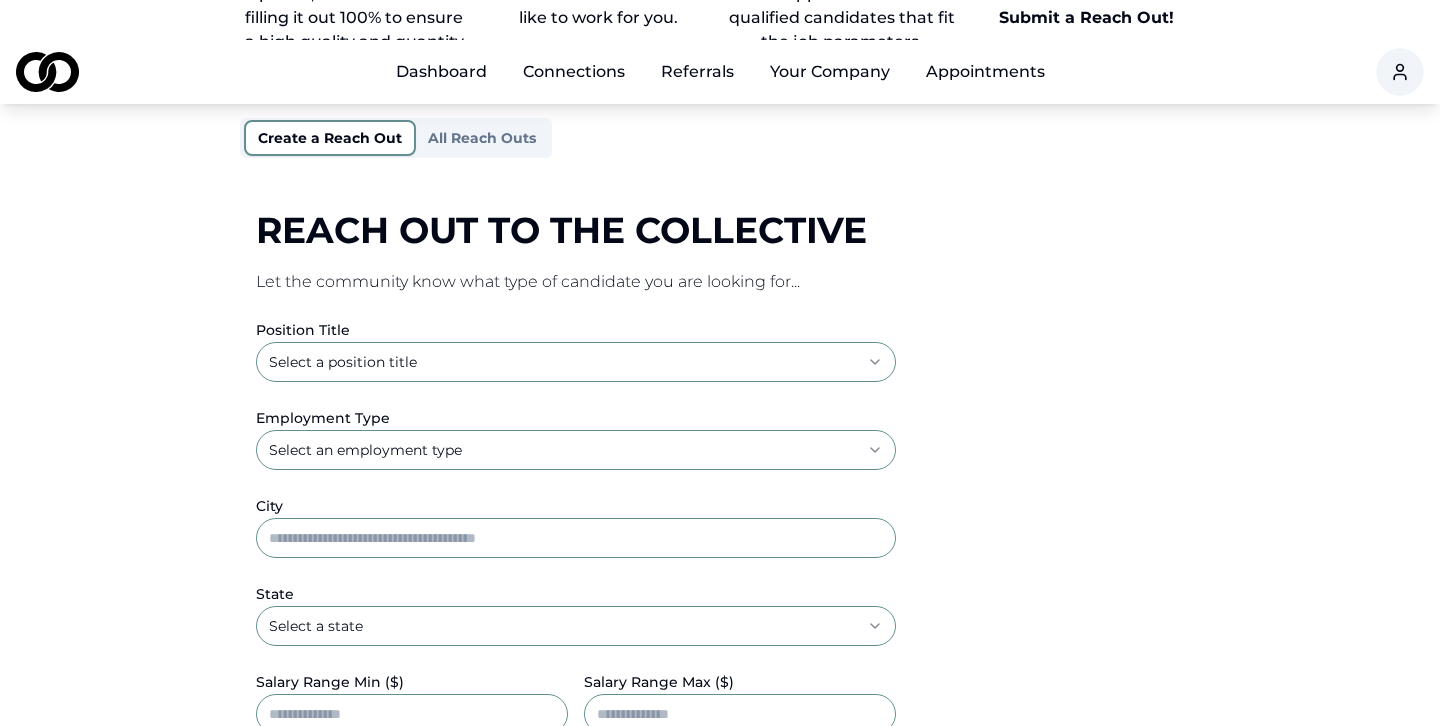 click on "**********" at bounding box center (720, 125) 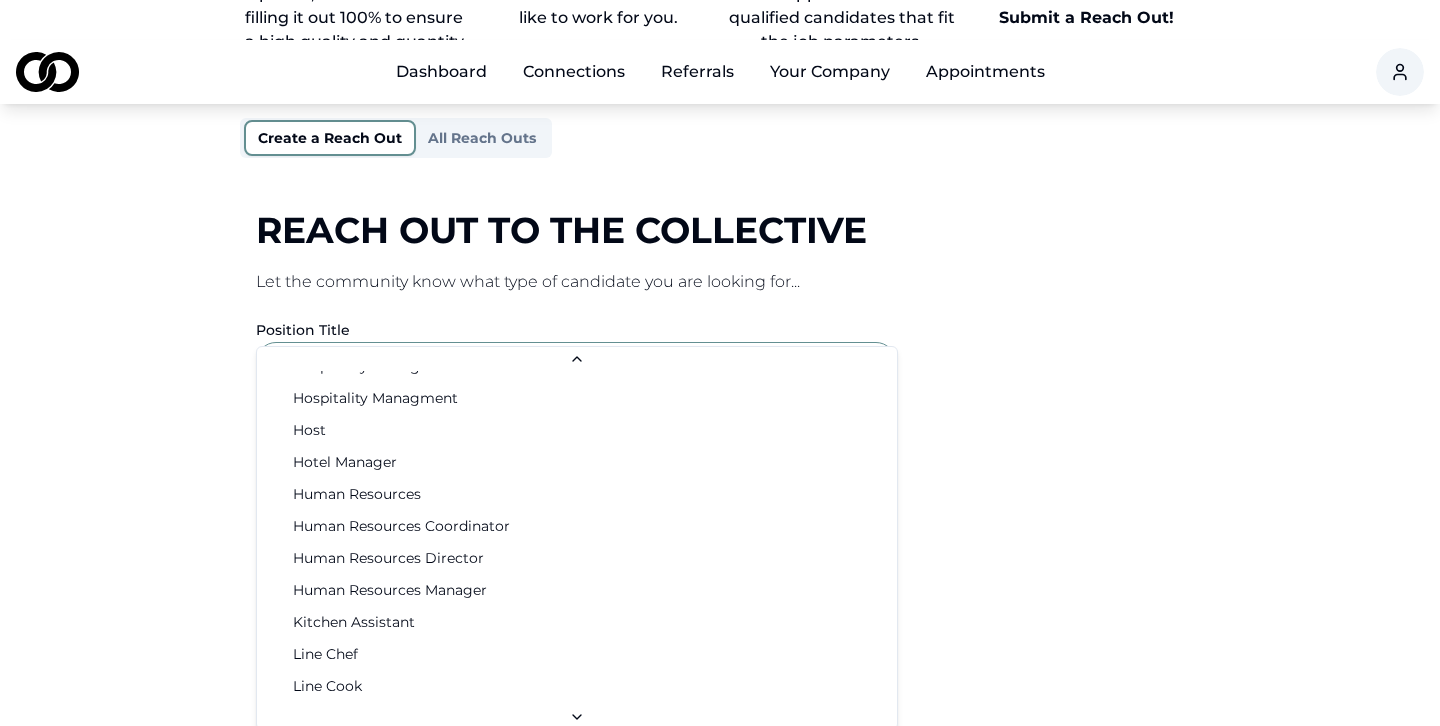 scroll, scrollTop: 2197, scrollLeft: 0, axis: vertical 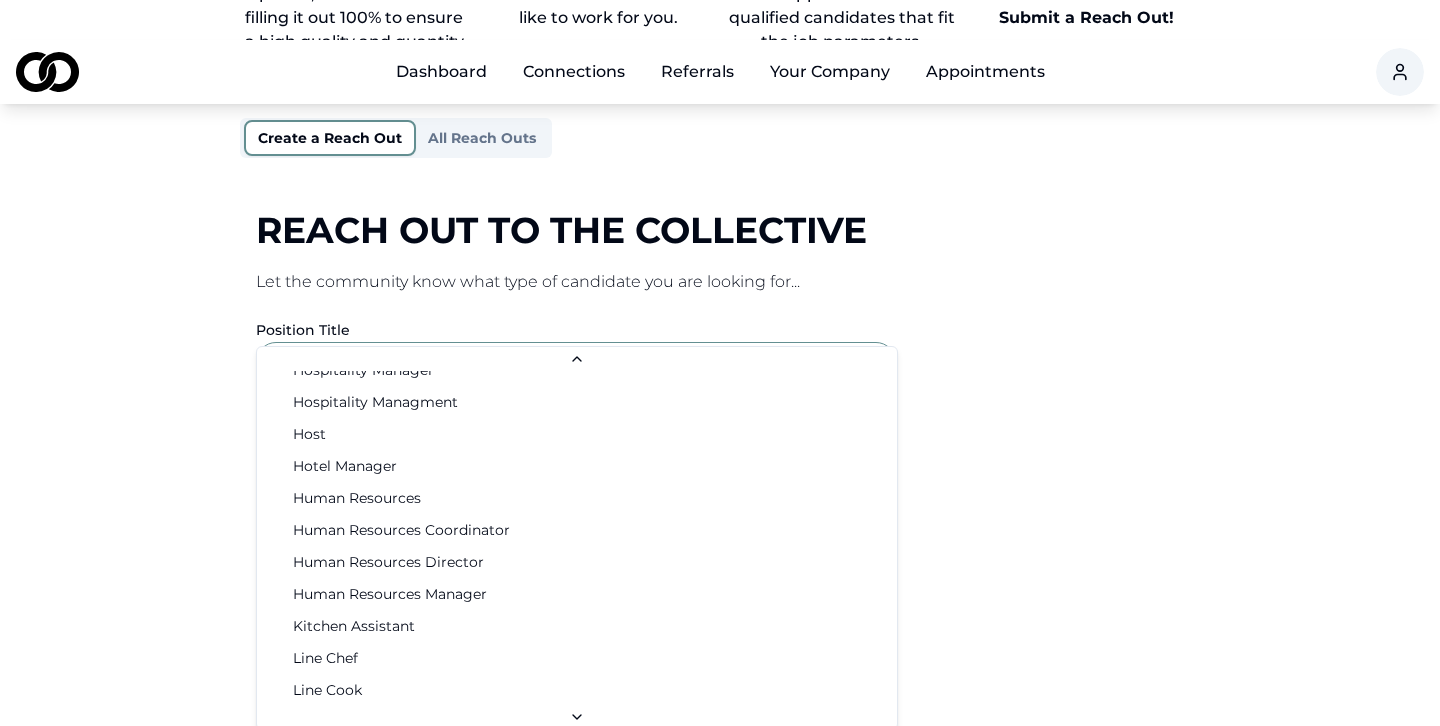 click on "**********" at bounding box center [720, 125] 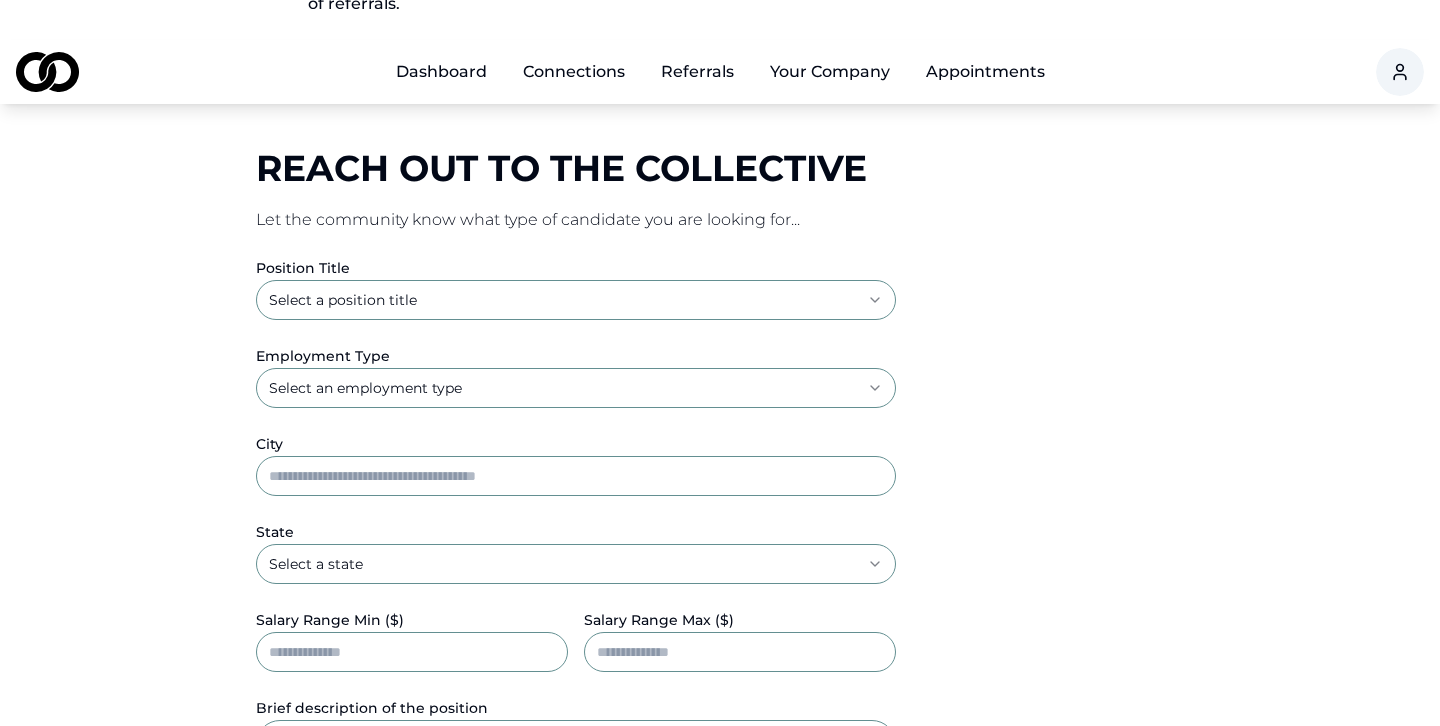 scroll, scrollTop: 321, scrollLeft: 0, axis: vertical 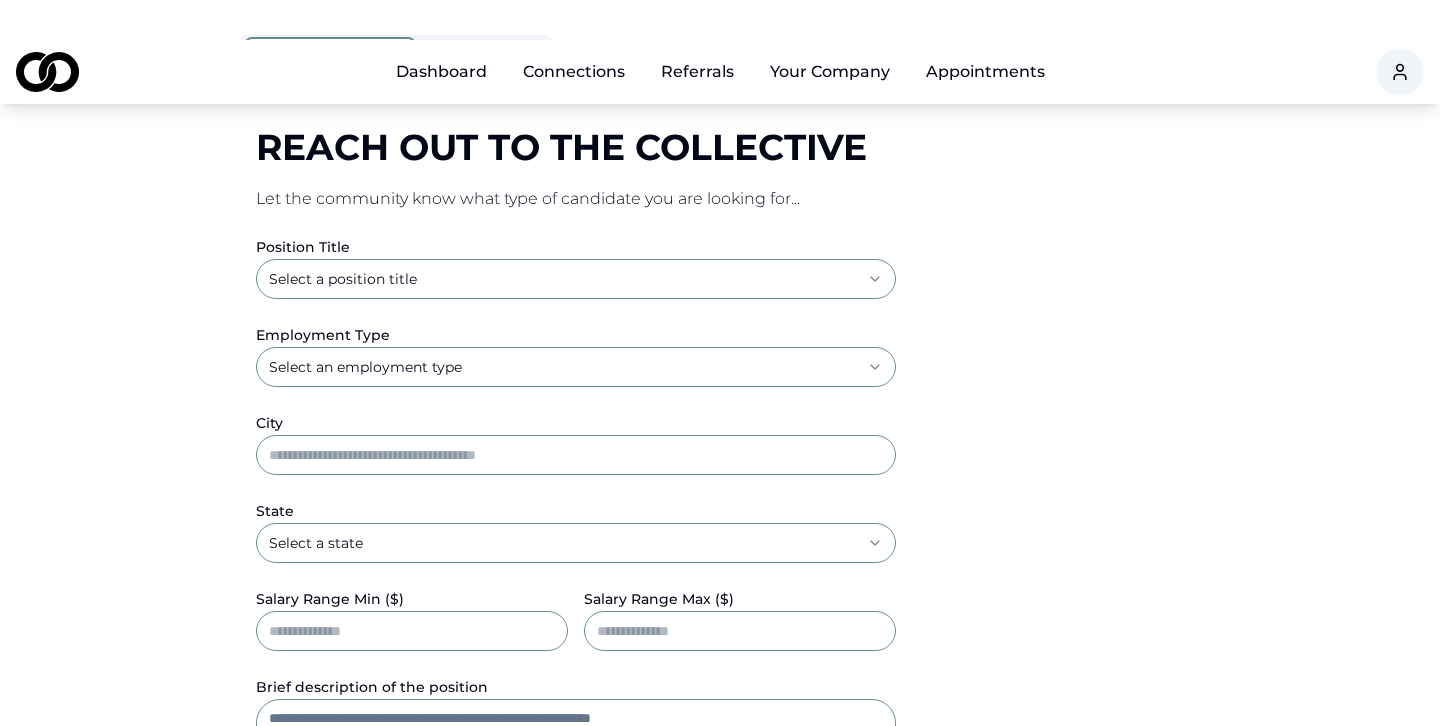 click on "Dashboard" at bounding box center [441, 72] 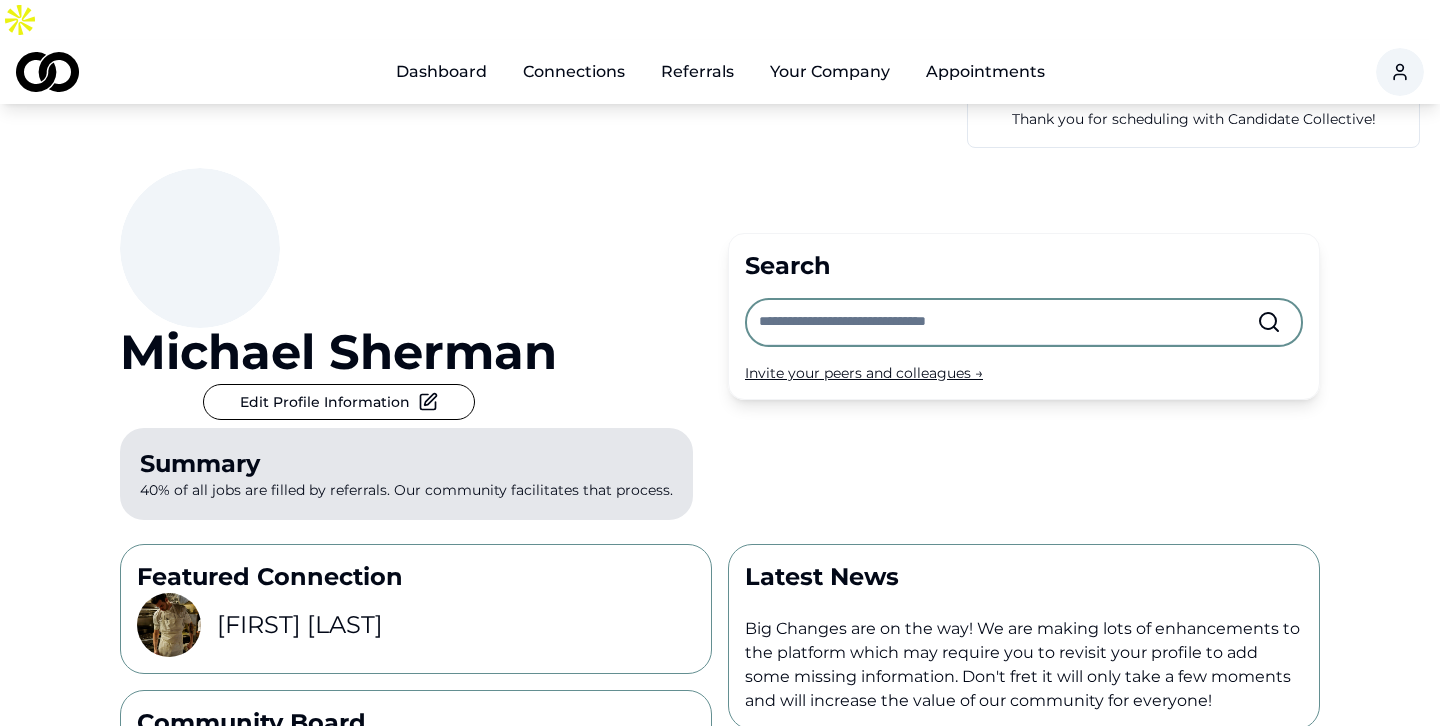 click at bounding box center [1008, 322] 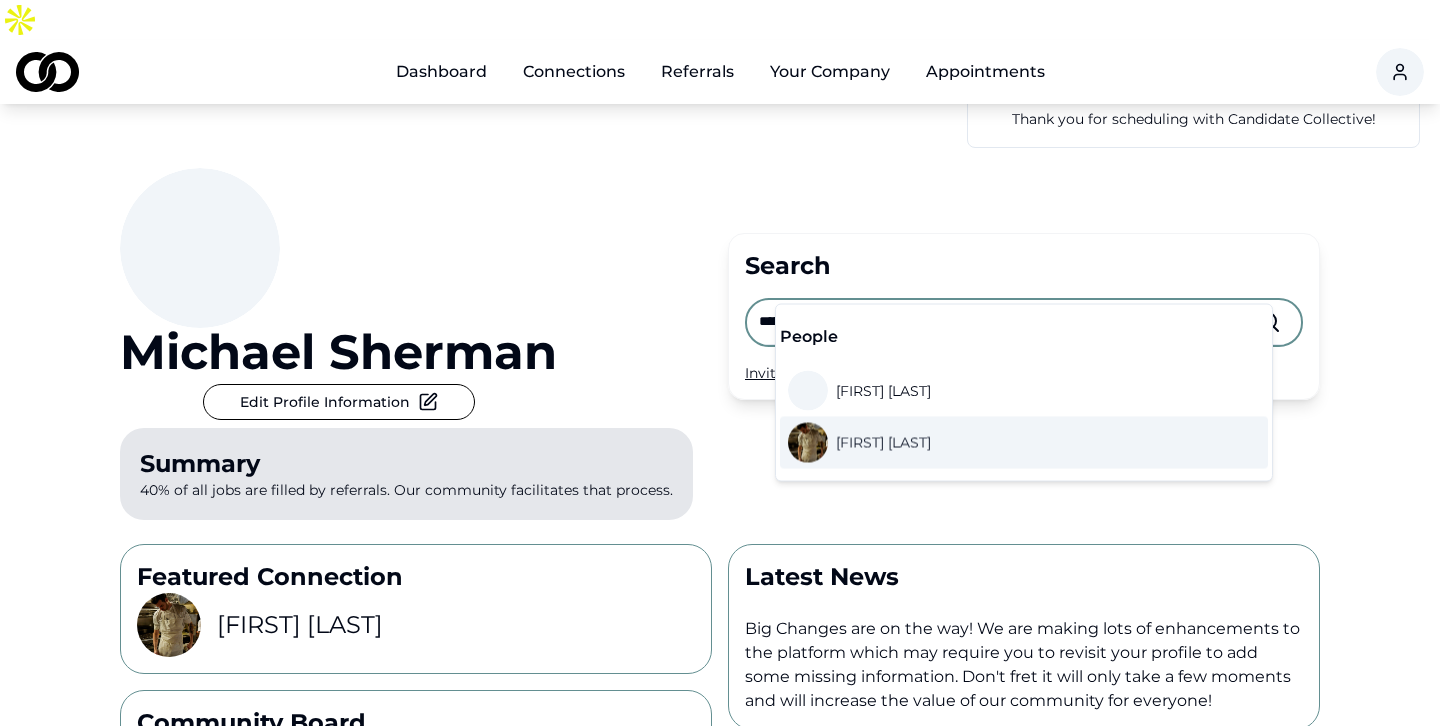 type on "******" 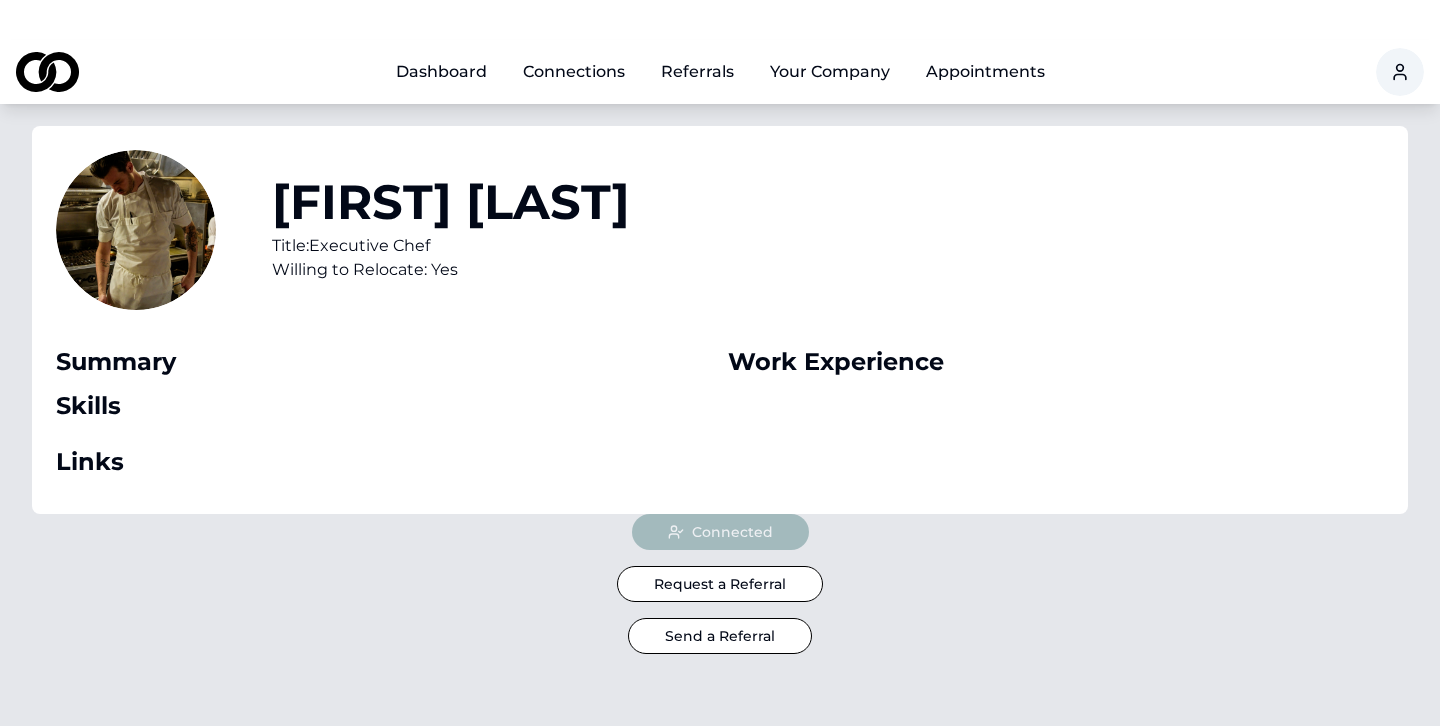 scroll, scrollTop: 0, scrollLeft: 0, axis: both 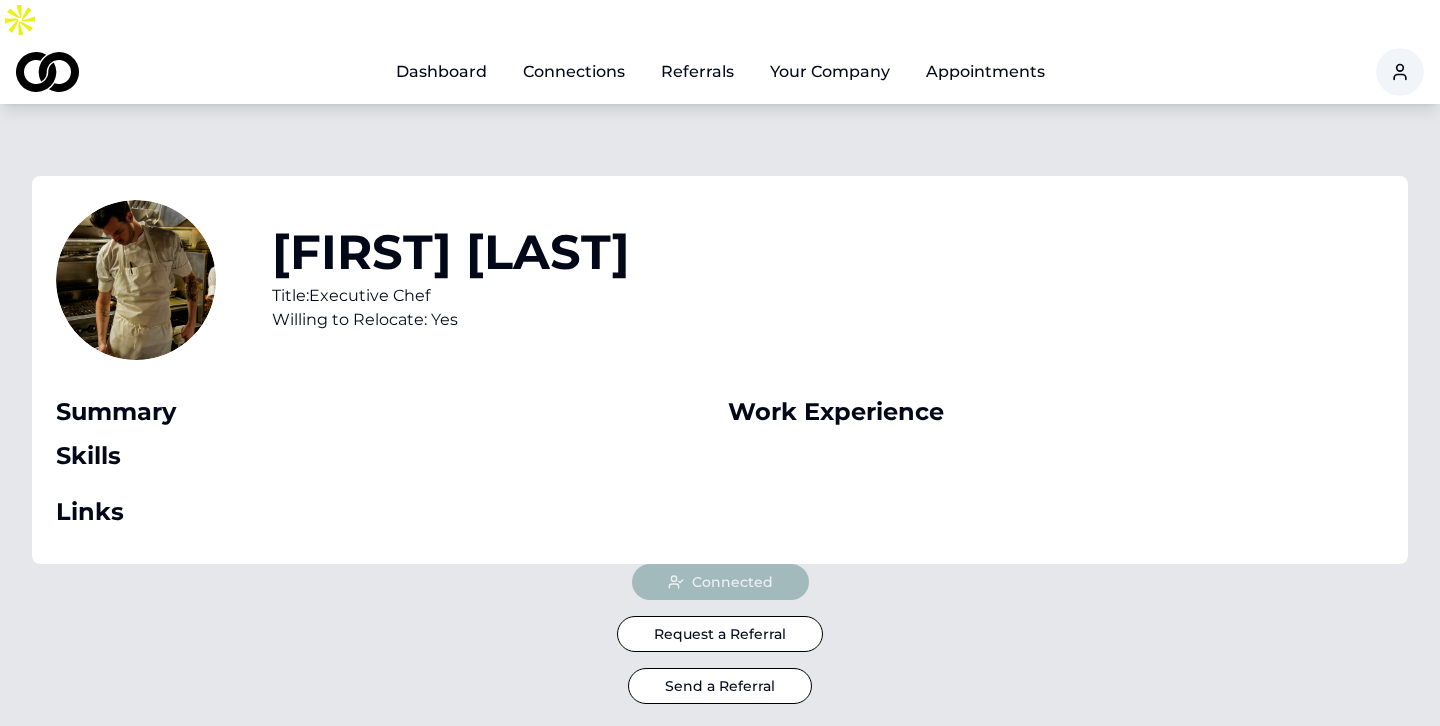 click on "Dashboard" at bounding box center (441, 72) 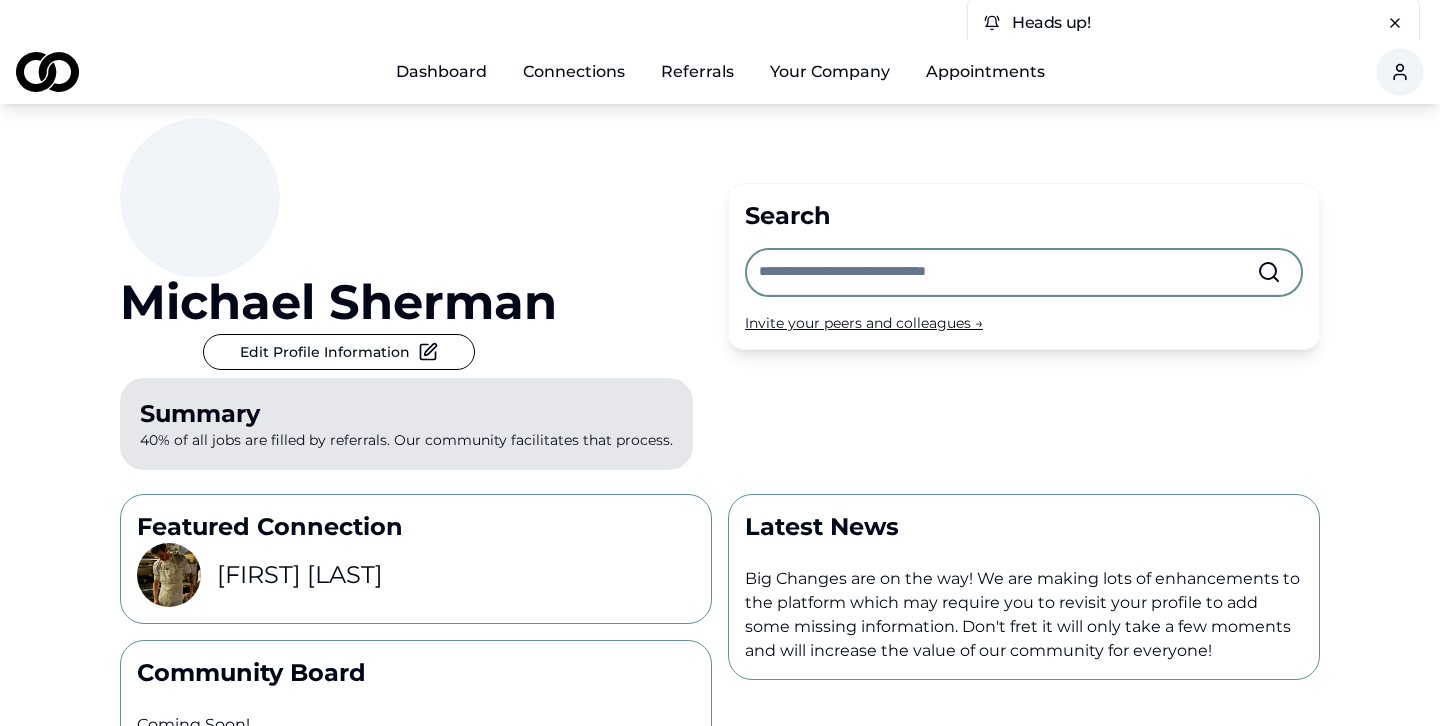 scroll, scrollTop: 0, scrollLeft: 0, axis: both 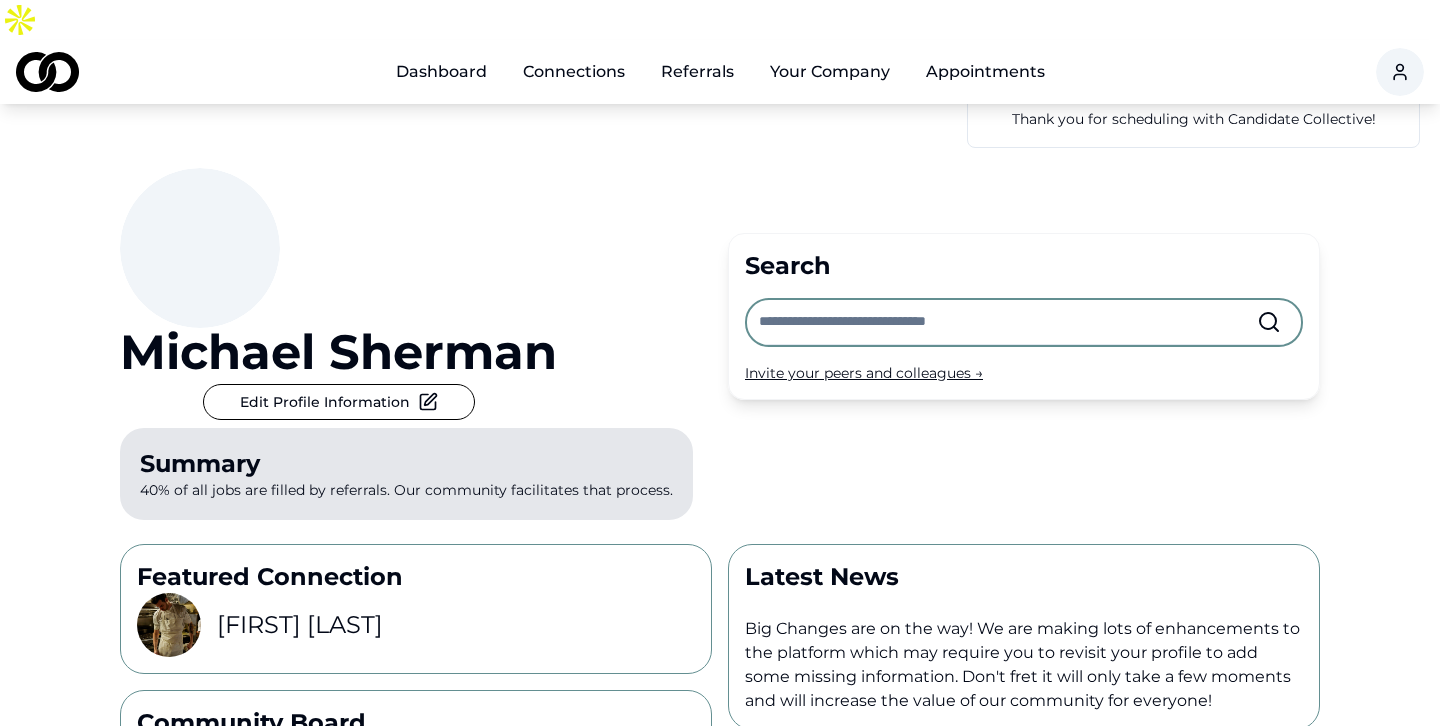 click on "Connections" at bounding box center [574, 72] 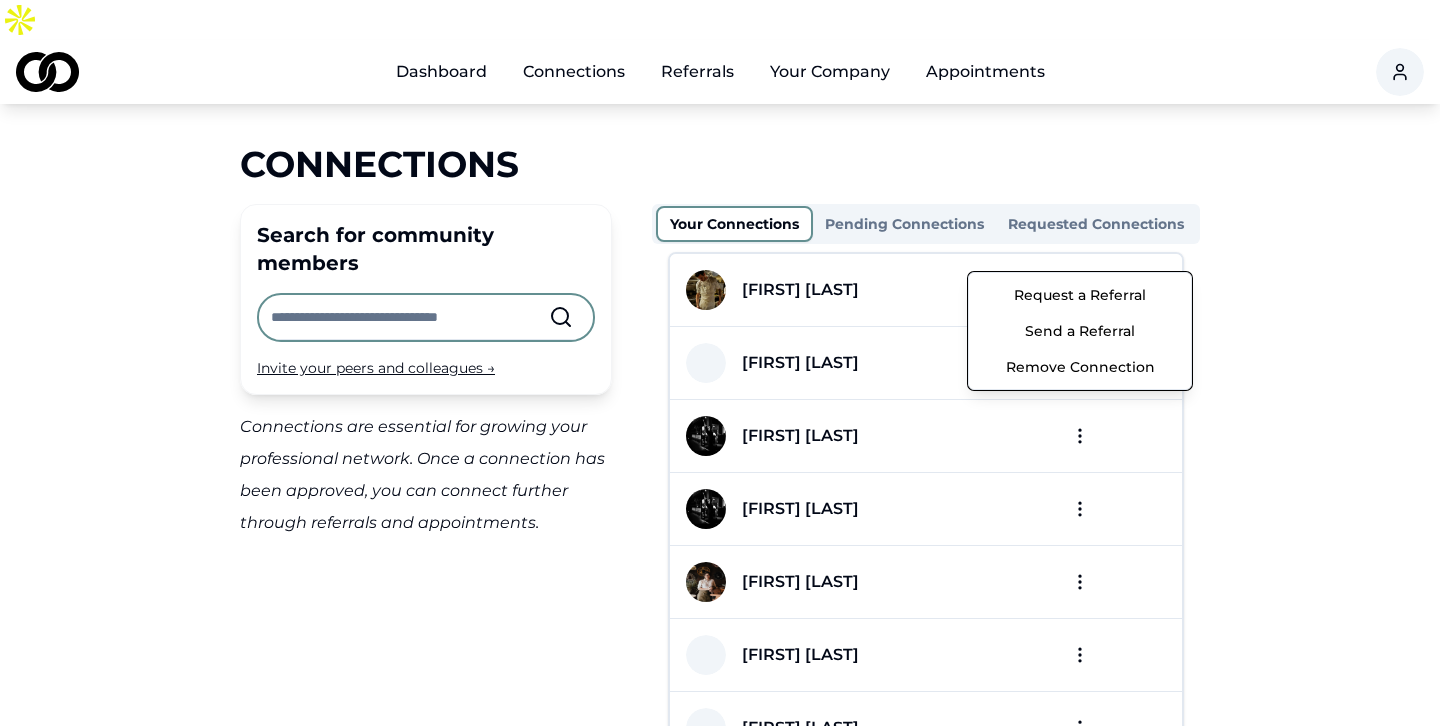 click on "Dashboard Connections Referrals Your Company   Appointments Connections Search for community members Invite your peers and colleagues → Connections are essential for growing your professional network. Once a connection has been approved, you can connect further through referrals and appointments. Your Connections Pending Connections Requested Connections [FIRST] [LAST] [FIRST] [LAST] [FIRST] [LAST] [FIRST] [LAST] [FIRST] [LAST] [FIRST] [LAST] [FIRST] [LAST] [FIRST] [LAST] [FIRST] [LAST] [FIRST] [LAST] [FIRST] [LAST] [FIRST] [LAST] [FIRST] [LAST] [FIRST] [LAST] [FIRST] [LAST] Per page:  15   Previous 2 More pages 12 Next Showing  1  -   15  of  174  items Candidate Collective Email:  Info@[DOMAIN].com Privacy Policy /connections   Request a Referral Send a Referral Remove Connection" at bounding box center (720, 363) 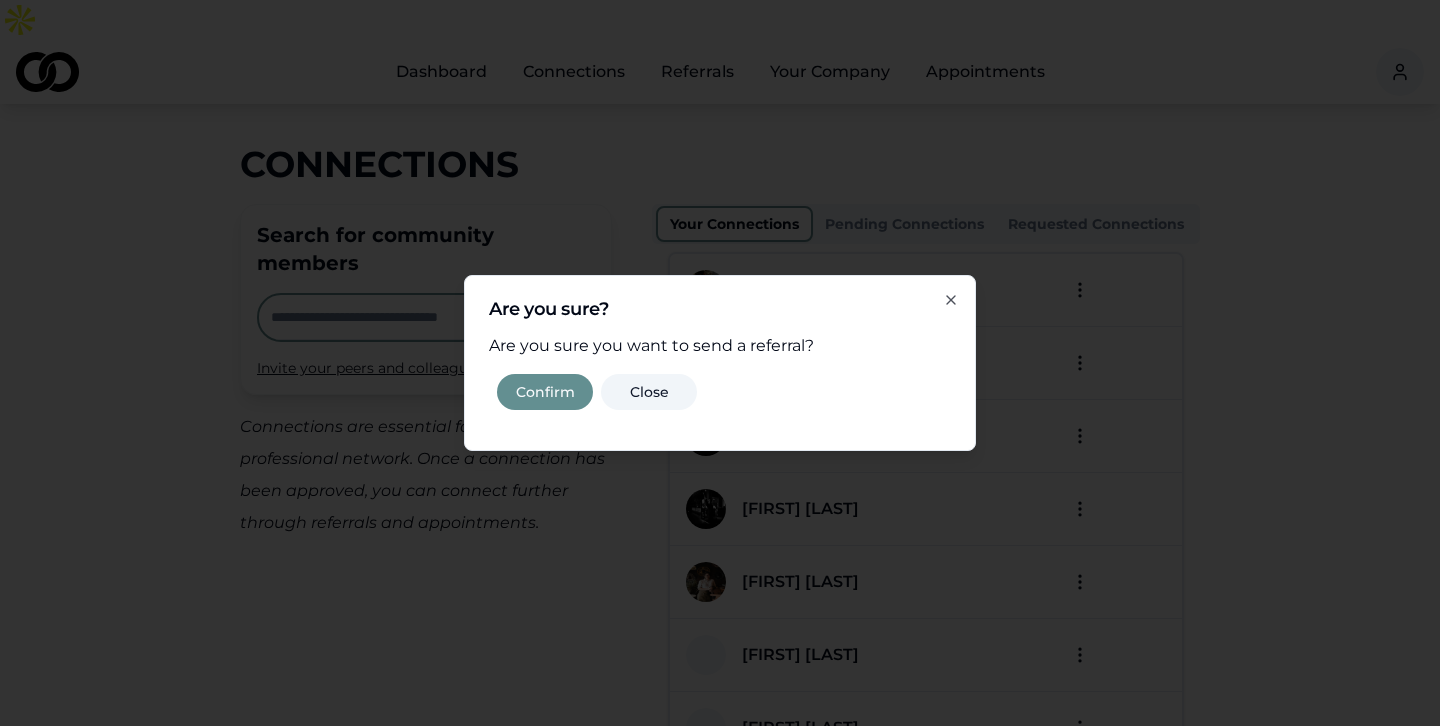 click on "Confirm" at bounding box center (545, 392) 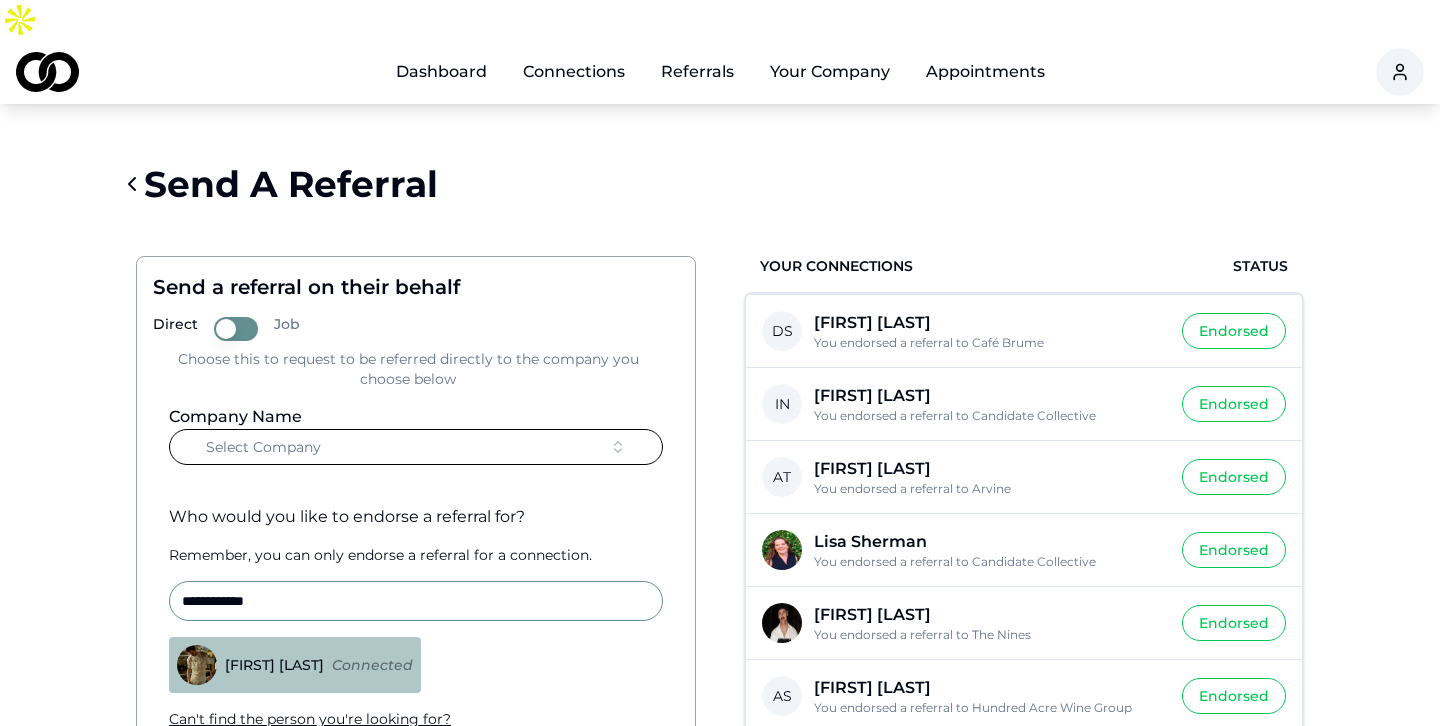 click on "Select Company" at bounding box center [416, 447] 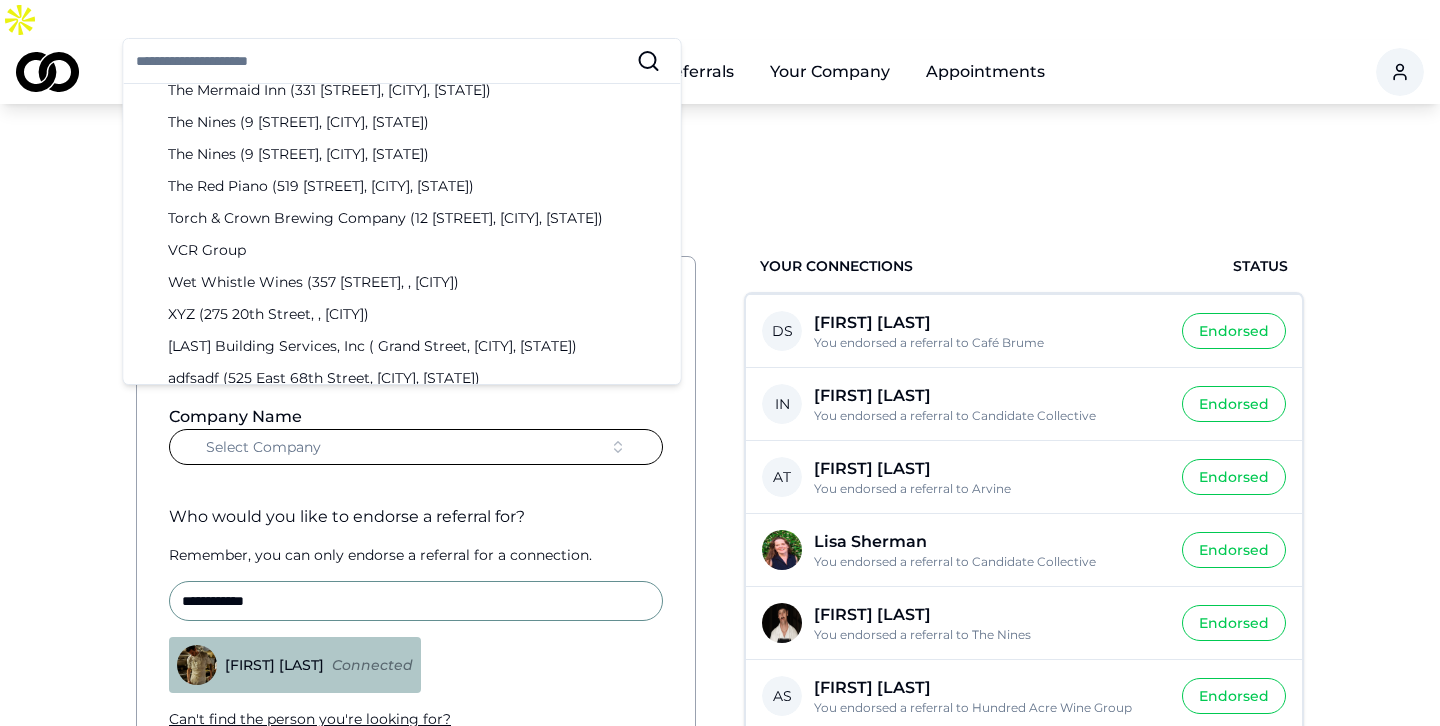 scroll, scrollTop: 3164, scrollLeft: 0, axis: vertical 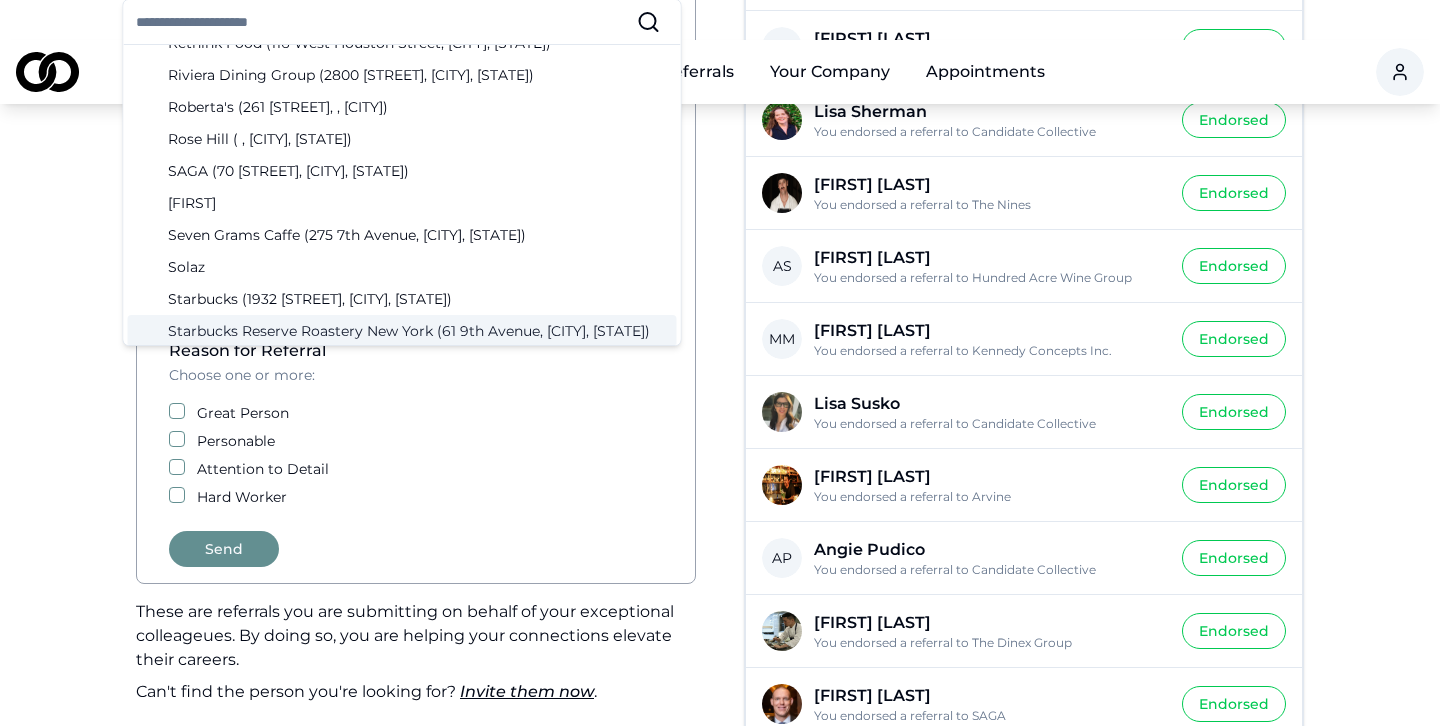 click on "**********" at bounding box center [416, 474] 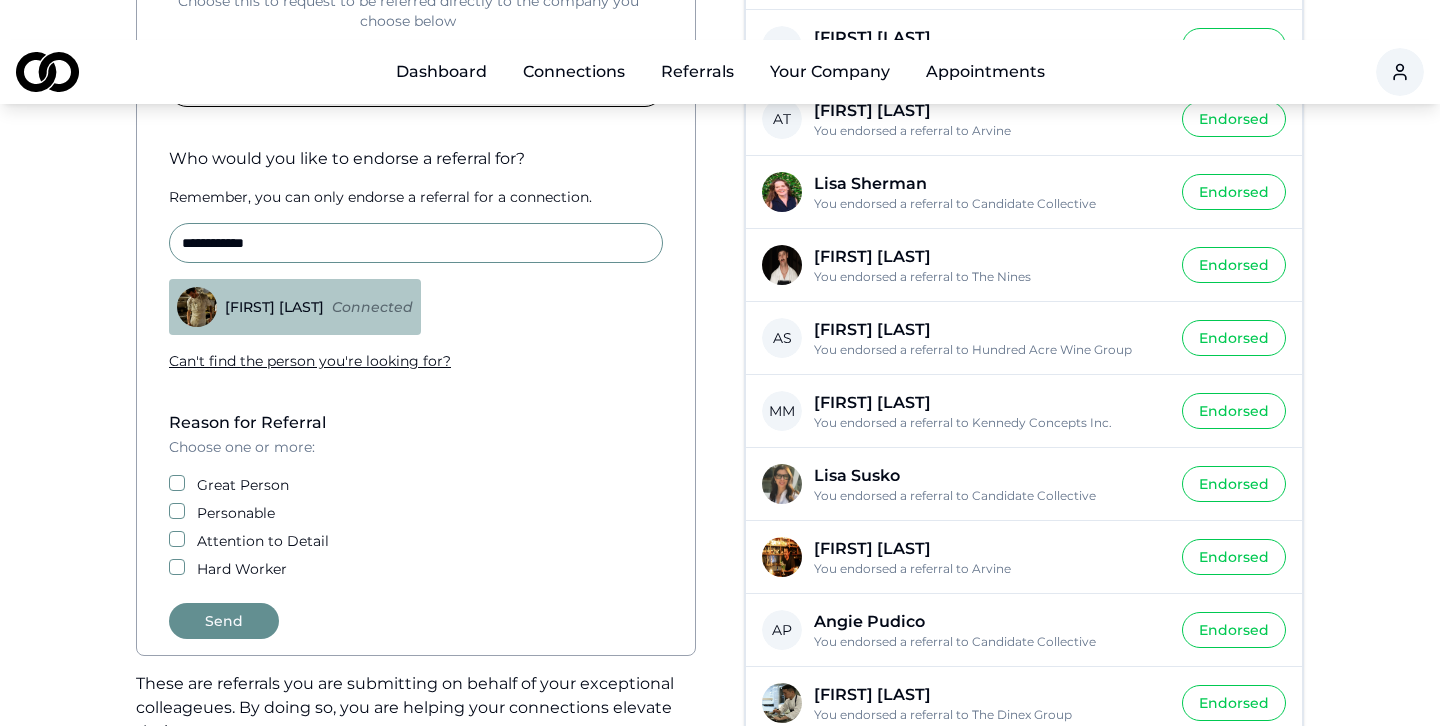 scroll, scrollTop: 319, scrollLeft: 0, axis: vertical 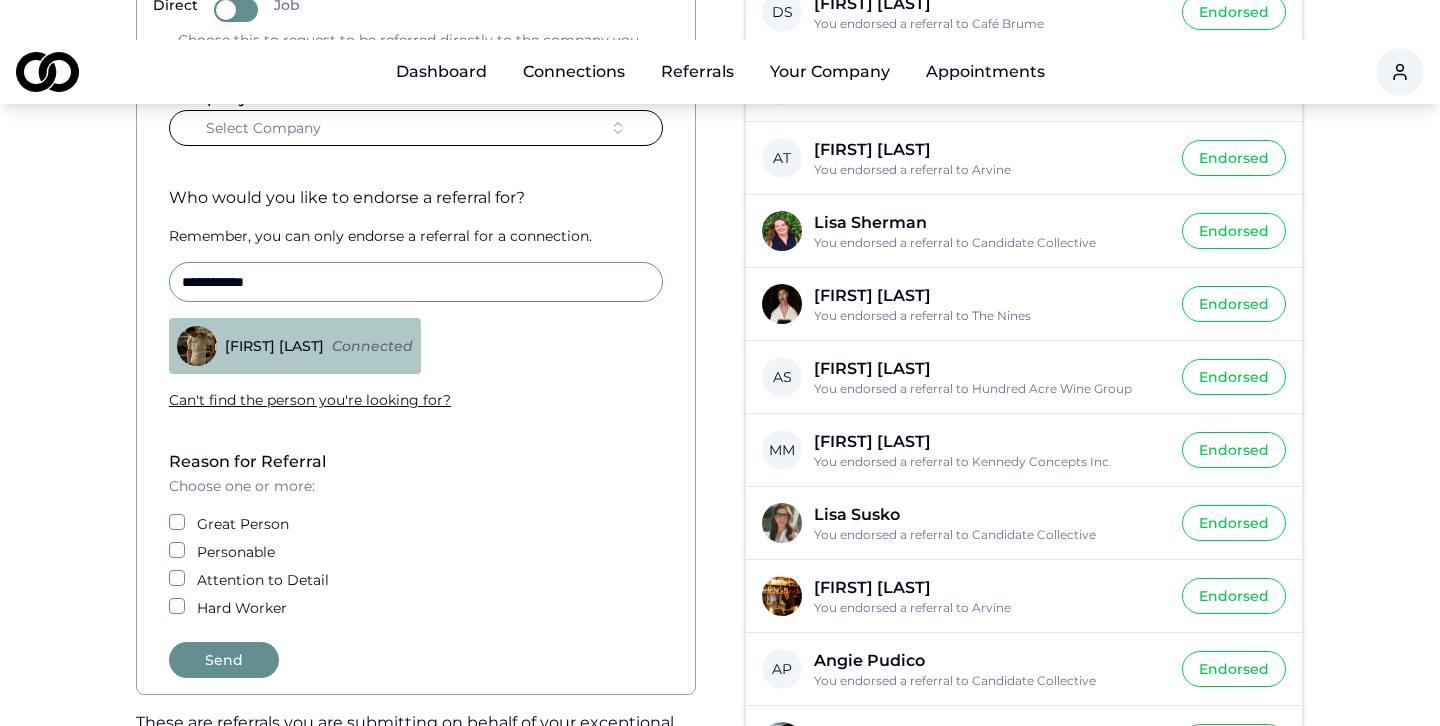 click on "Great Person" at bounding box center (416, 524) 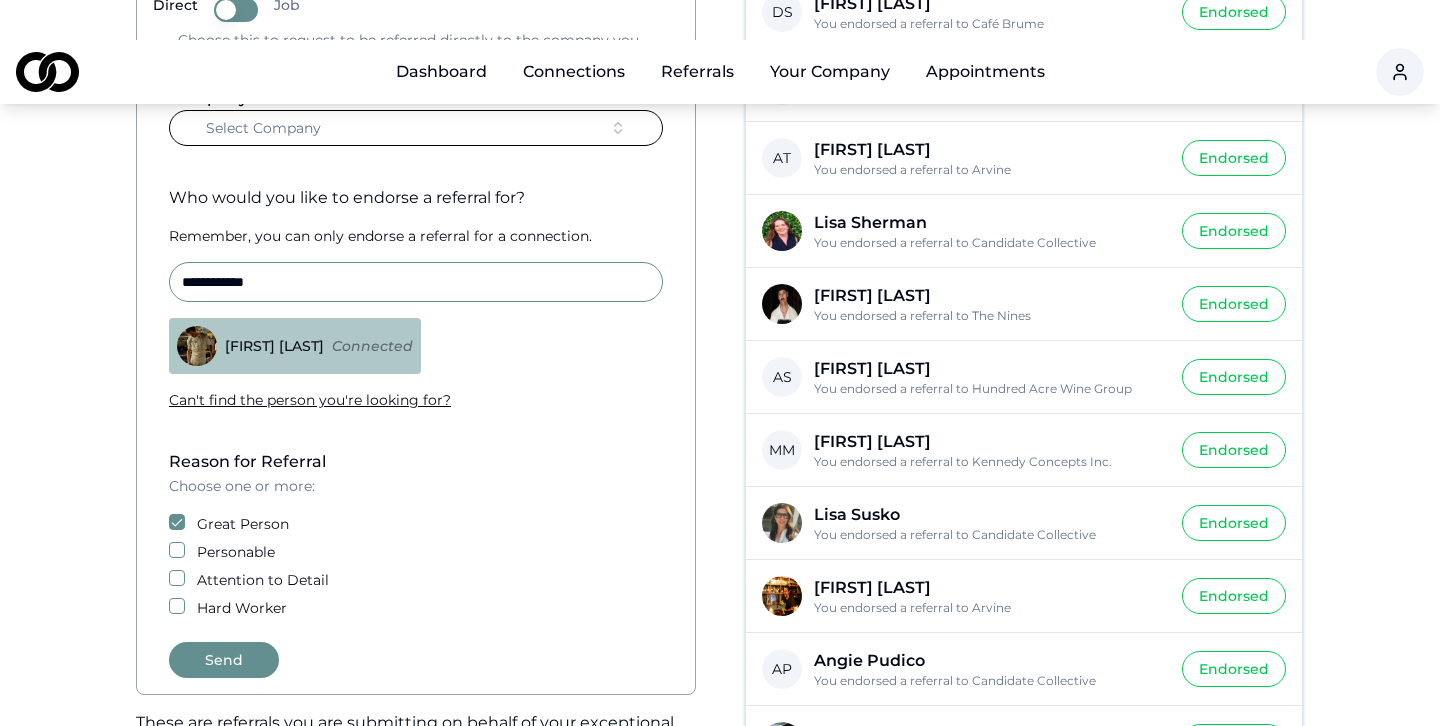 click on "Personable" at bounding box center (177, 550) 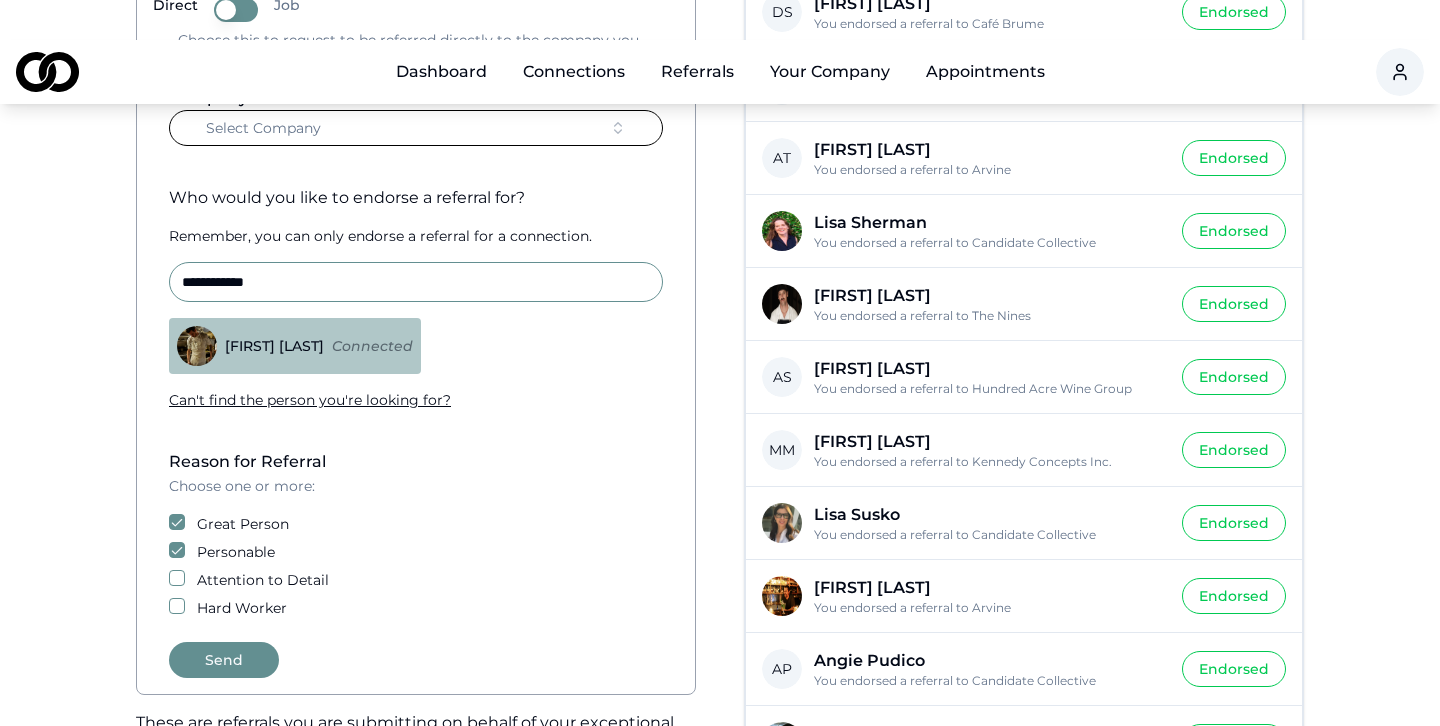 click on "Attention to Detail" at bounding box center [177, 578] 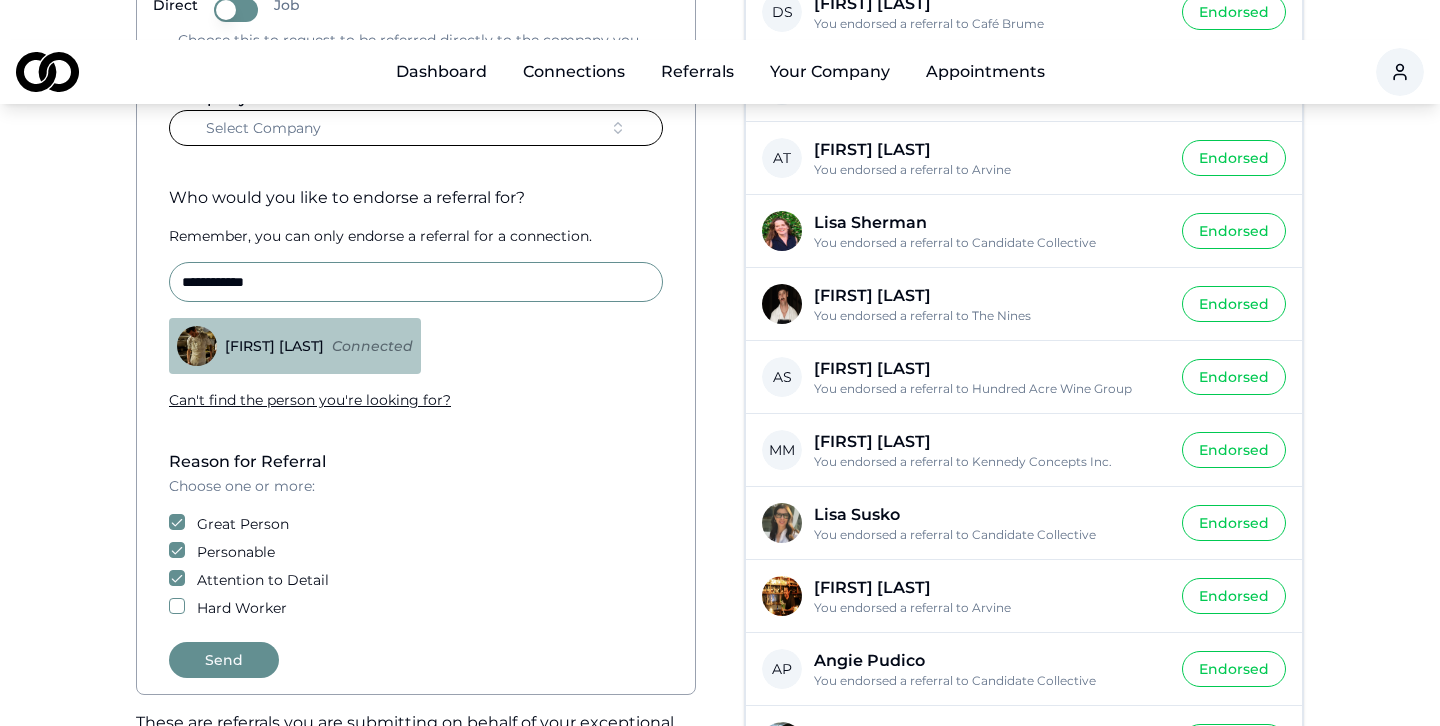 click on "Hard Worker" at bounding box center (177, 606) 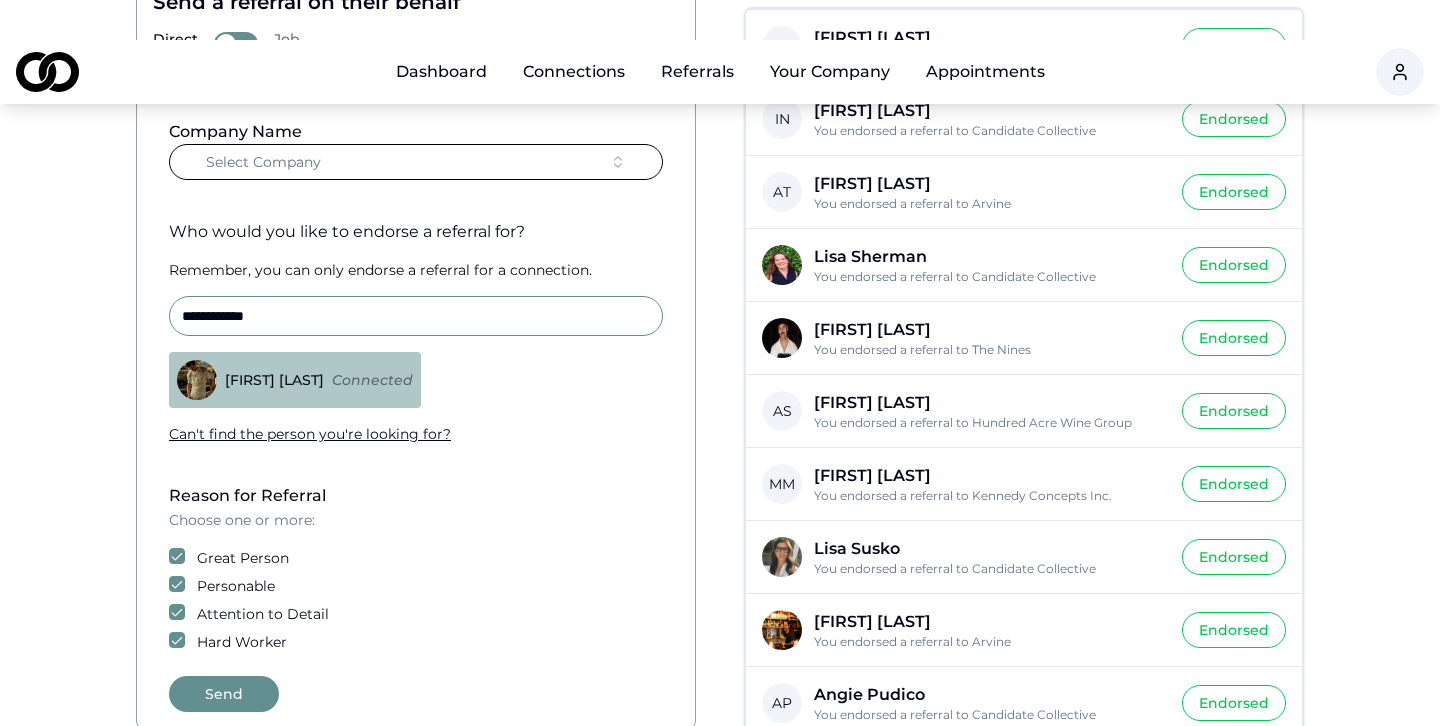 scroll, scrollTop: 273, scrollLeft: 0, axis: vertical 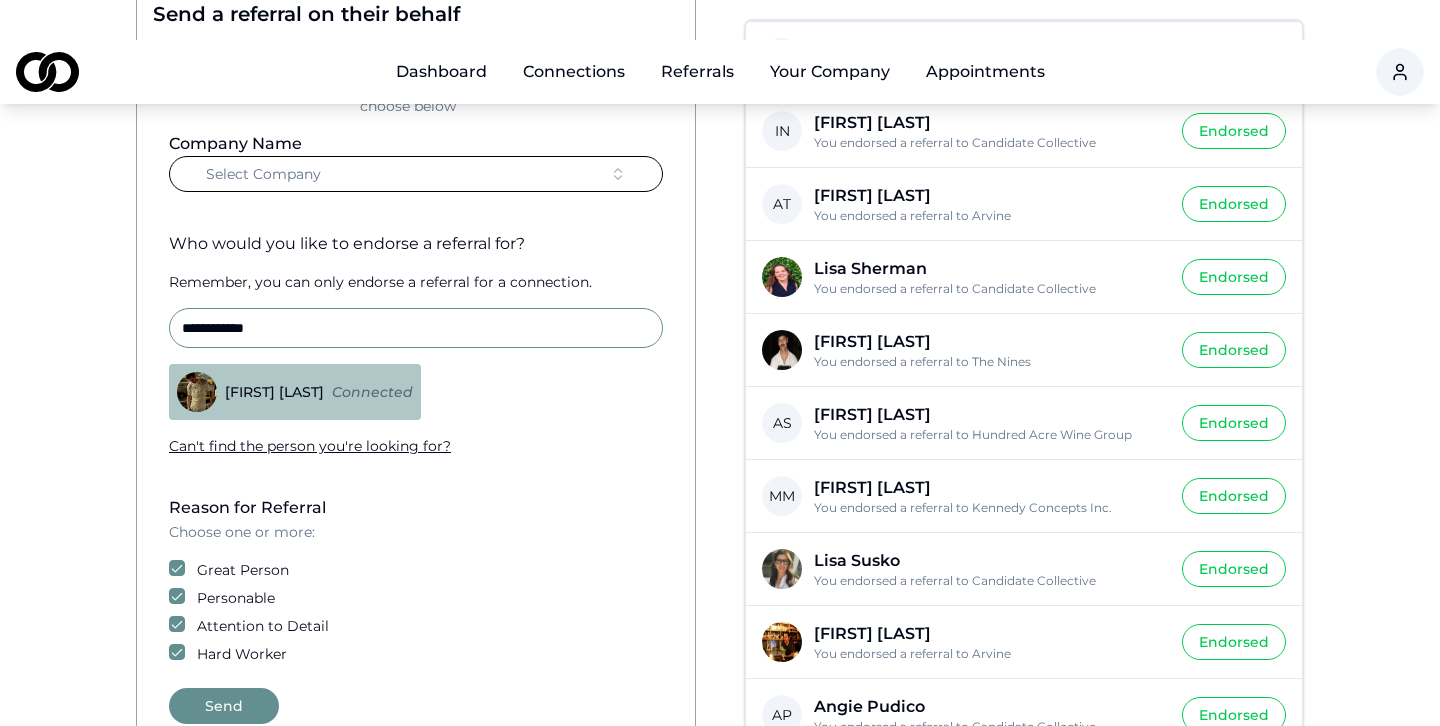 click on "Select Company" at bounding box center (416, 174) 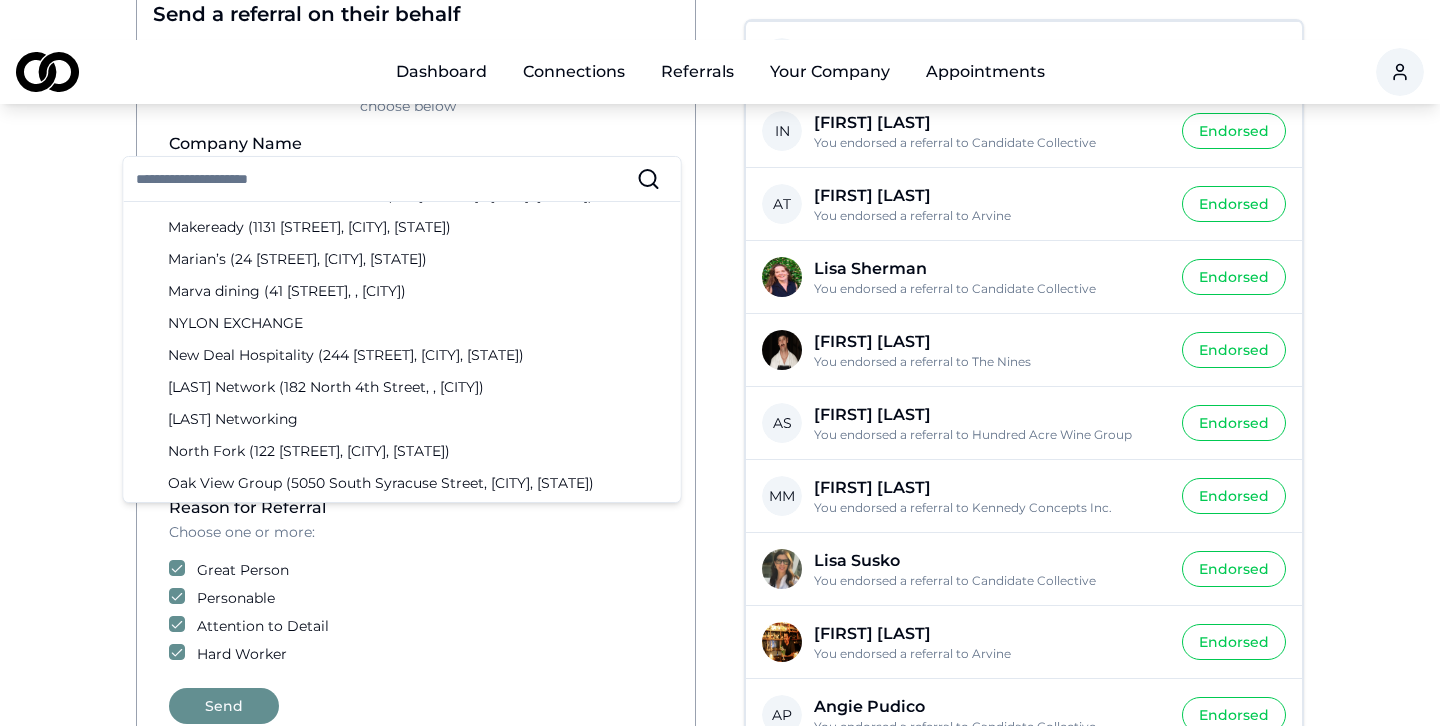 scroll, scrollTop: 1870, scrollLeft: 0, axis: vertical 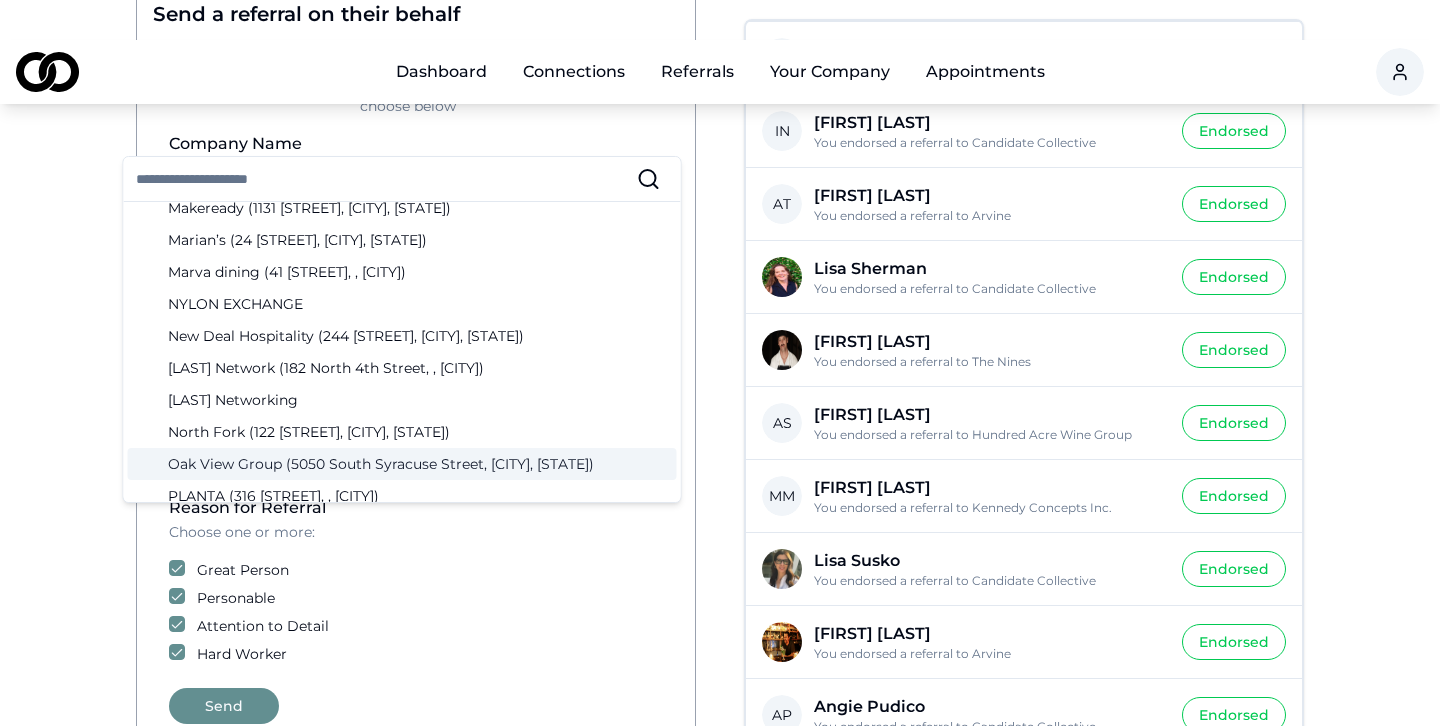 click on "Personable" at bounding box center [416, 598] 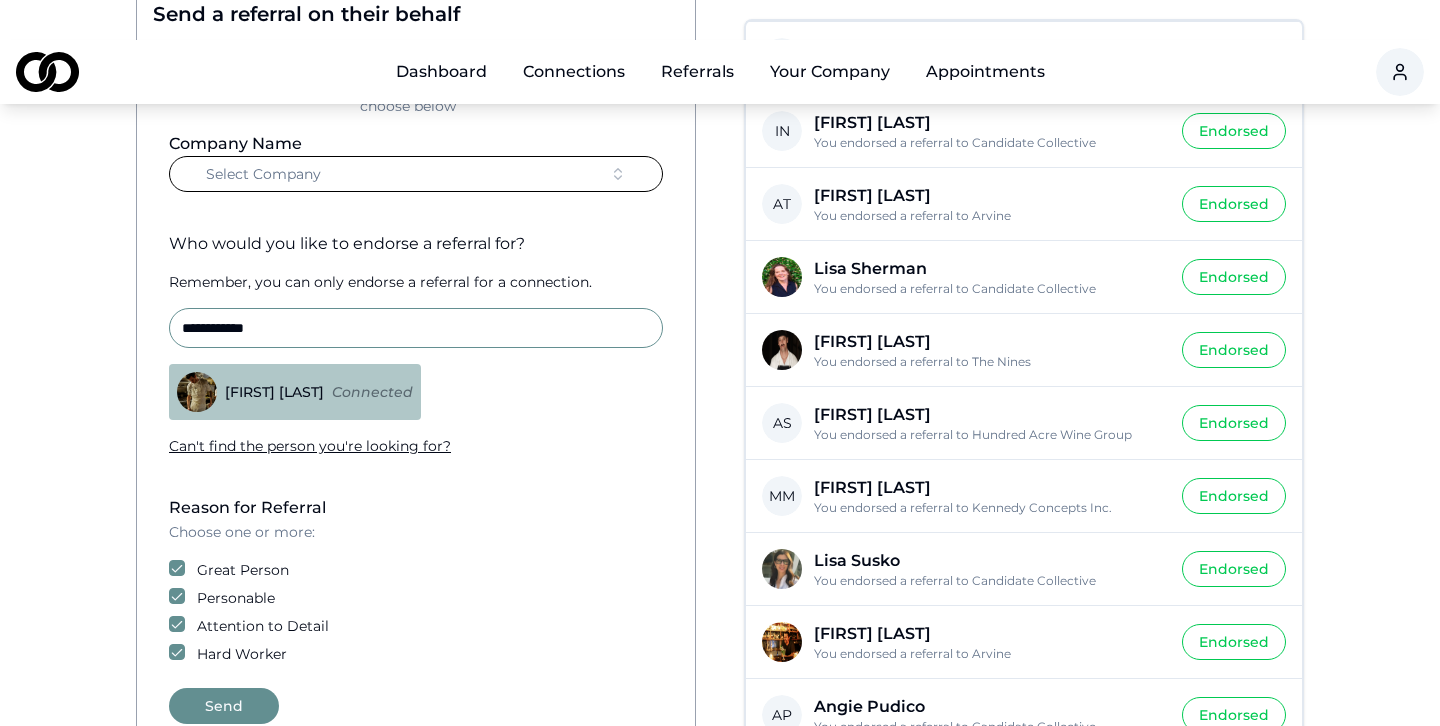 click on "Dashboard" at bounding box center [441, 72] 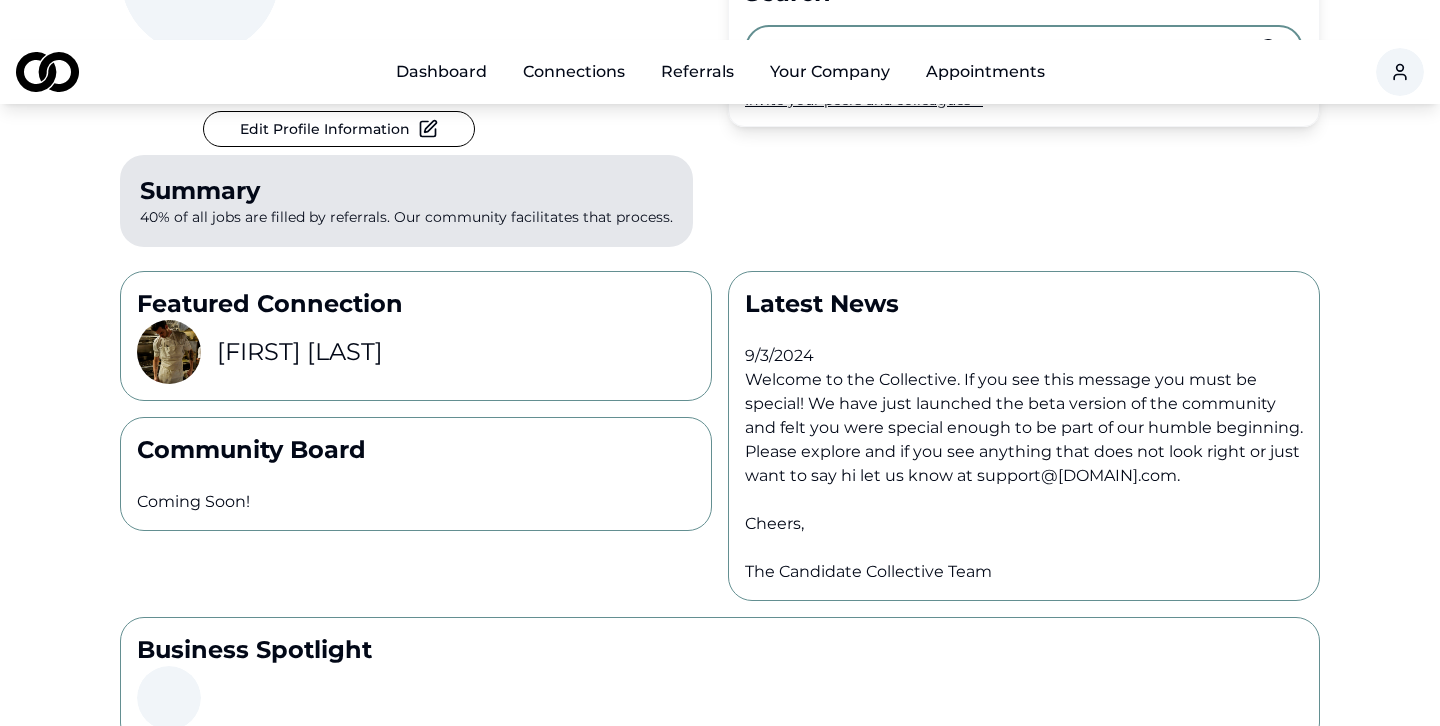scroll, scrollTop: 0, scrollLeft: 0, axis: both 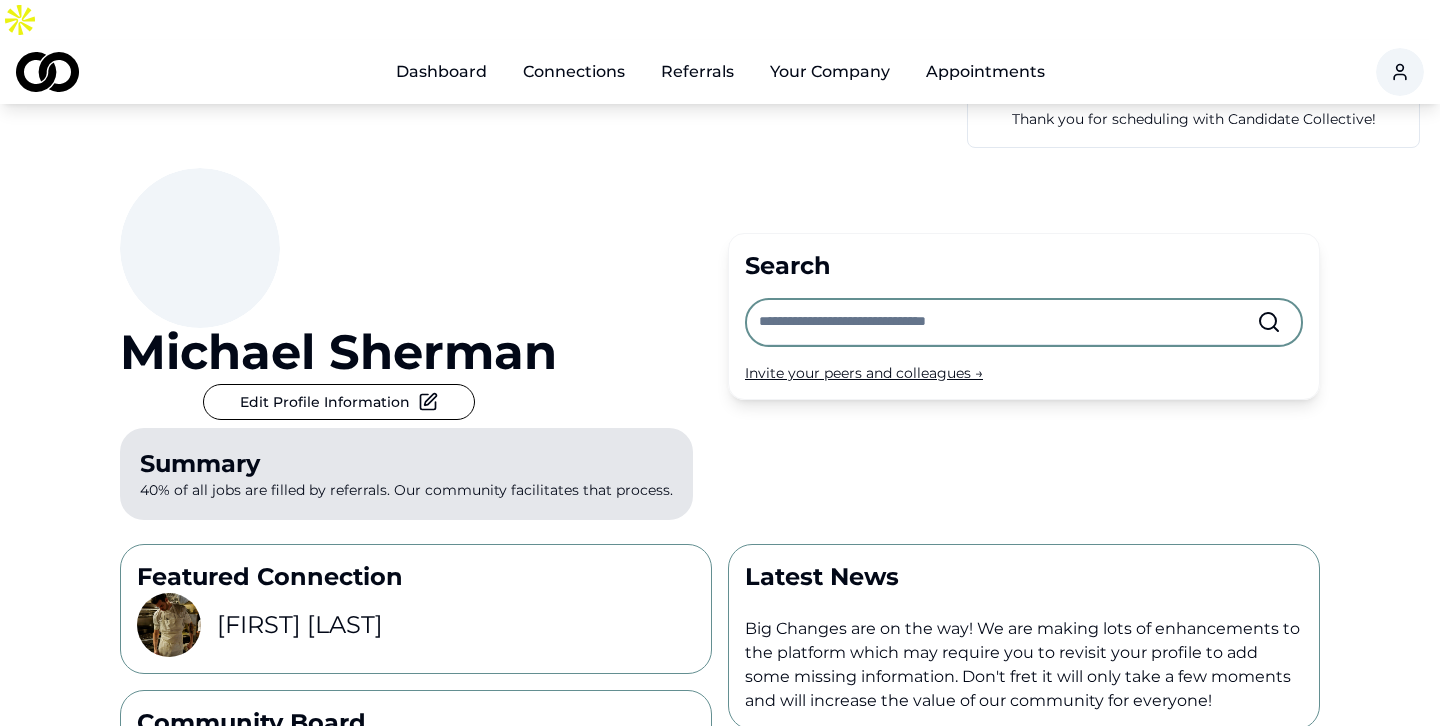 click on "Invite your peers and colleagues →" at bounding box center (1024, 373) 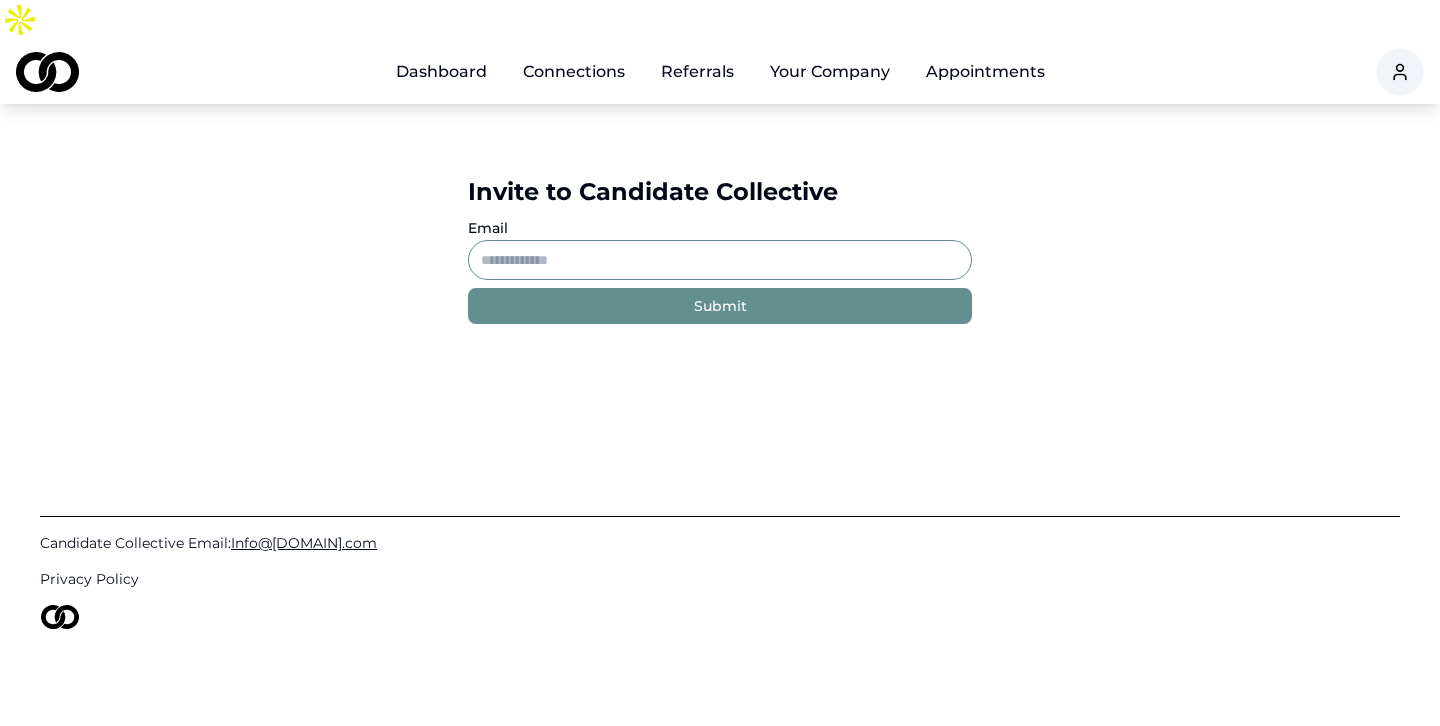 click on "Email" at bounding box center [720, 260] 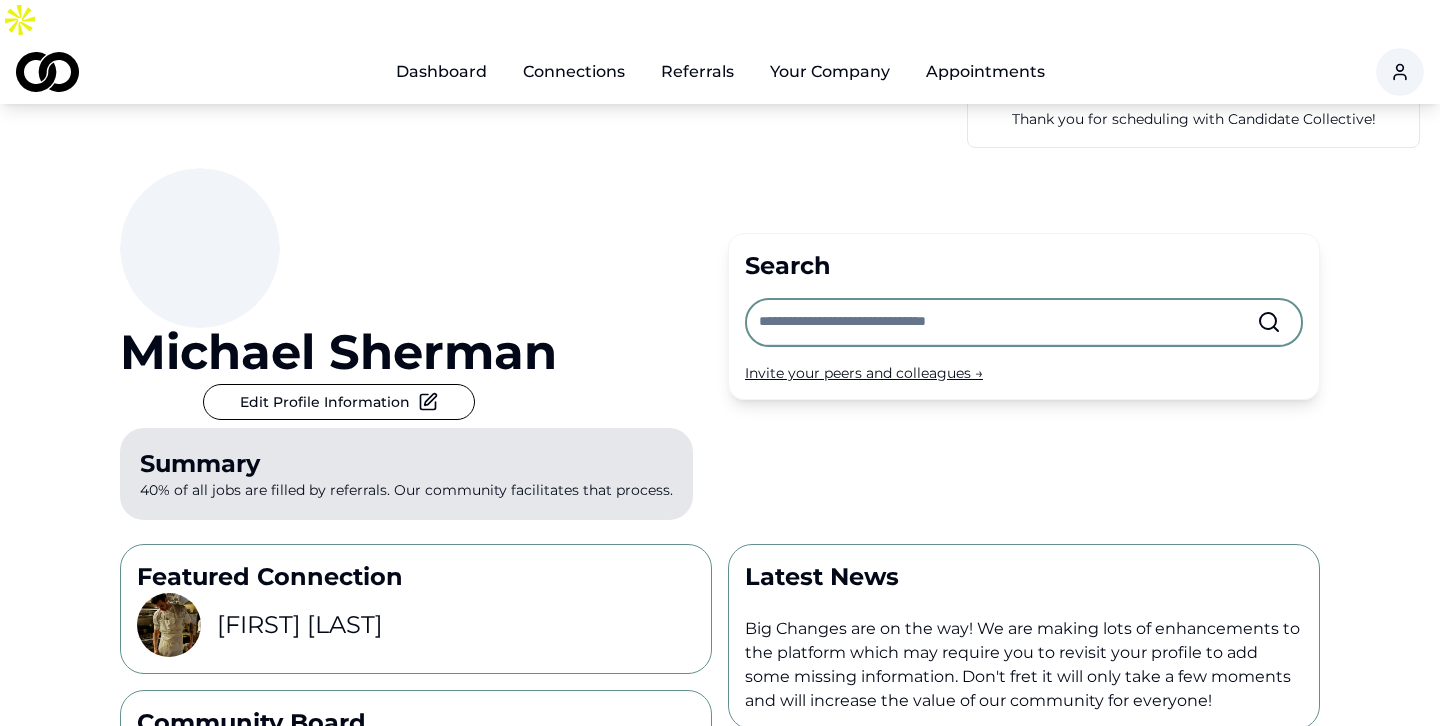 click on "Connections" at bounding box center [574, 72] 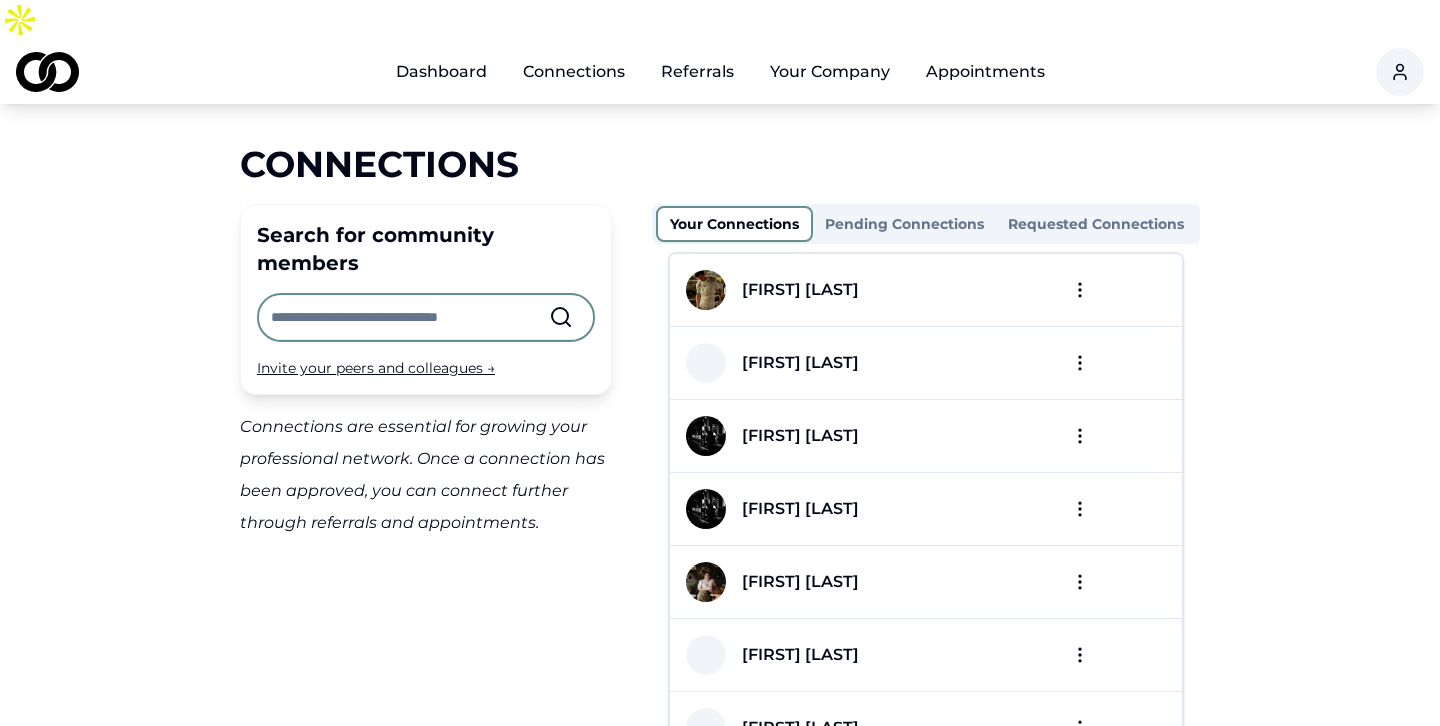 click on "Referrals" at bounding box center (697, 72) 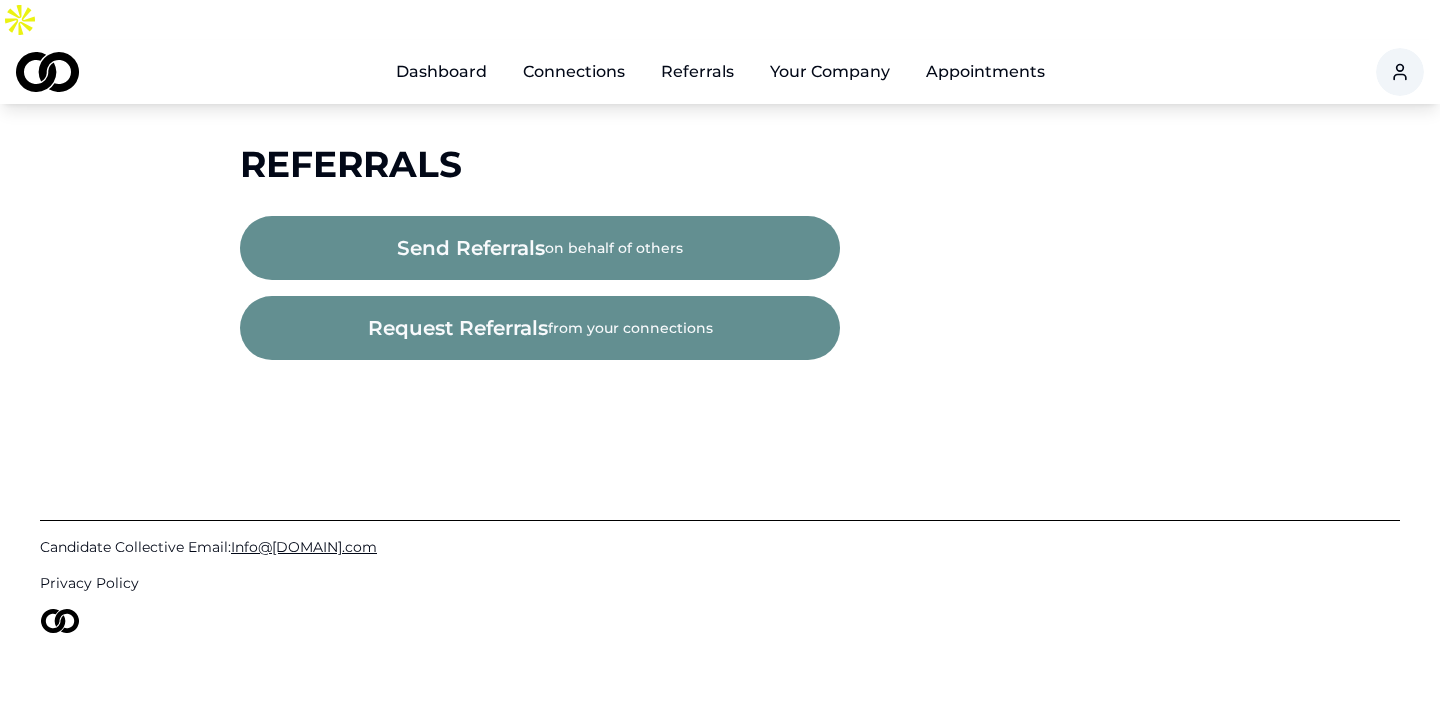 click on "Dashboard" at bounding box center (441, 72) 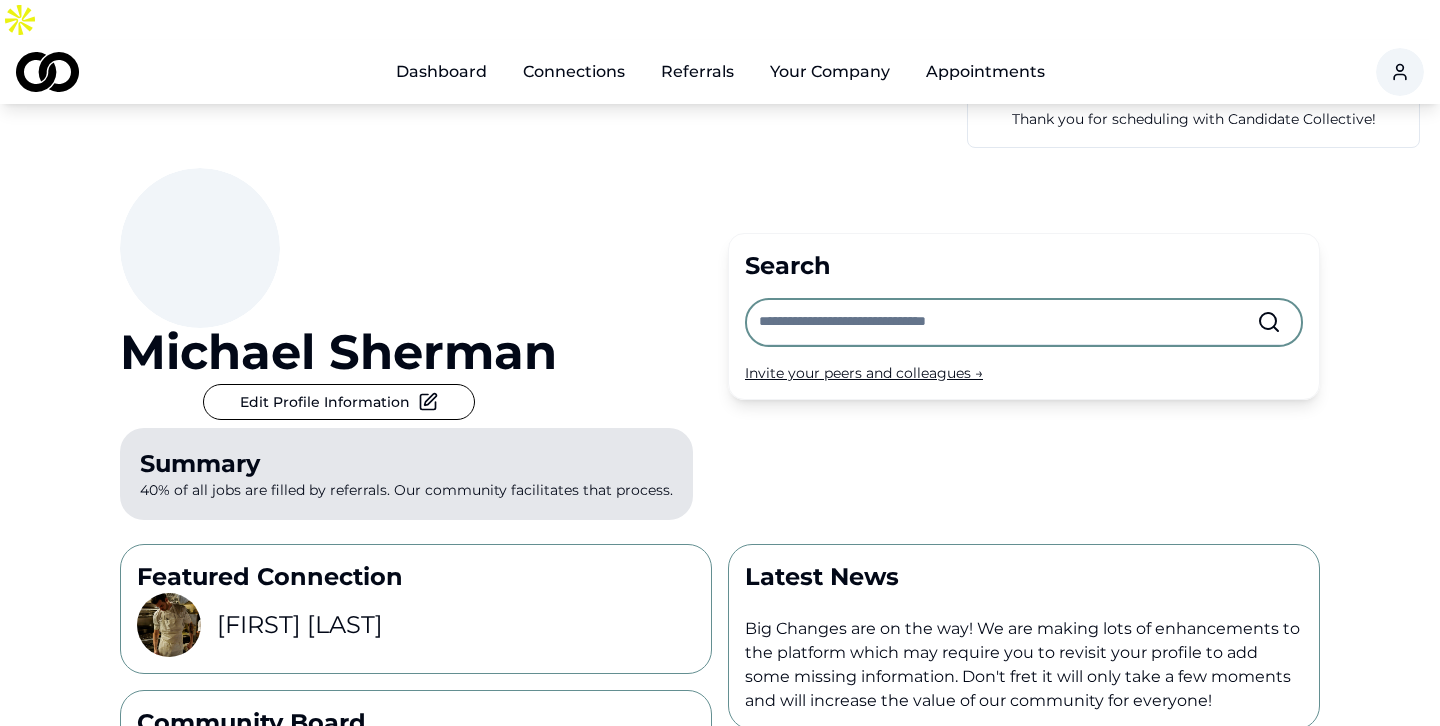 click on "Invite your peers and colleagues →" at bounding box center [1024, 373] 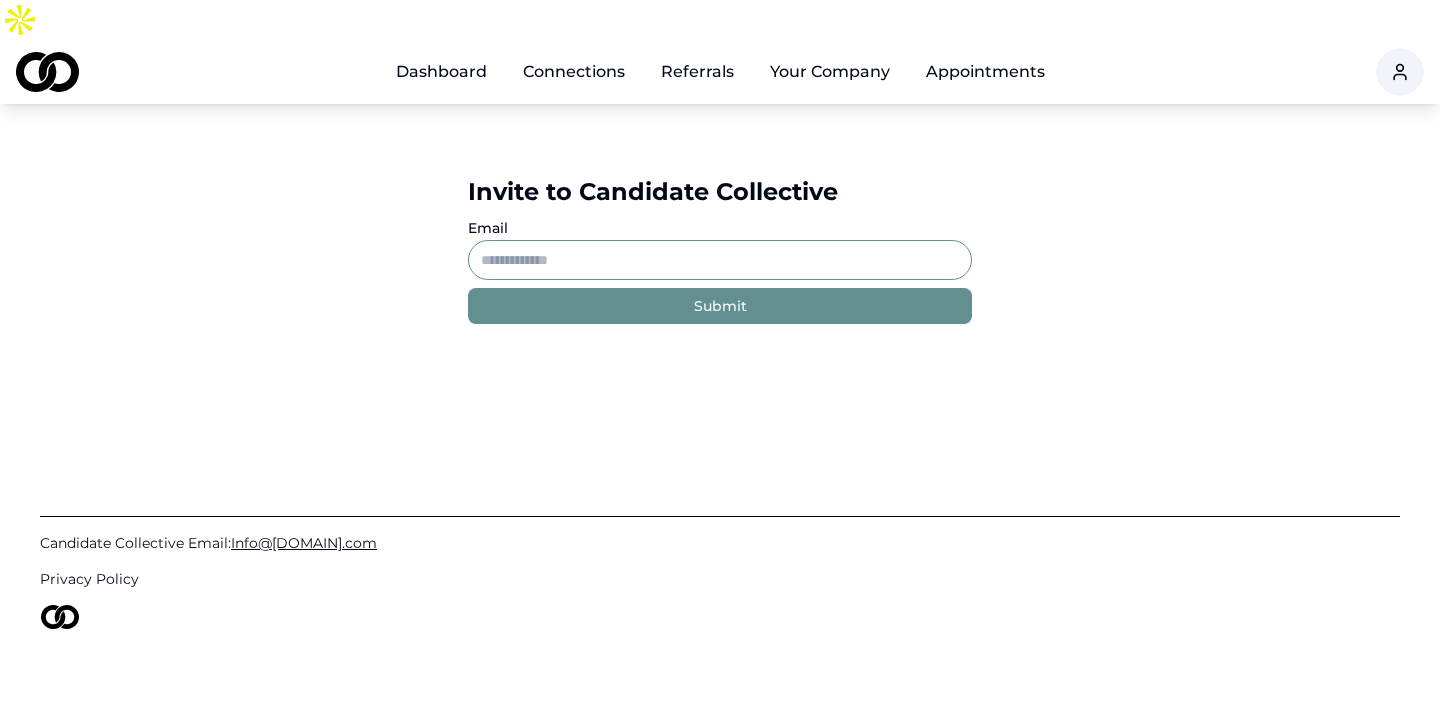 click on "Email" at bounding box center (720, 260) 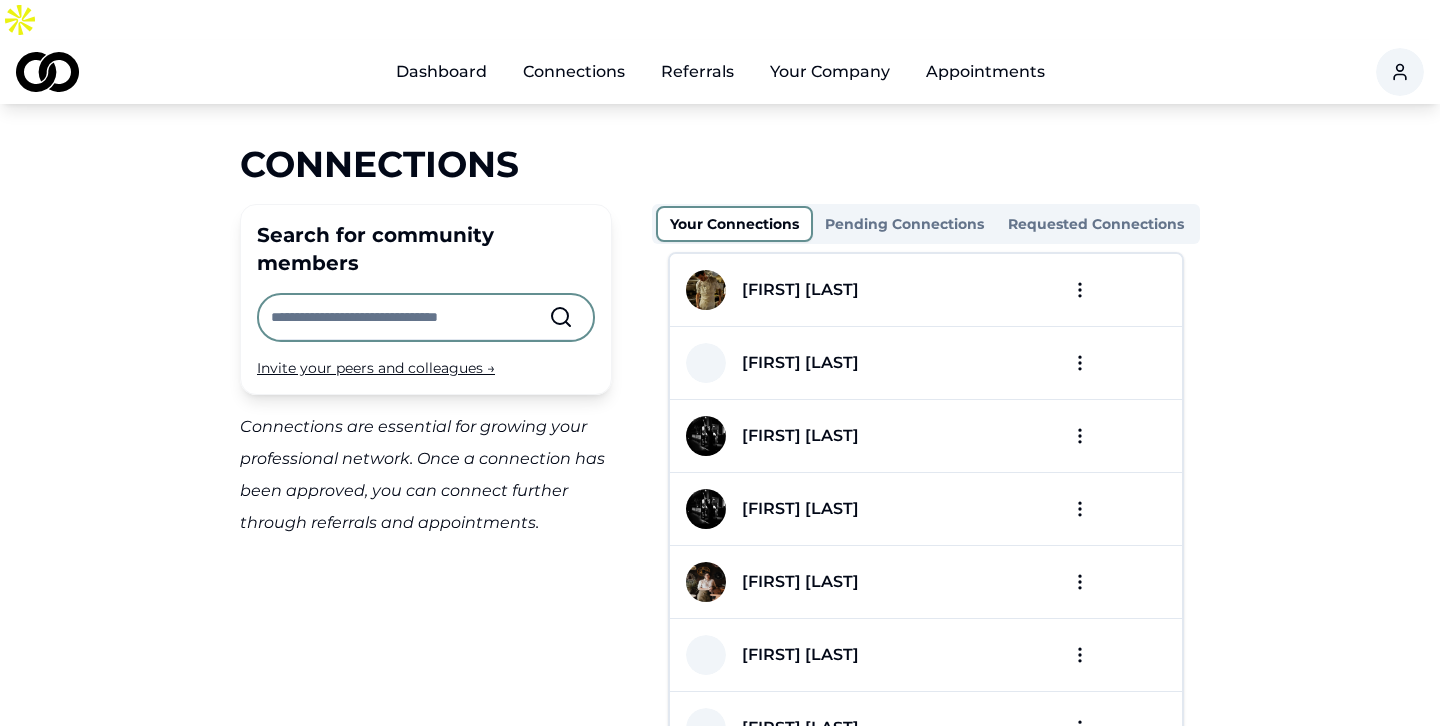 click at bounding box center [1118, 290] 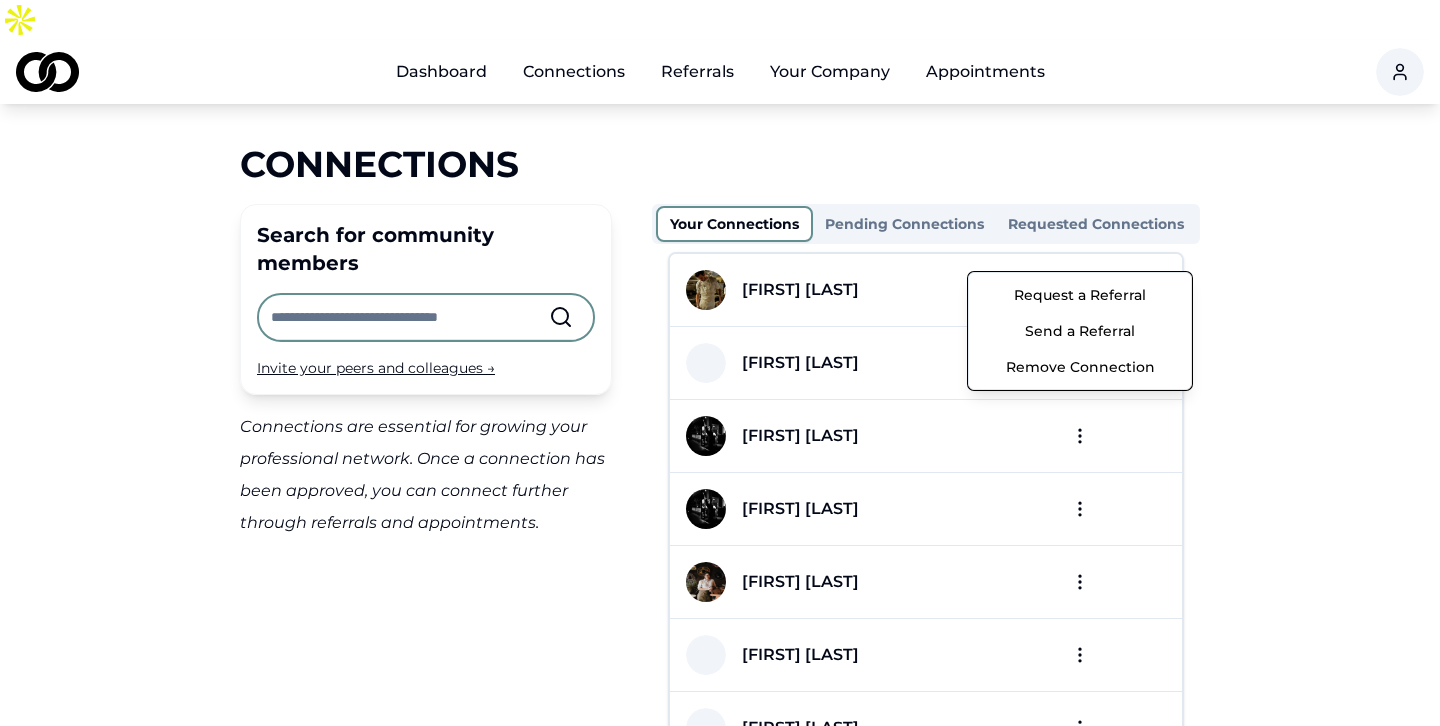 click on "Dashboard Connections Referrals Your Company   Appointments Connections Search for community members Invite your peers and colleagues → Connections are essential for growing your professional network. Once a connection has been approved, you can connect further through referrals and appointments. Your Connections Pending Connections Requested Connections [FIRST] [LAST] [FIRST] [LAST] [FIRST] [LAST] [FIRST] [LAST] [FIRST] [LAST] [FIRST] [LAST] [FIRST] [LAST] [FIRST] [LAST] [FIRST] [LAST] [FIRST] [LAST] [FIRST] [LAST] [FIRST] [LAST] [FIRST] [LAST] [FIRST] [LAST] [FIRST] [LAST] Per page:  15   Previous 2 More pages 12 Next Showing  1  -   15  of  174  items Candidate Collective Email:  Info@[DOMAIN].com Privacy Policy /connections   Request a Referral Send a Referral Remove Connection" at bounding box center (720, 363) 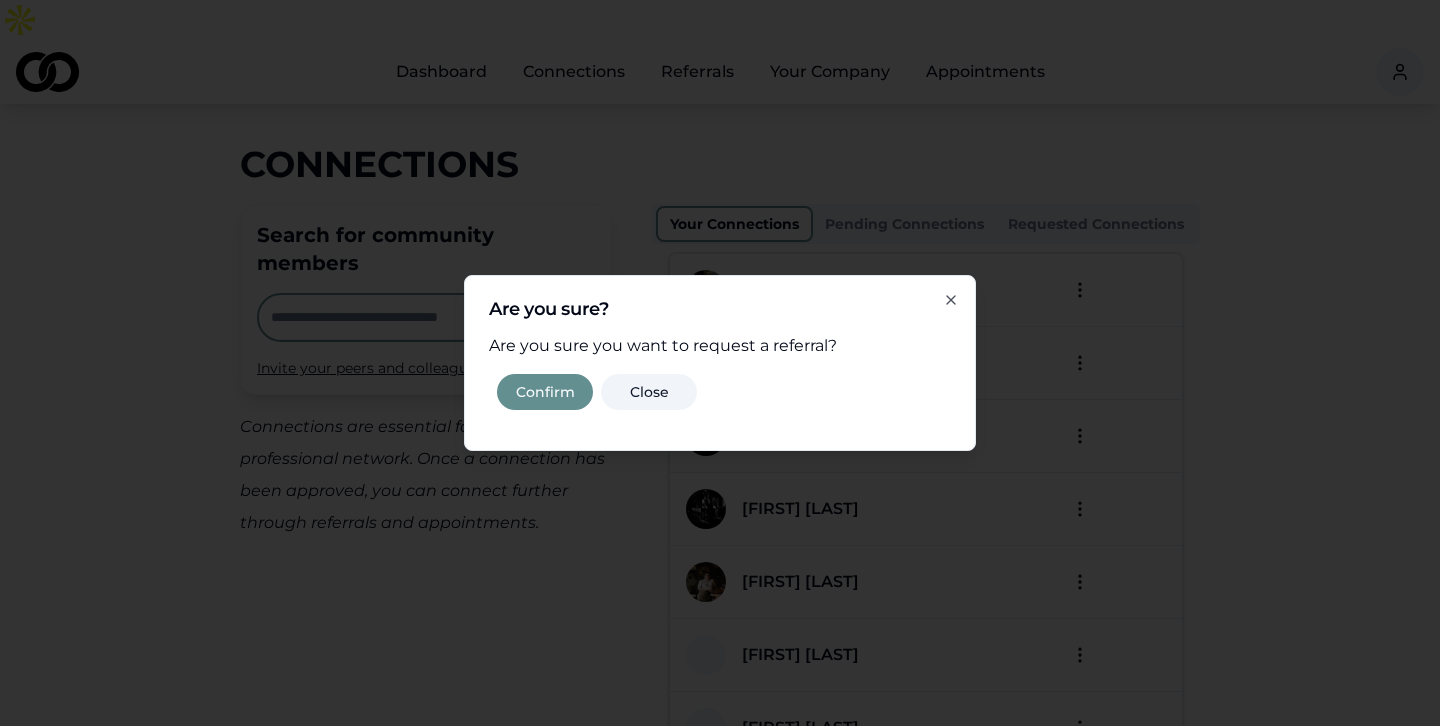 click on "Confirm" at bounding box center [545, 392] 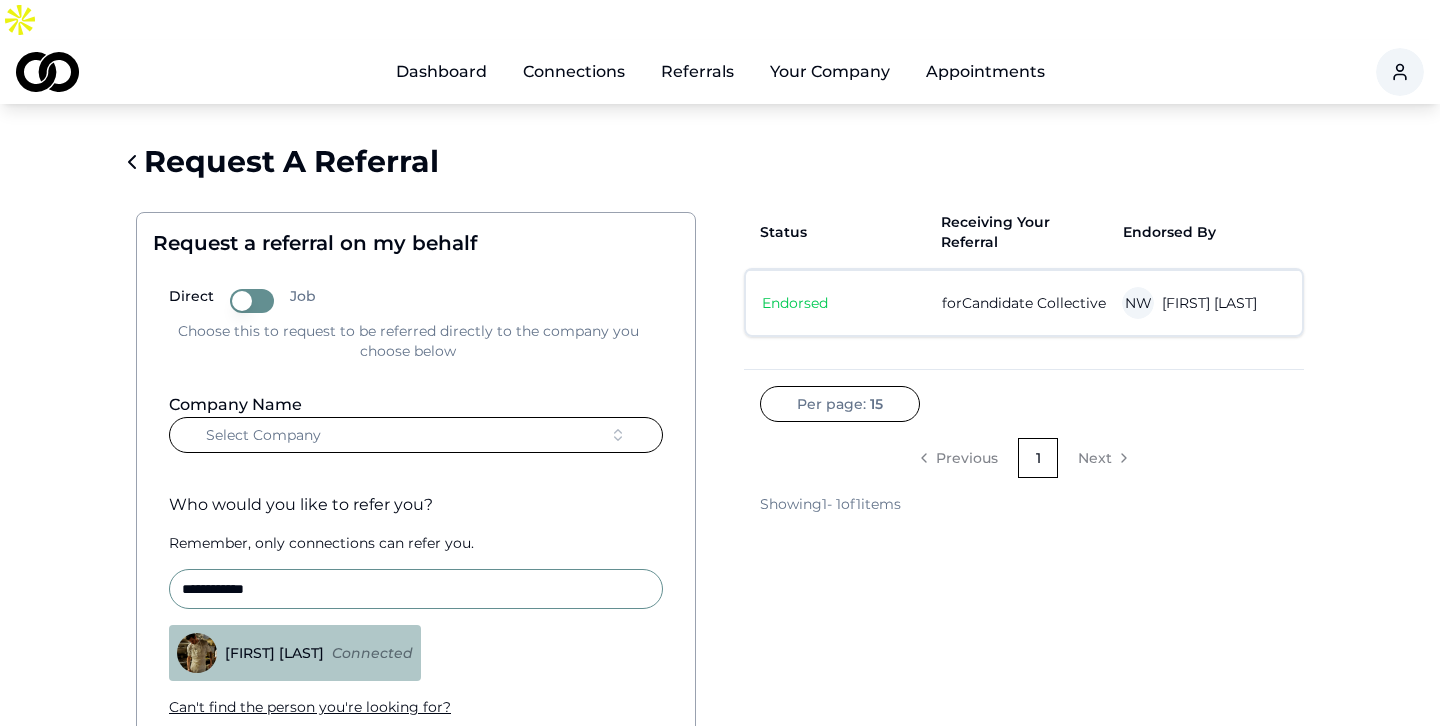 click on "Select Company" at bounding box center (416, 435) 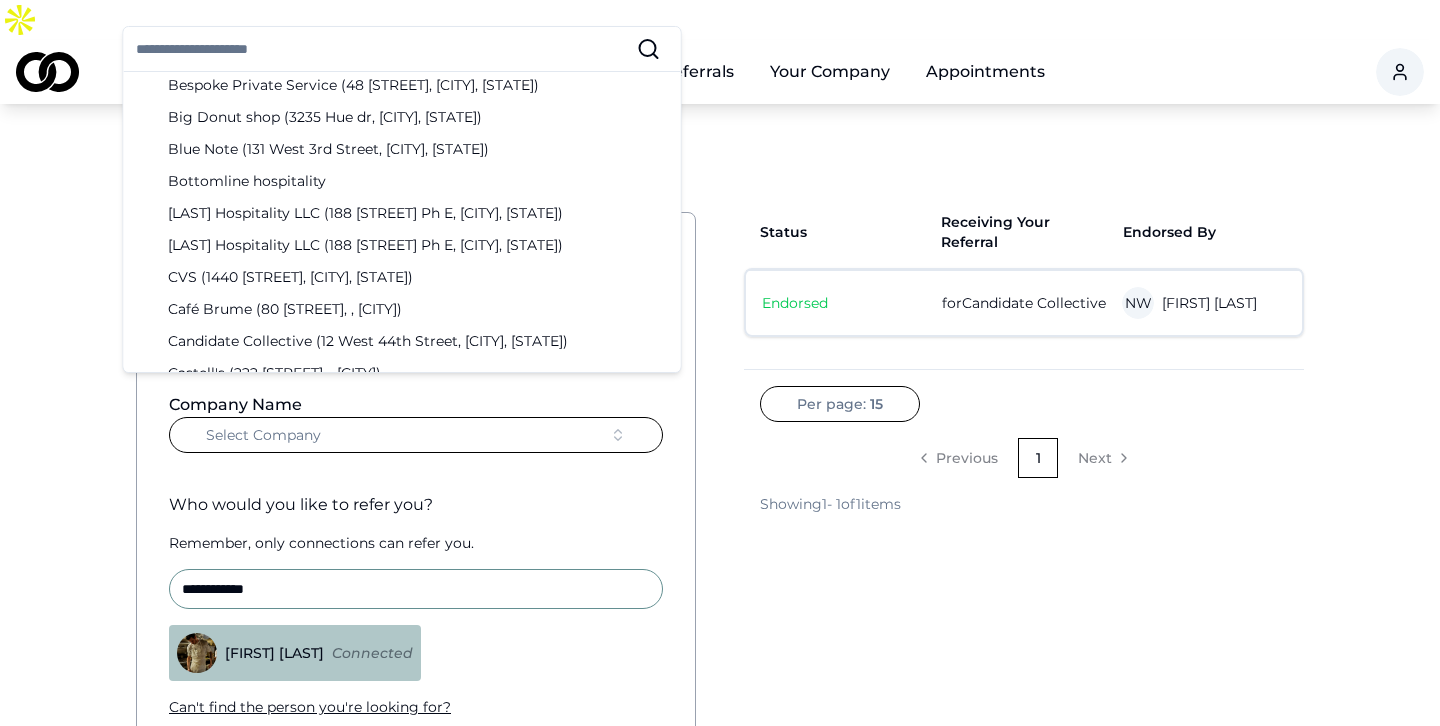 scroll, scrollTop: 420, scrollLeft: 0, axis: vertical 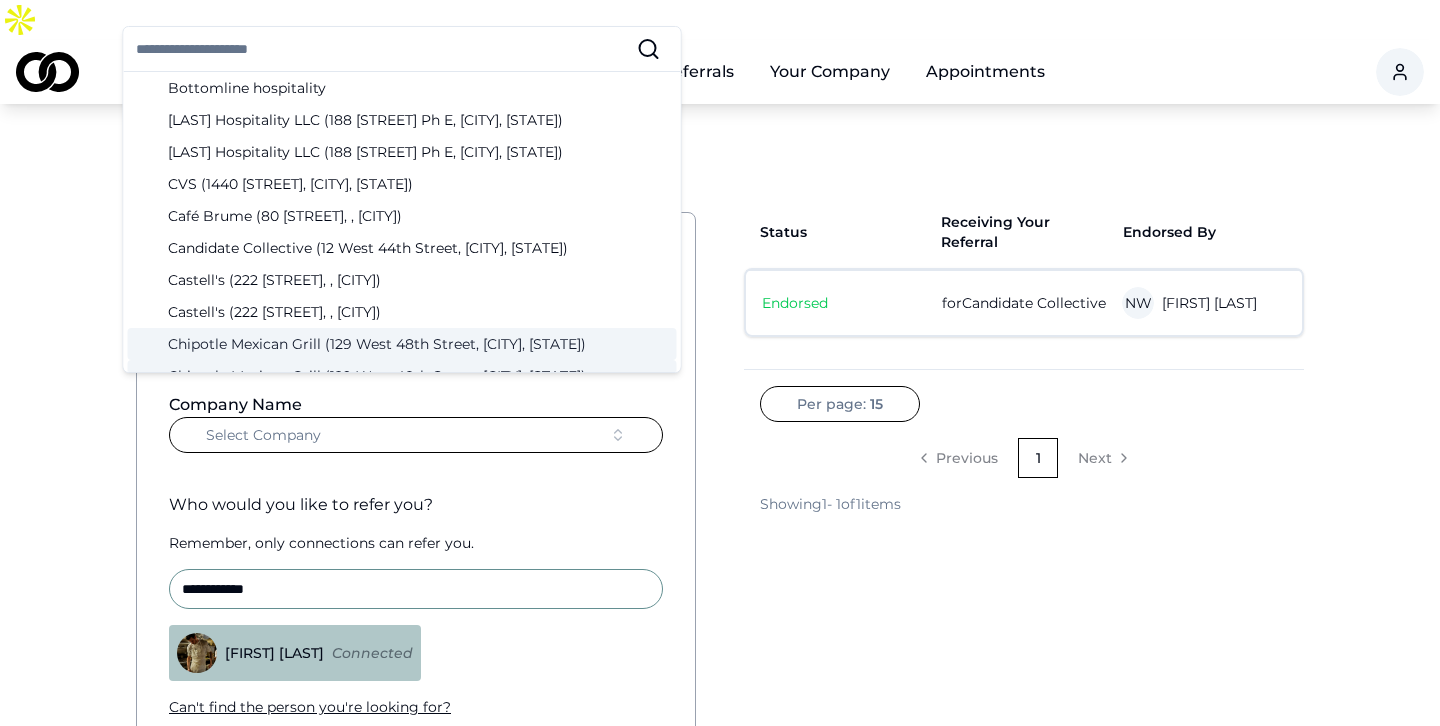 click on "Who would you like to refer you?" at bounding box center [416, 505] 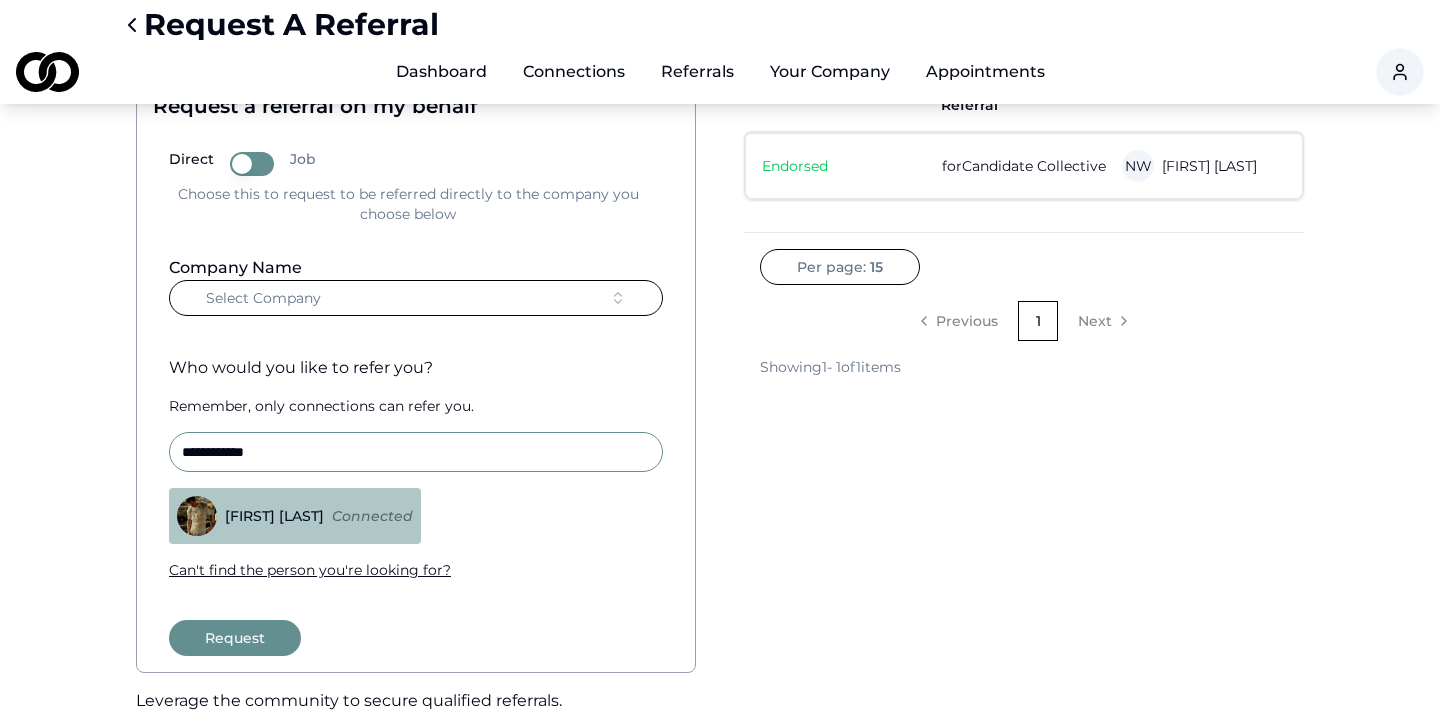 scroll, scrollTop: 207, scrollLeft: 0, axis: vertical 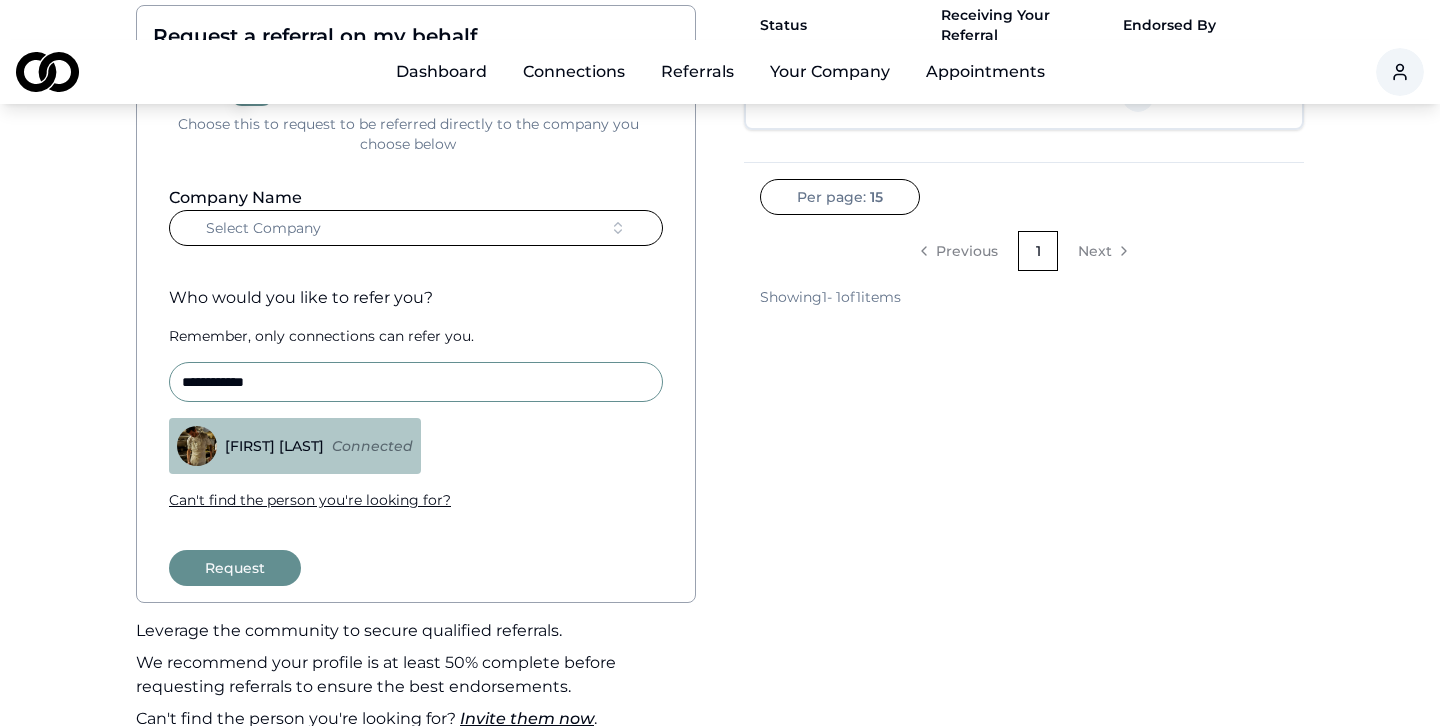 click on "Request" at bounding box center (235, 568) 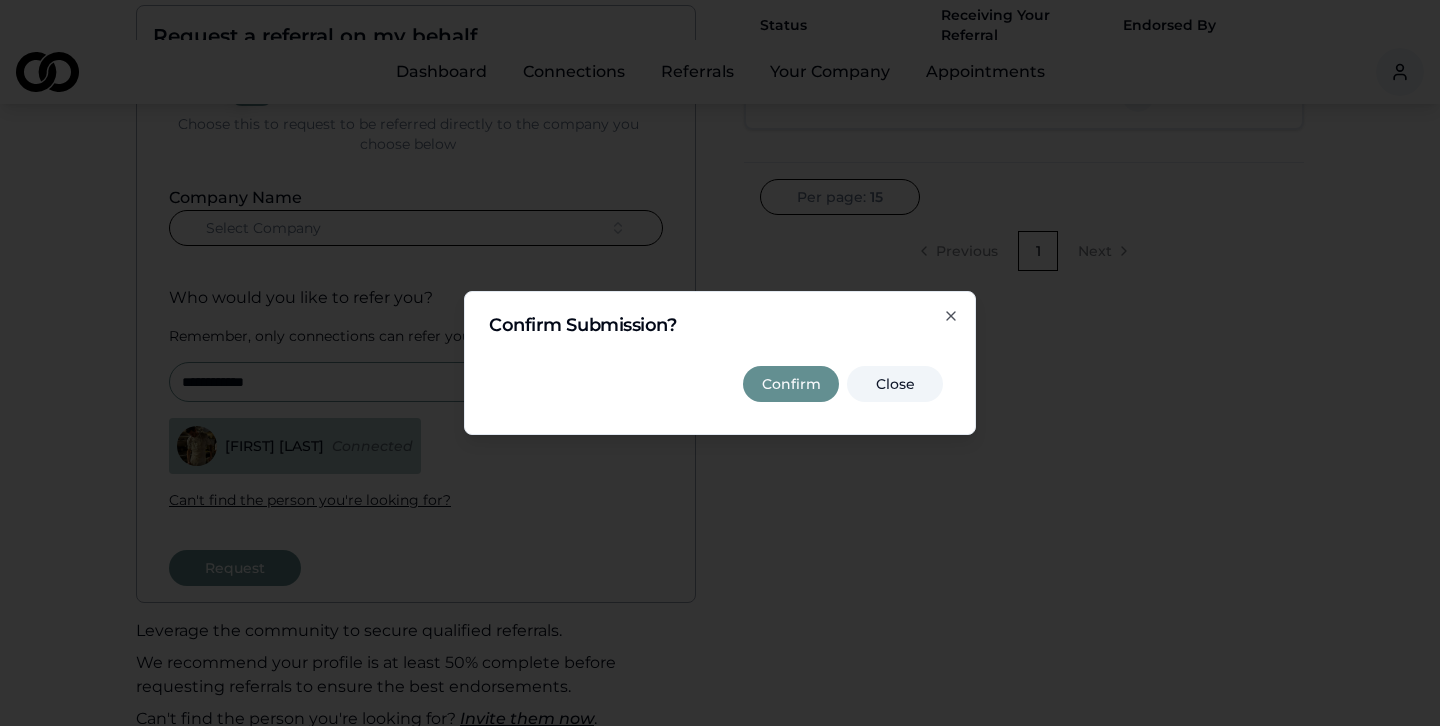 click on "Confirm" at bounding box center [791, 384] 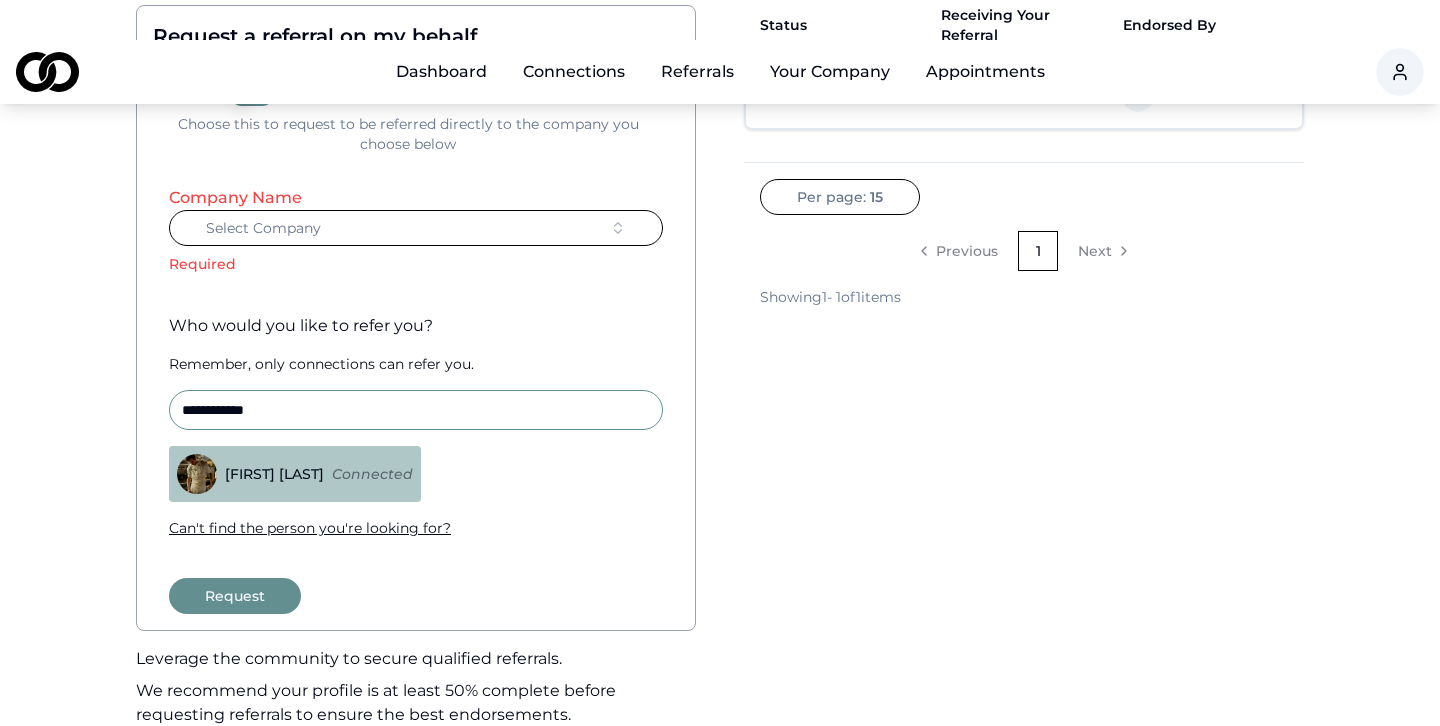 click on "Select Company" at bounding box center [416, 228] 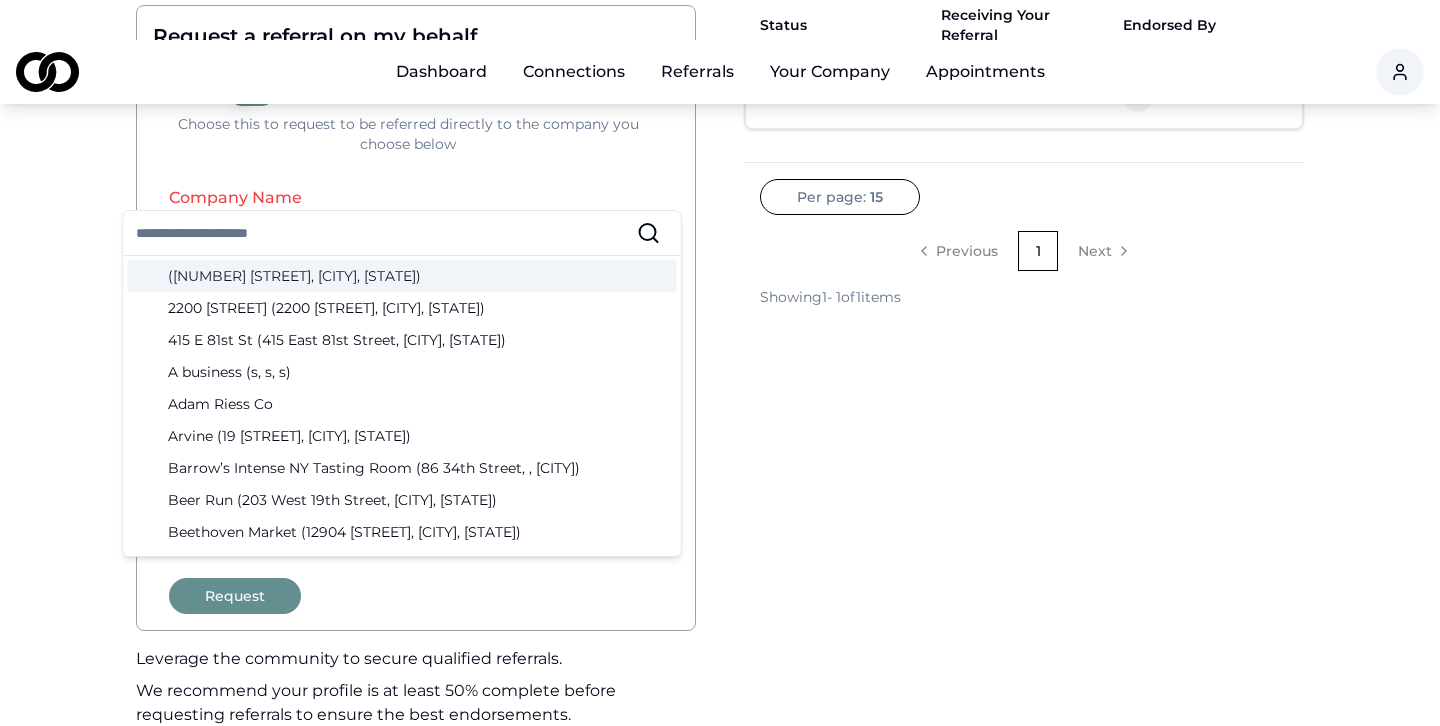 click on "Status Receiving Your Referral Endorsed By endorsed for  Candidate Collective    NW [FIRST] [LAST] Per page:  15   Previous 1 Next Showing  1  -   1  of  1  items" at bounding box center [1024, 374] 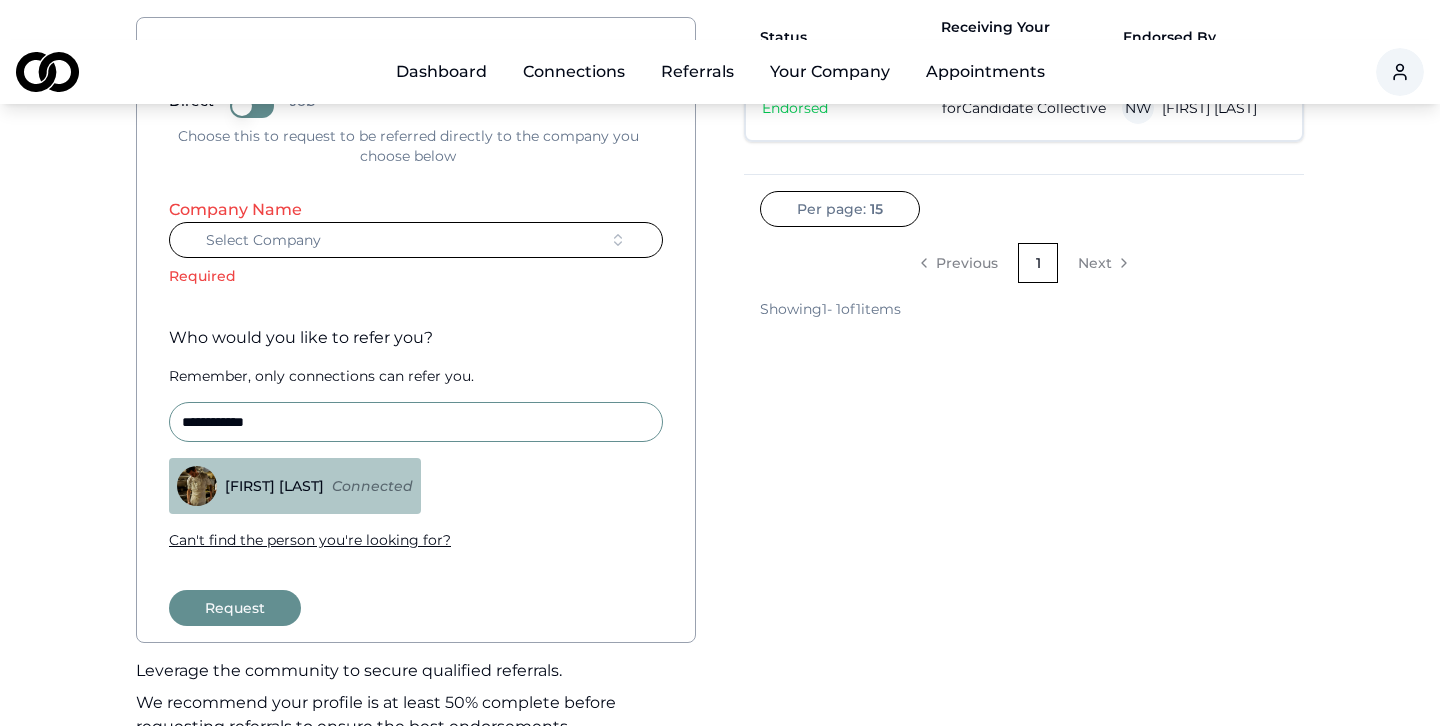 scroll, scrollTop: 0, scrollLeft: 0, axis: both 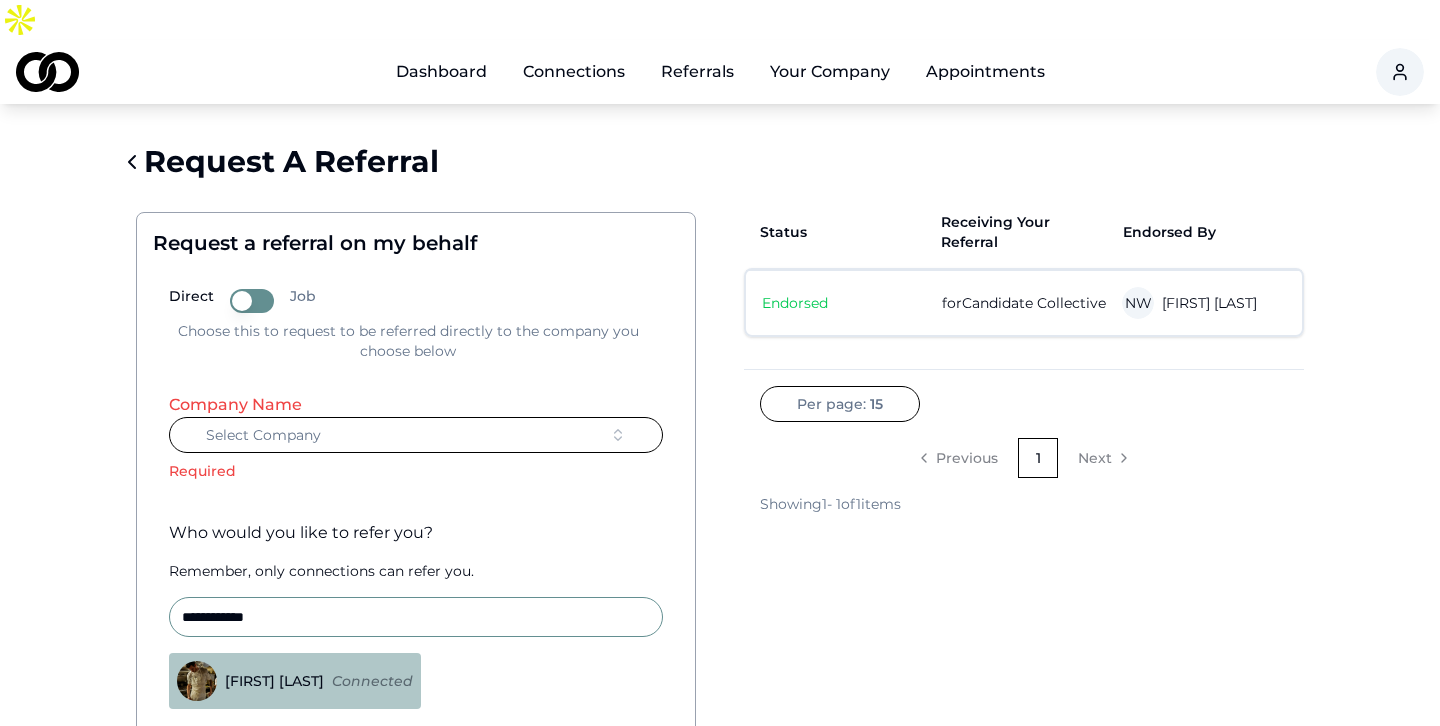 click on "Referrals" at bounding box center (697, 72) 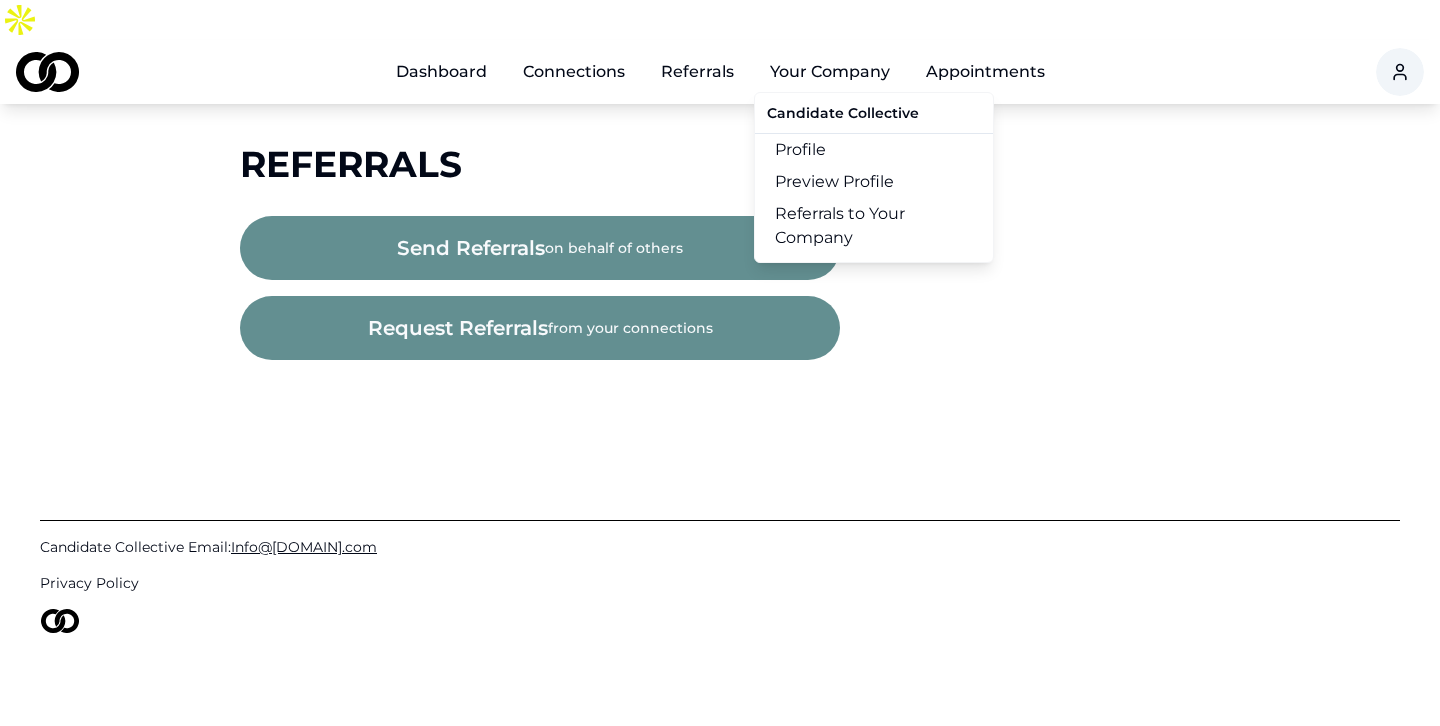 click on "Your Company" at bounding box center [830, 72] 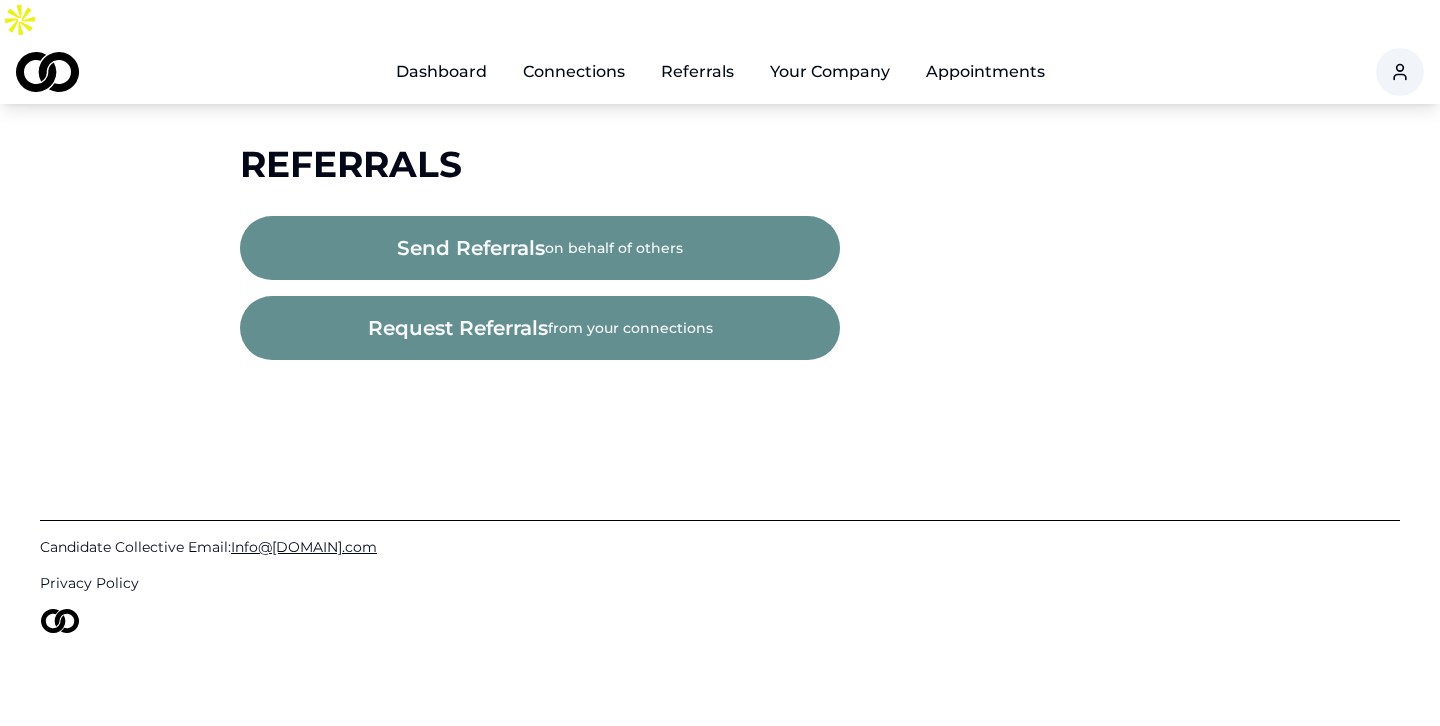 click on "Dashboard" at bounding box center [441, 72] 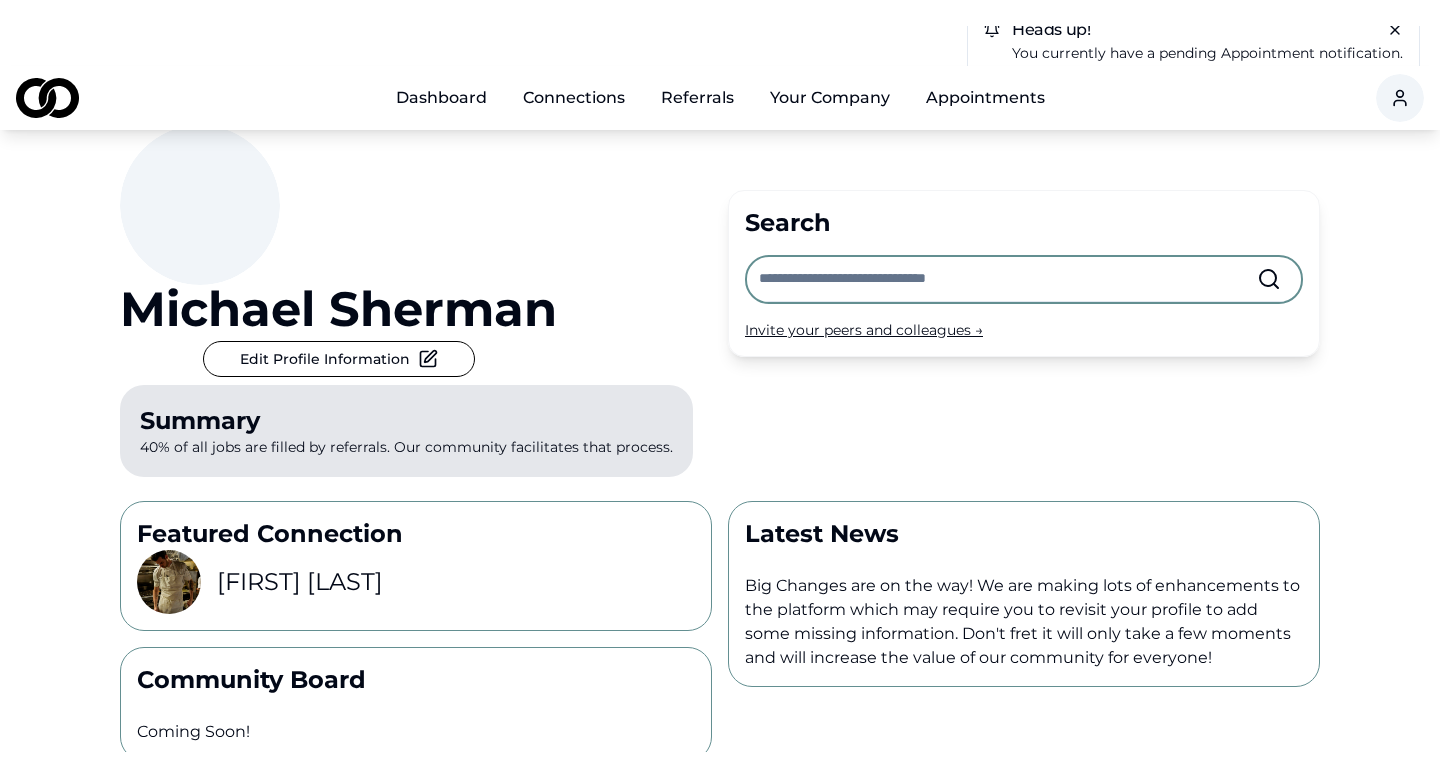scroll, scrollTop: 0, scrollLeft: 0, axis: both 